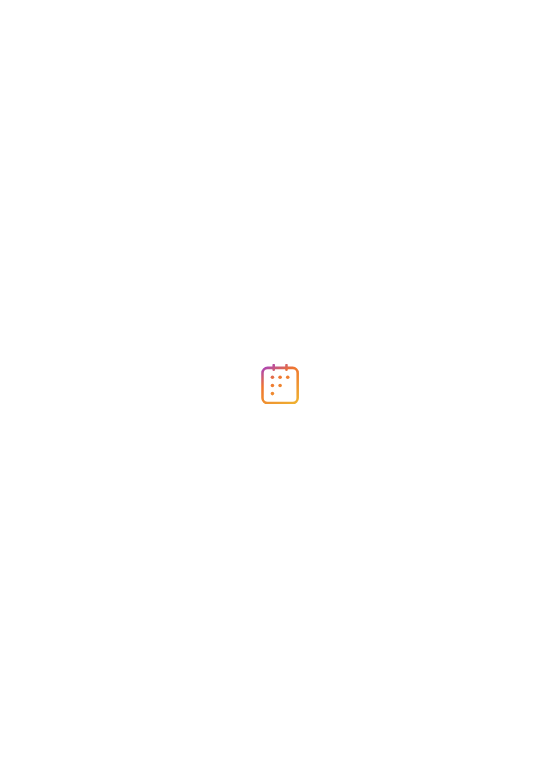 scroll, scrollTop: 0, scrollLeft: 0, axis: both 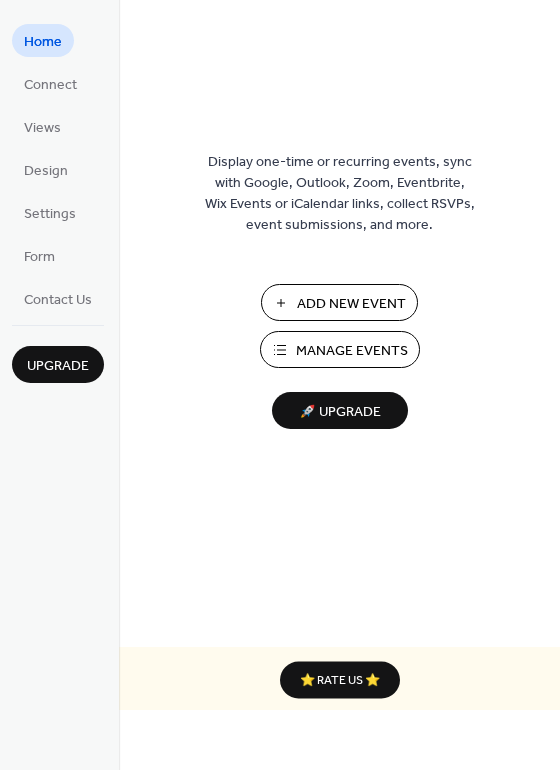 click on "Add New Event" at bounding box center (351, 304) 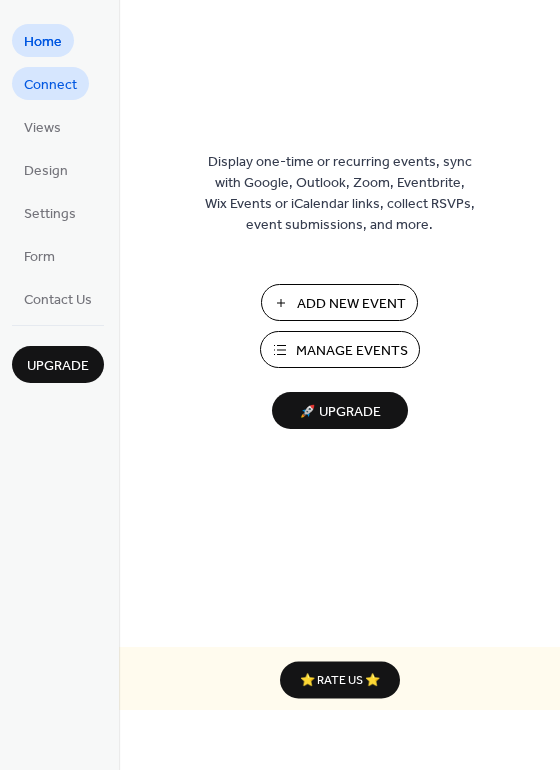 click on "Connect" at bounding box center [50, 85] 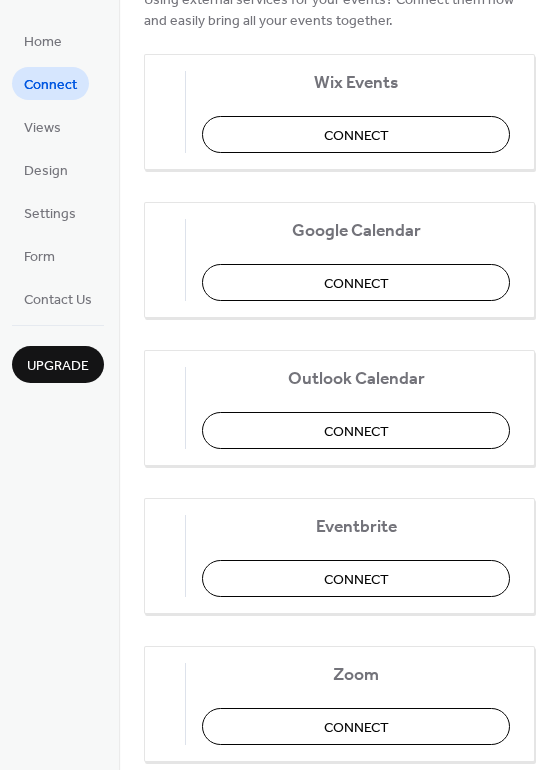scroll, scrollTop: 19, scrollLeft: 0, axis: vertical 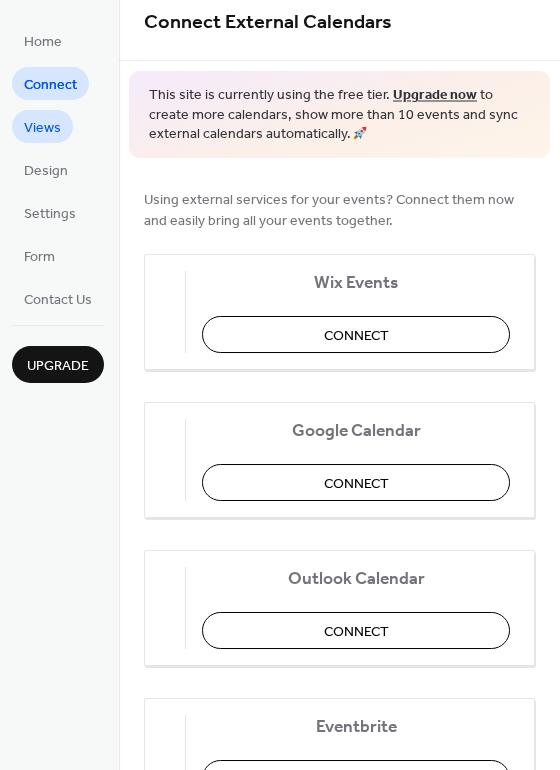 click on "Views" at bounding box center (42, 128) 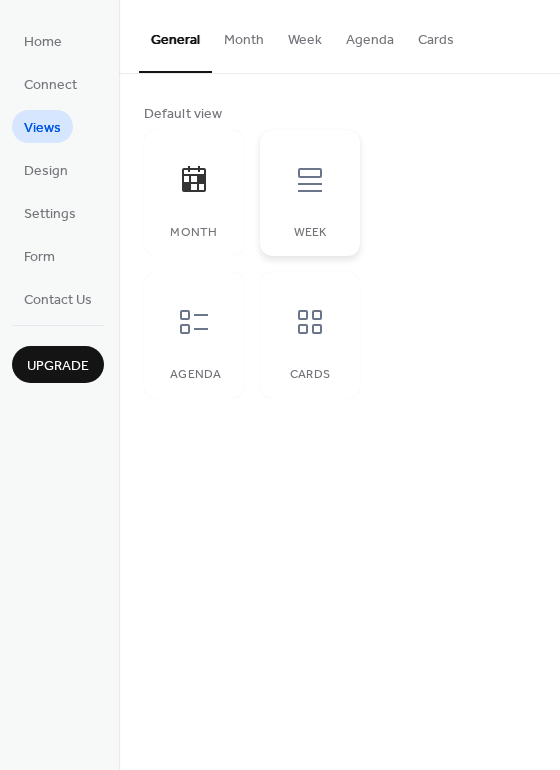 click at bounding box center (310, 180) 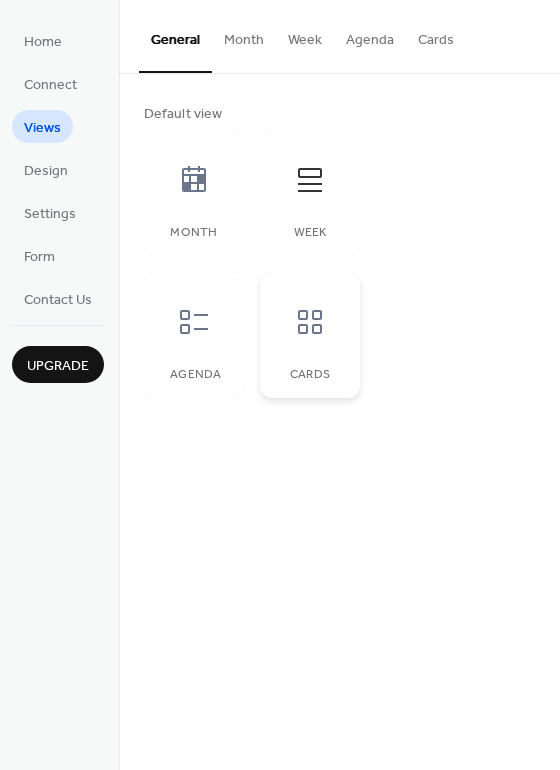 click at bounding box center (310, 322) 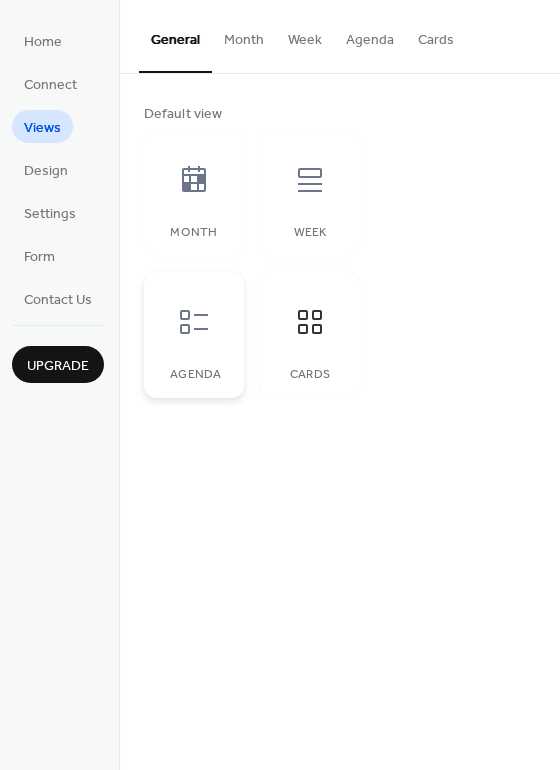 click on "Agenda" at bounding box center (194, 335) 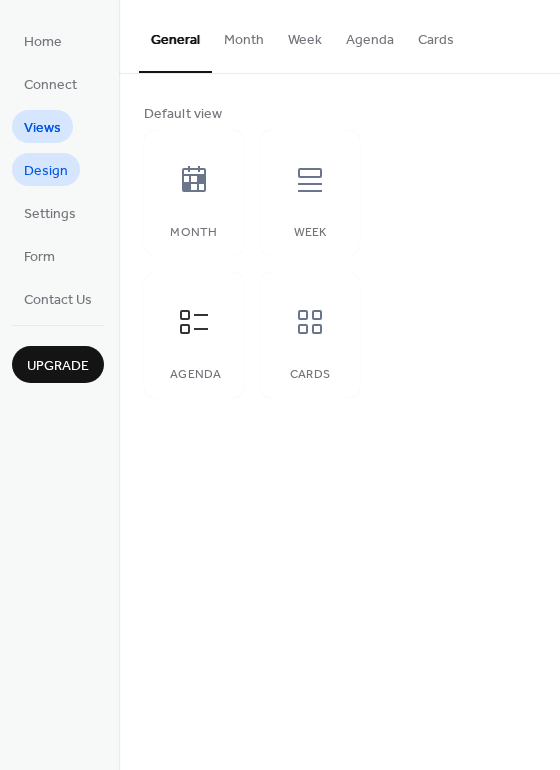 click on "Design" at bounding box center (46, 171) 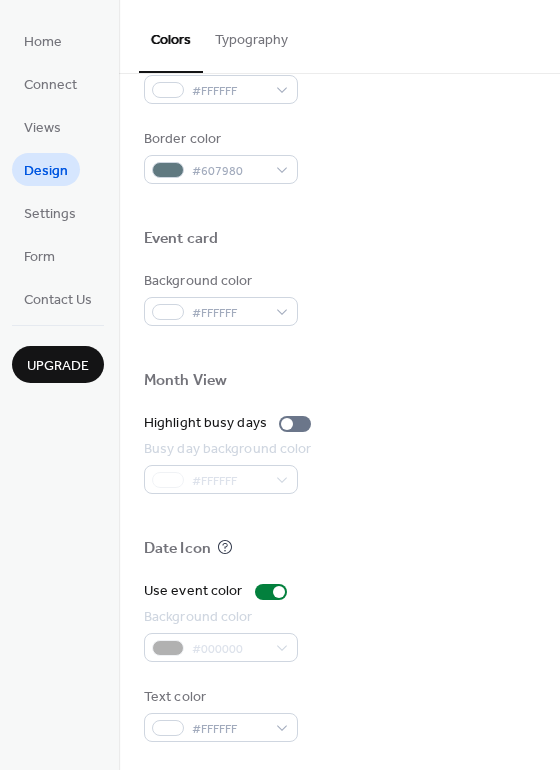 scroll, scrollTop: 856, scrollLeft: 0, axis: vertical 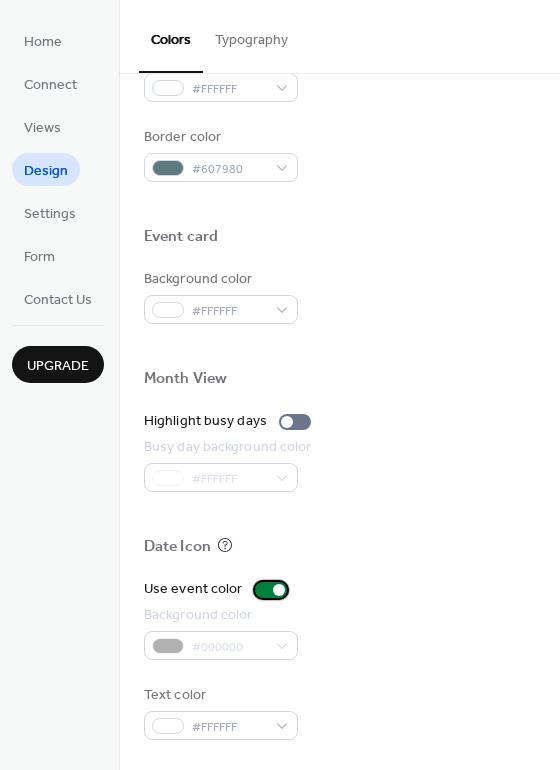 click at bounding box center (279, 590) 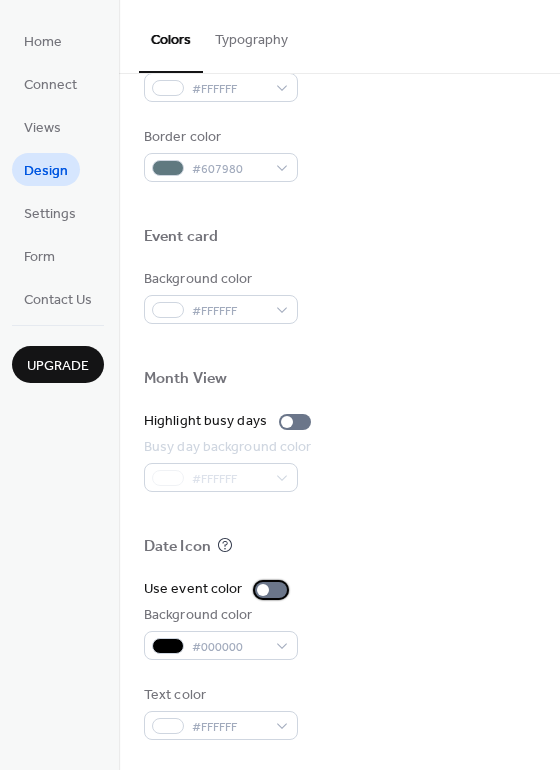 click at bounding box center (271, 590) 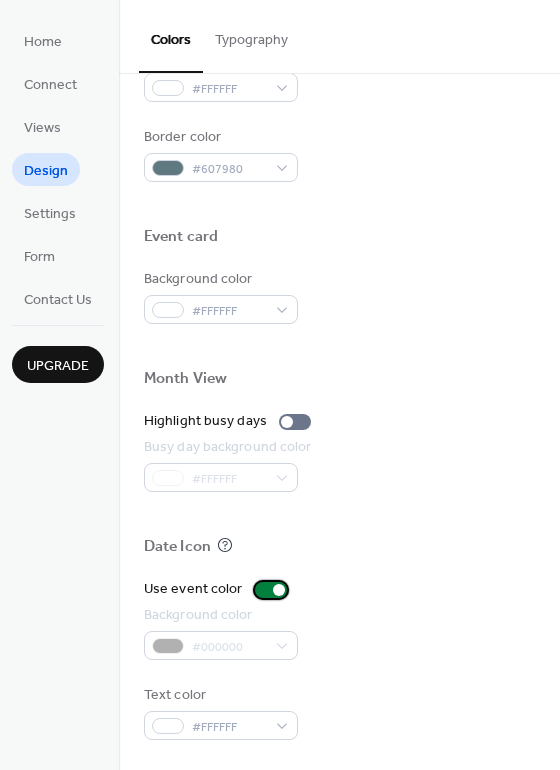 click at bounding box center [279, 590] 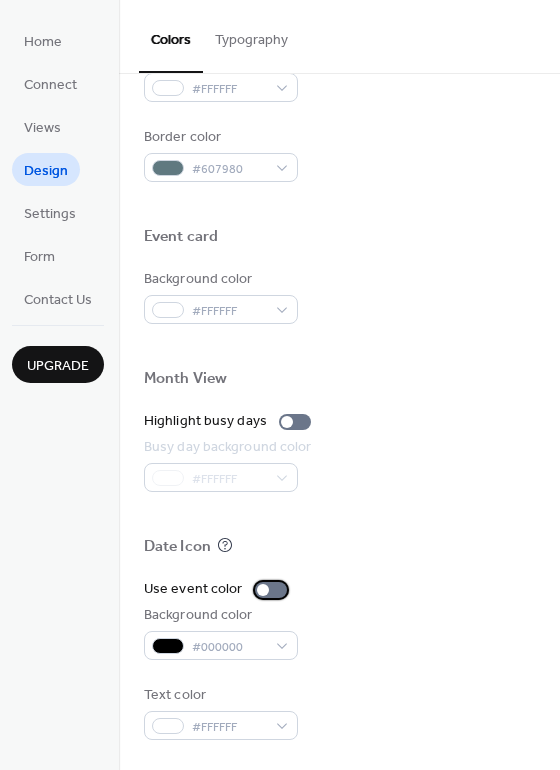 click at bounding box center (271, 590) 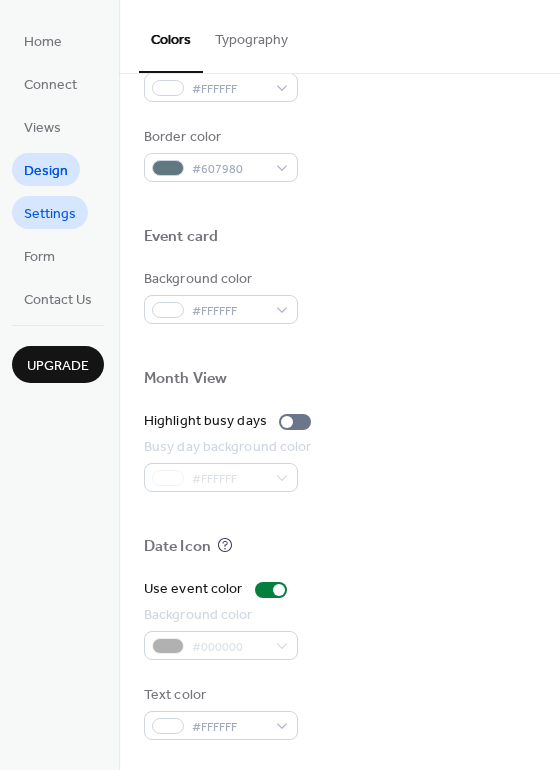 click on "Settings" at bounding box center (50, 214) 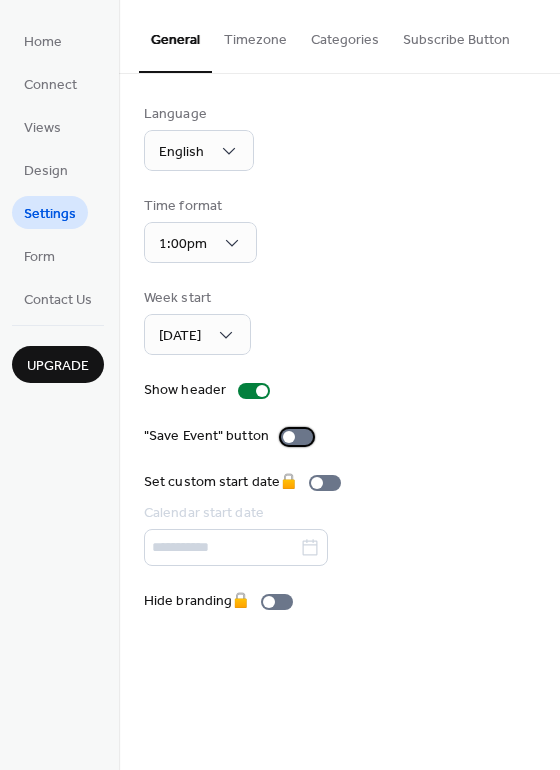 click at bounding box center [289, 437] 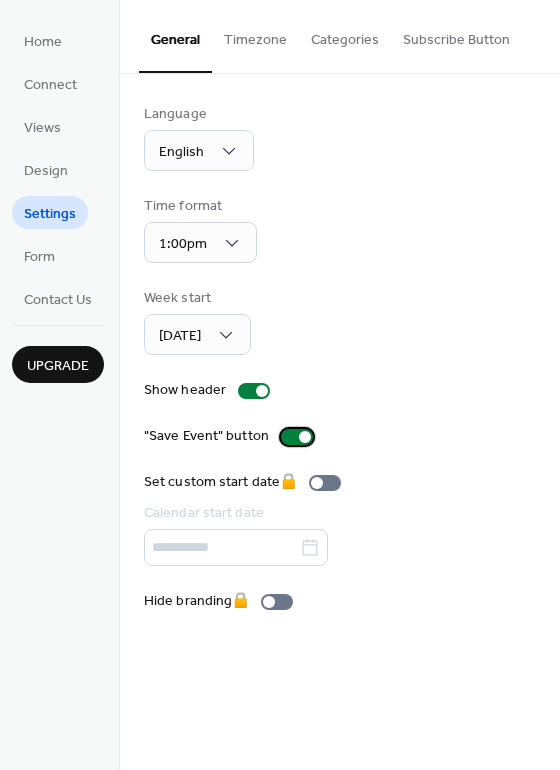 click at bounding box center (305, 437) 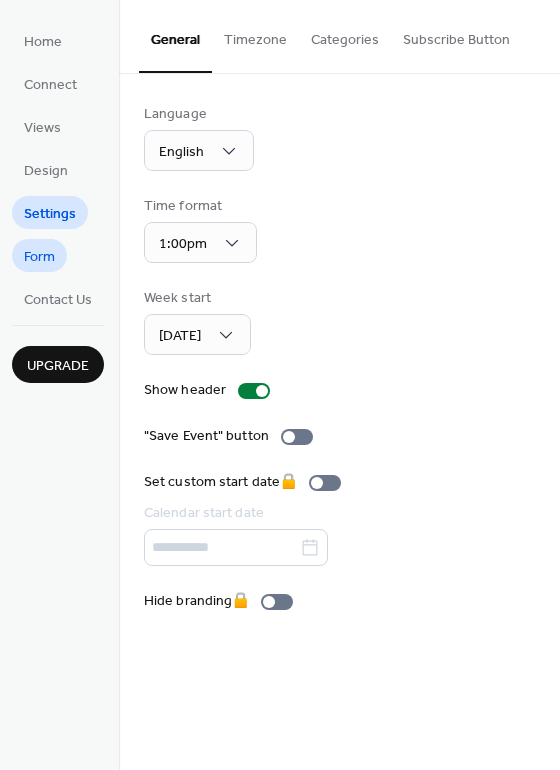 click on "Form" at bounding box center (39, 257) 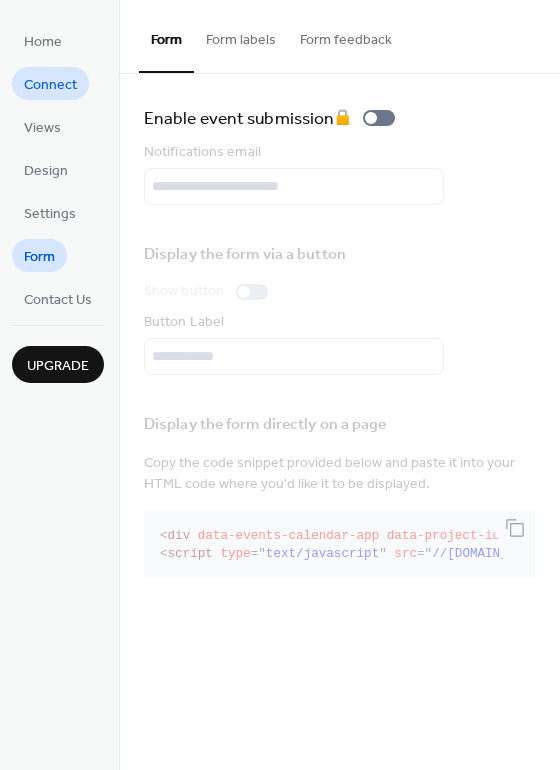 click on "Connect" at bounding box center (50, 85) 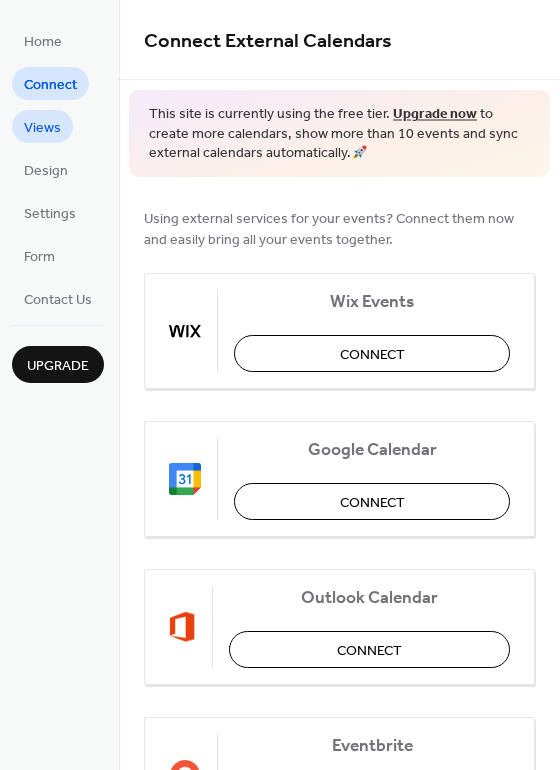 click on "Views" at bounding box center [42, 128] 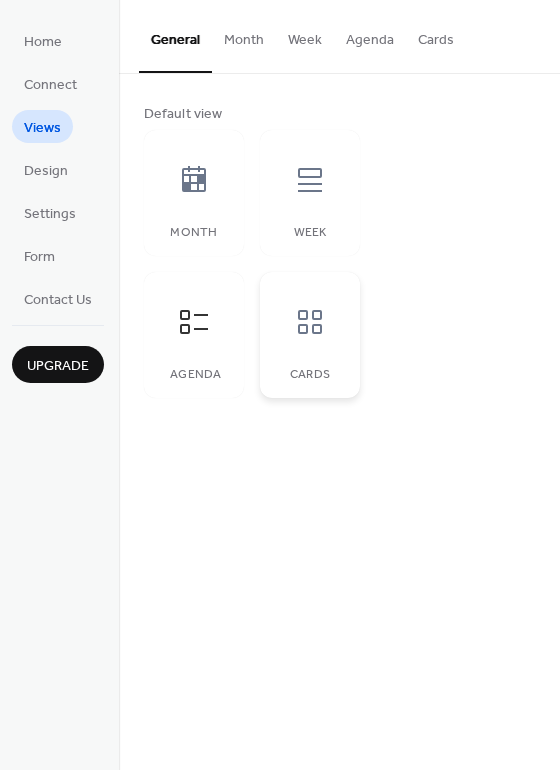 click at bounding box center [310, 322] 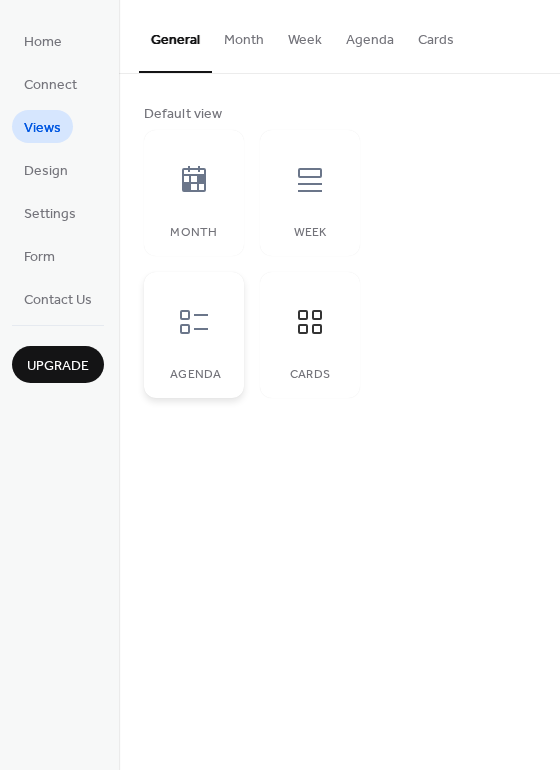 click at bounding box center [194, 322] 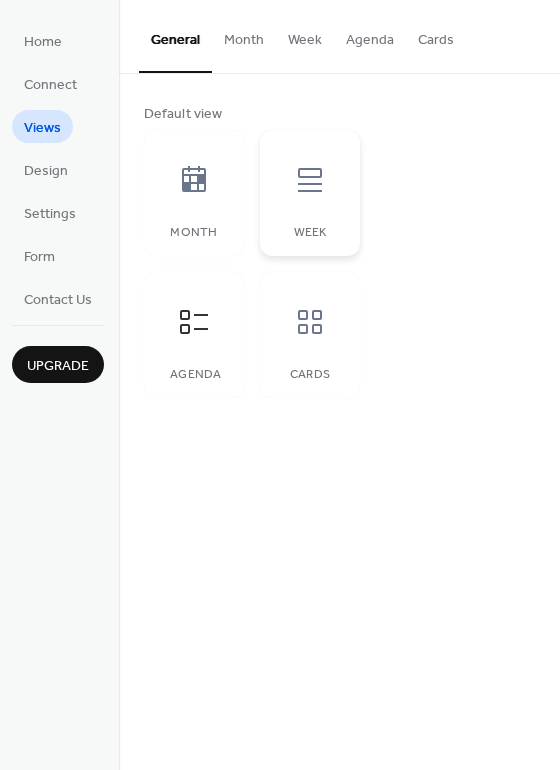 click 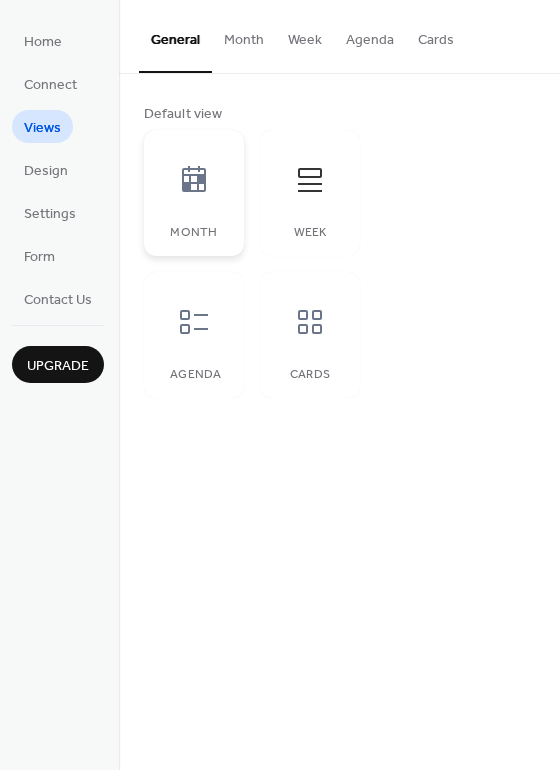 click 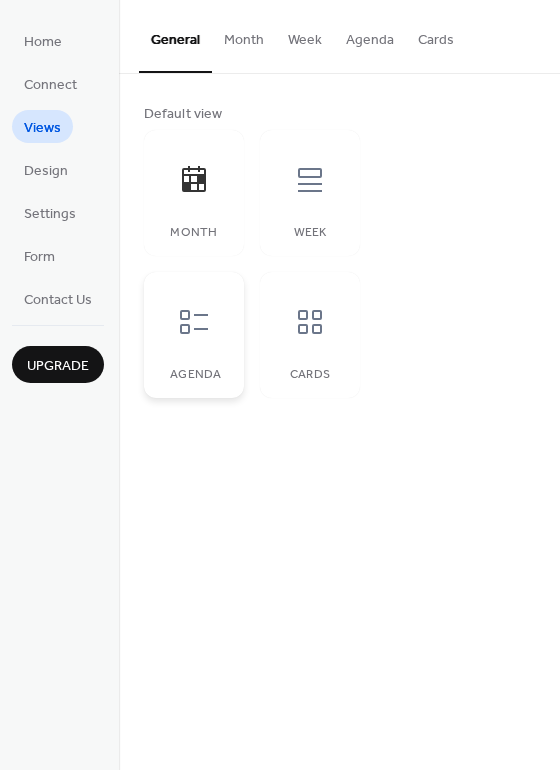click at bounding box center (194, 322) 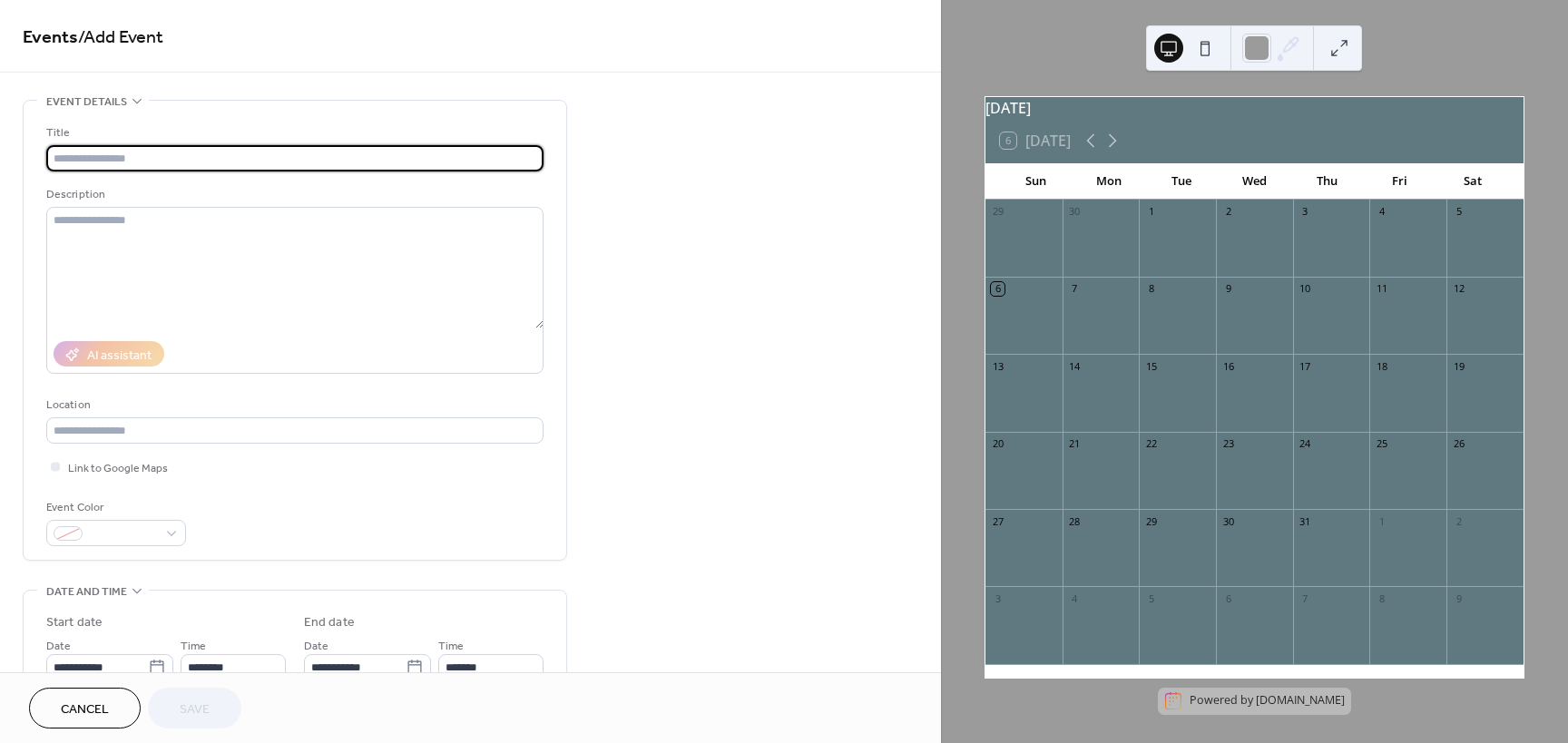 scroll, scrollTop: 0, scrollLeft: 0, axis: both 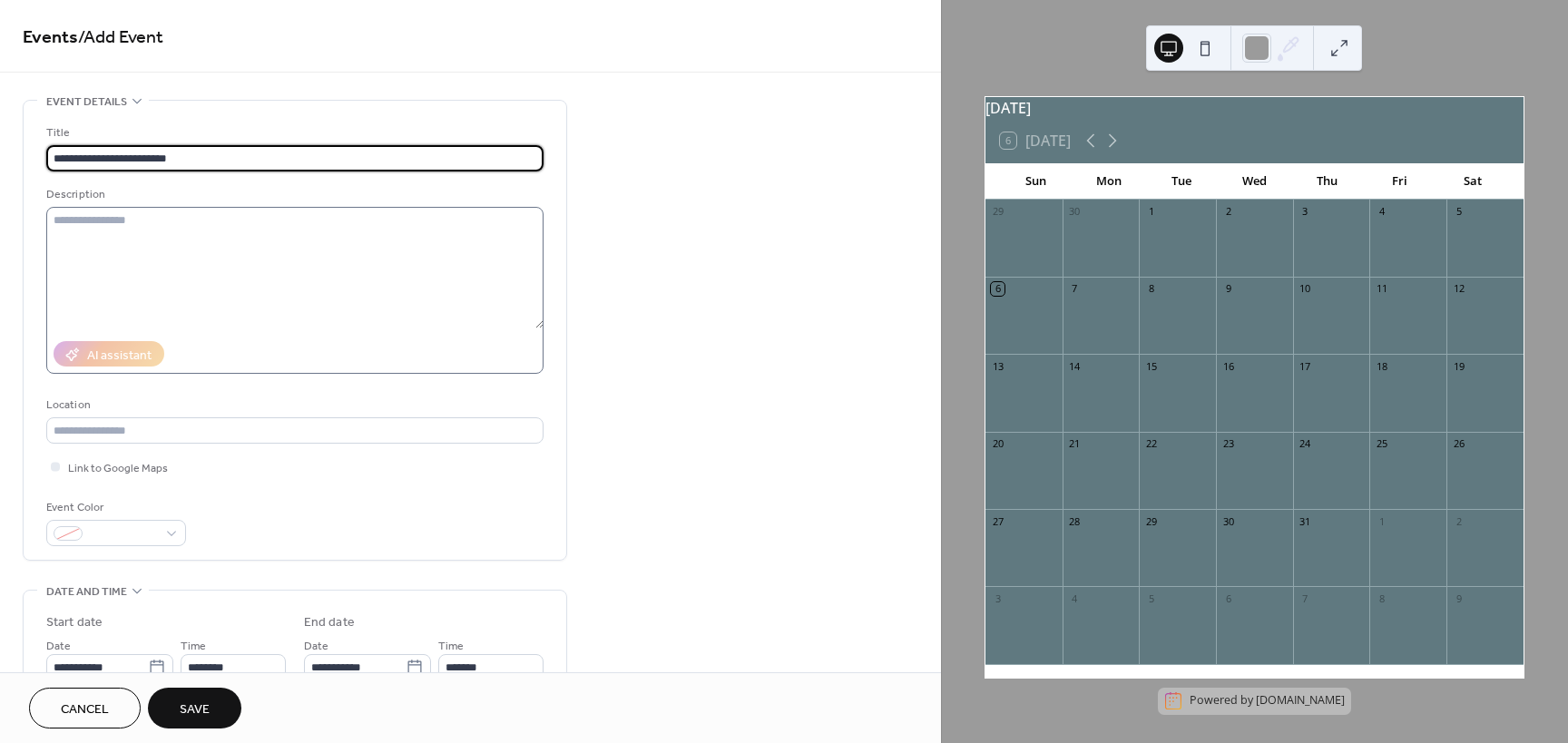 type on "**********" 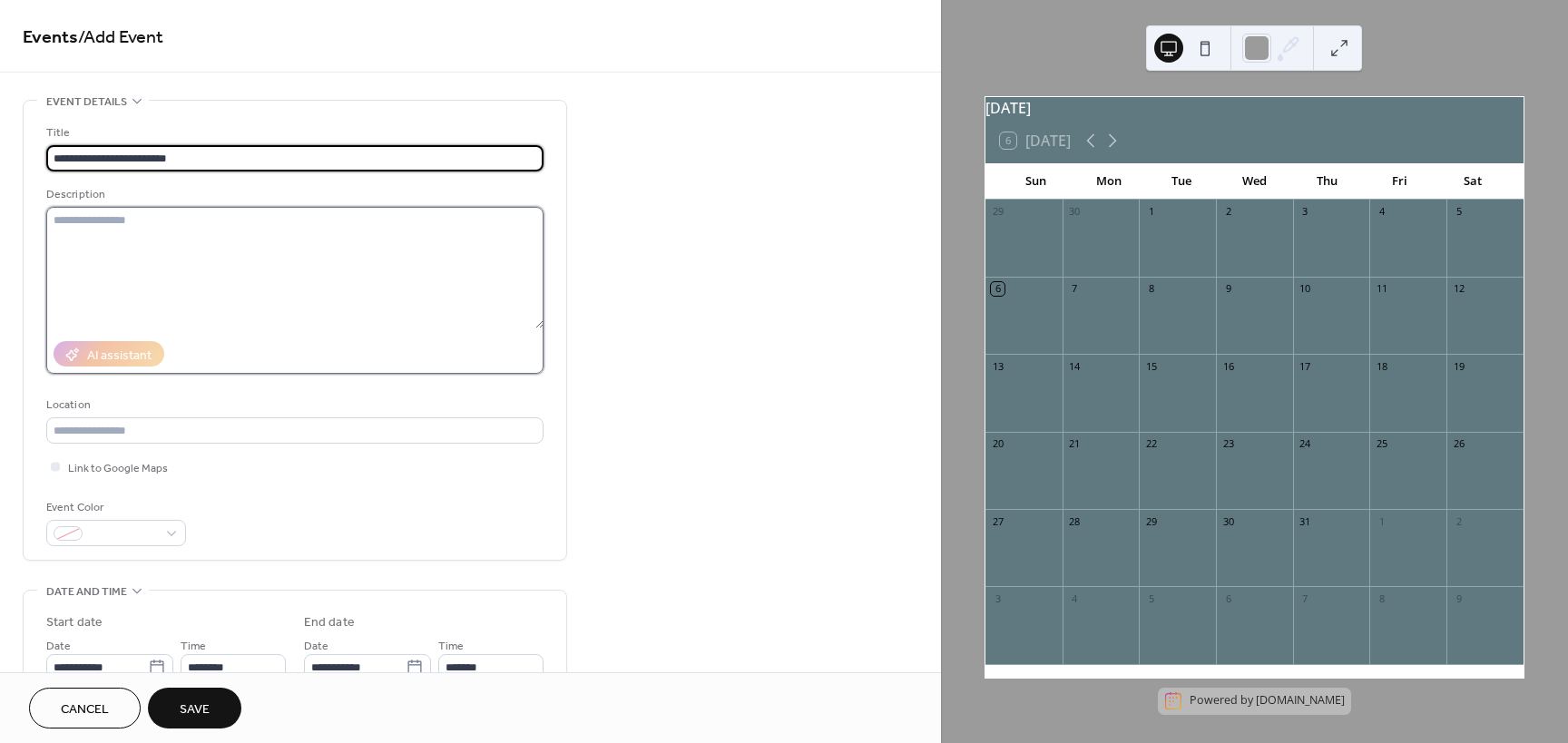 click at bounding box center [295, 268] 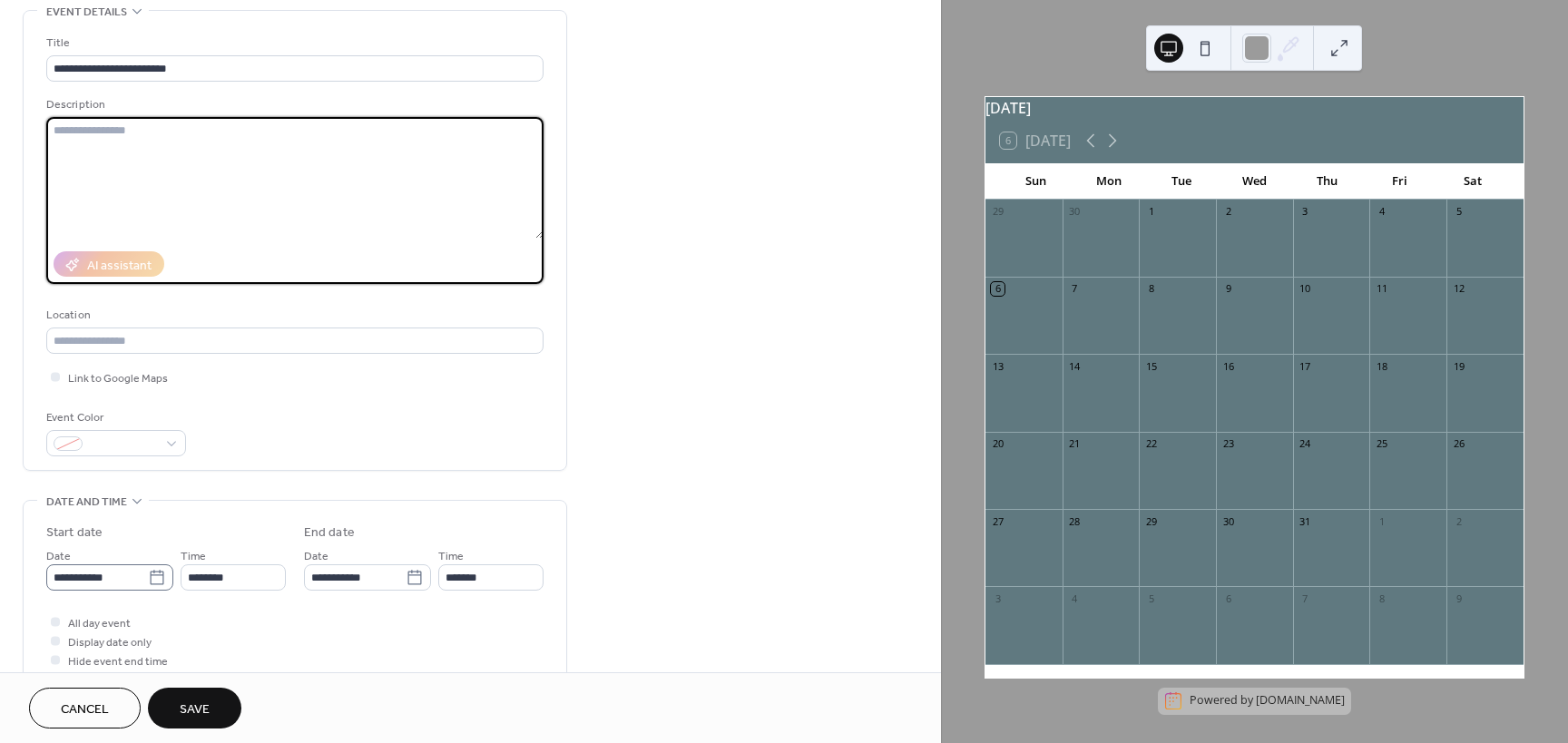 scroll, scrollTop: 181, scrollLeft: 0, axis: vertical 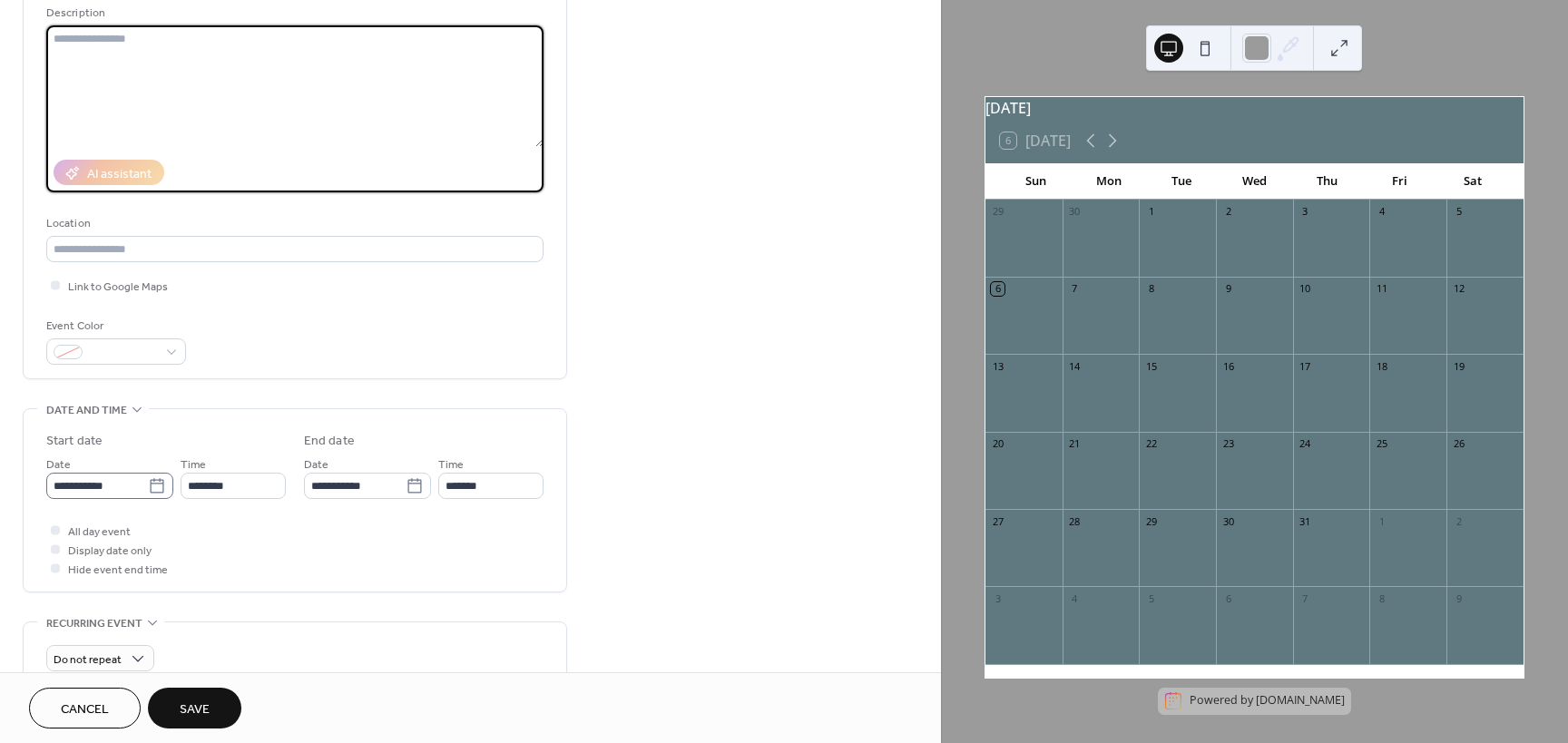 click 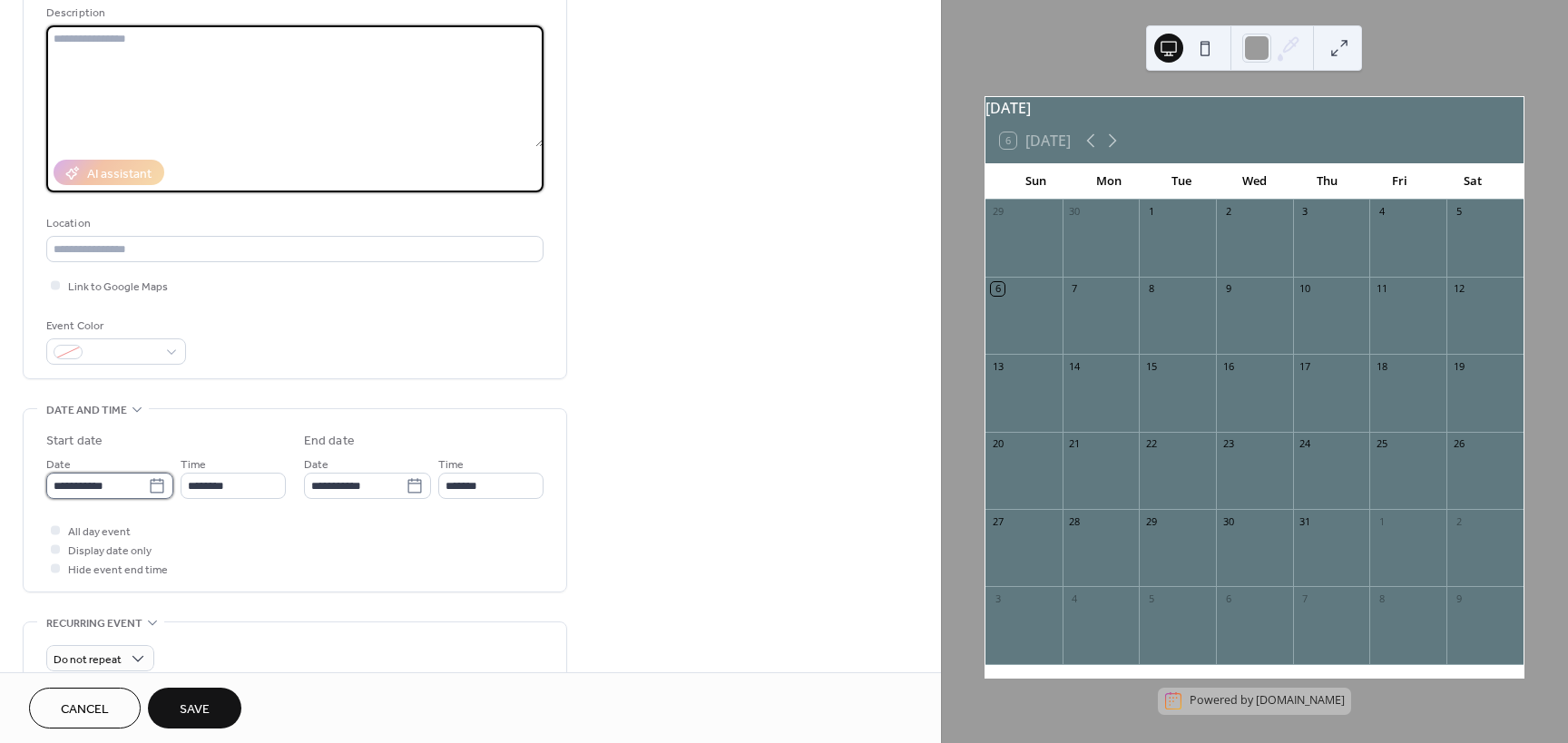 click on "**********" at bounding box center (97, 485) 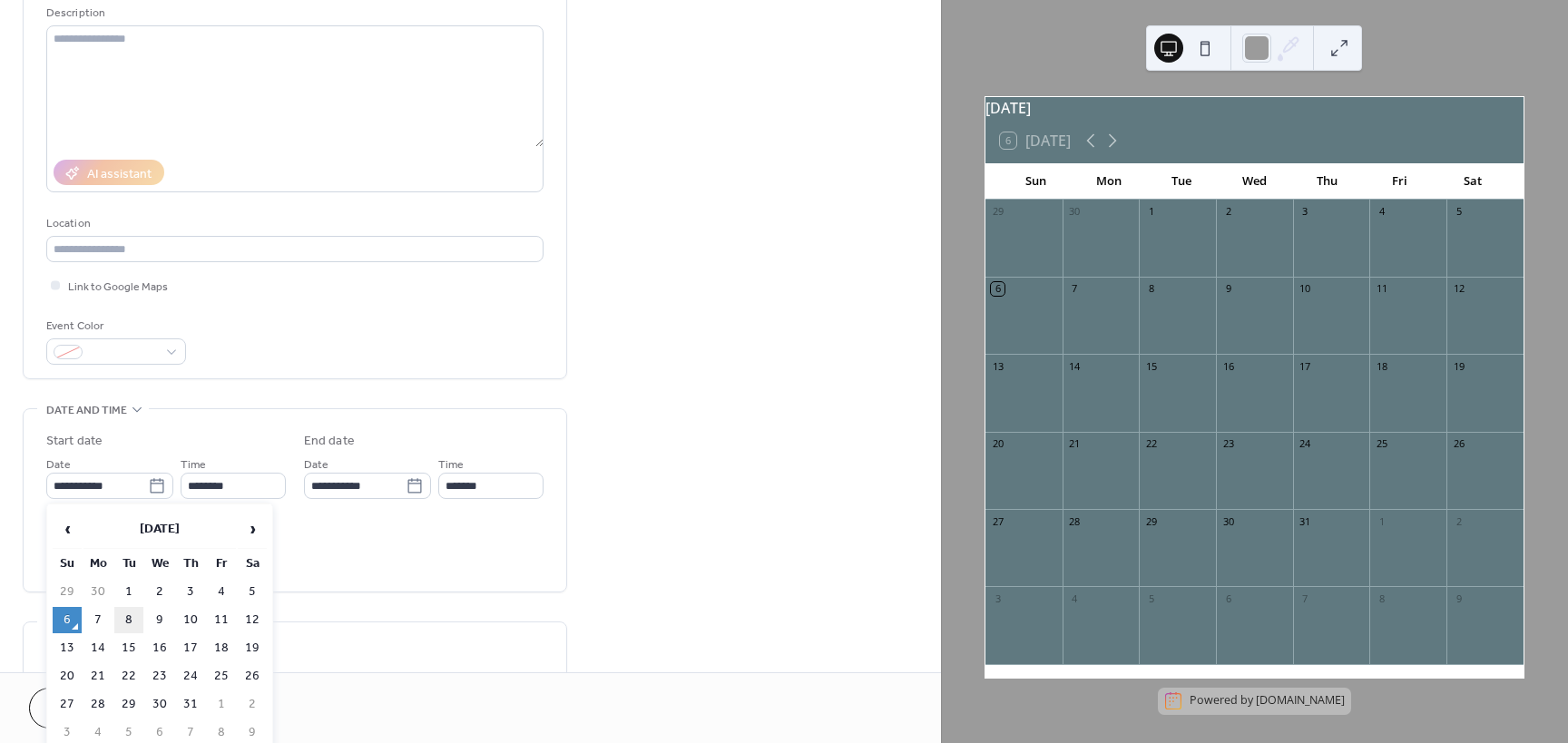 click on "8" at bounding box center (129, 620) 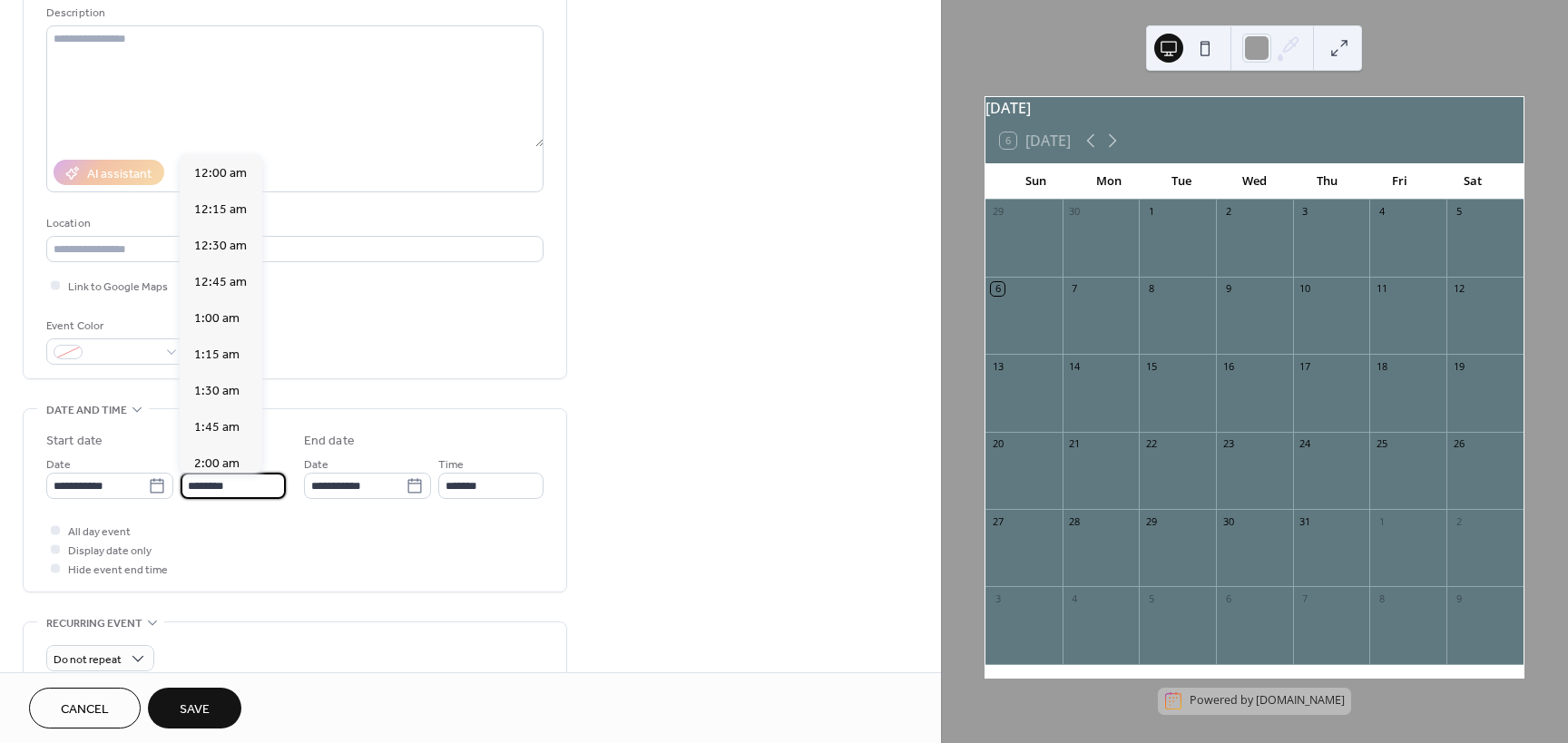 click on "********" at bounding box center [233, 485] 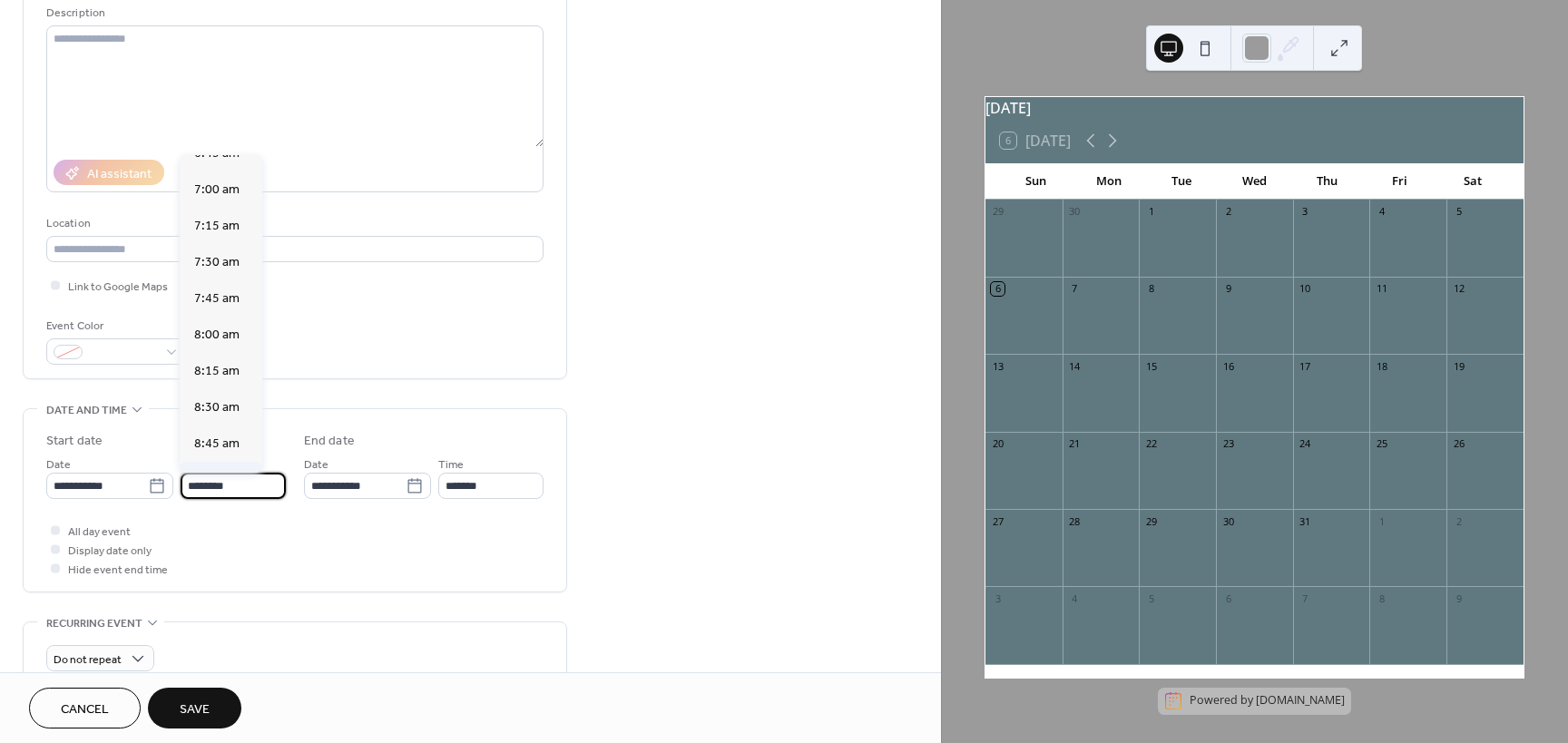 scroll, scrollTop: 1150, scrollLeft: 0, axis: vertical 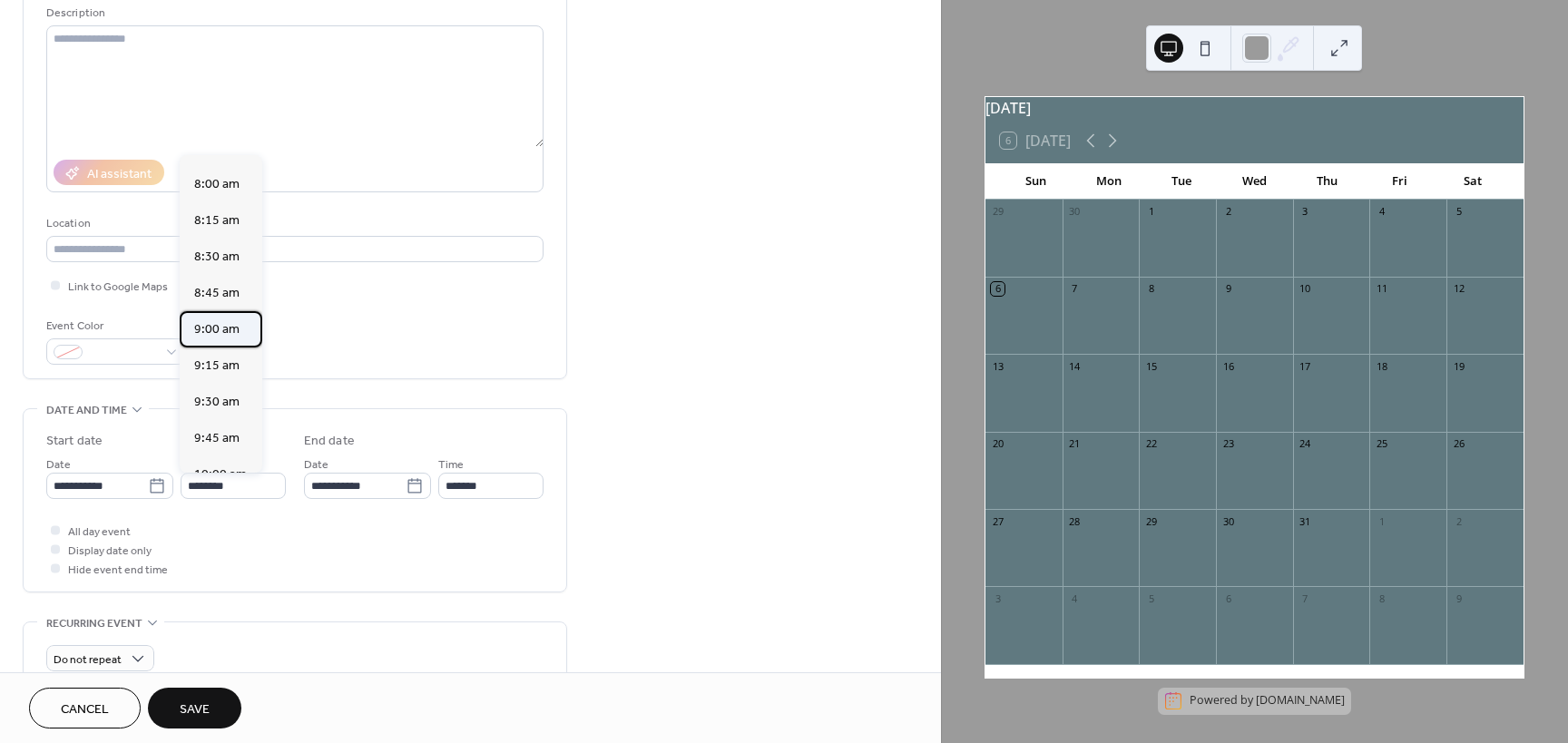 click on "9:00 am" at bounding box center [217, 329] 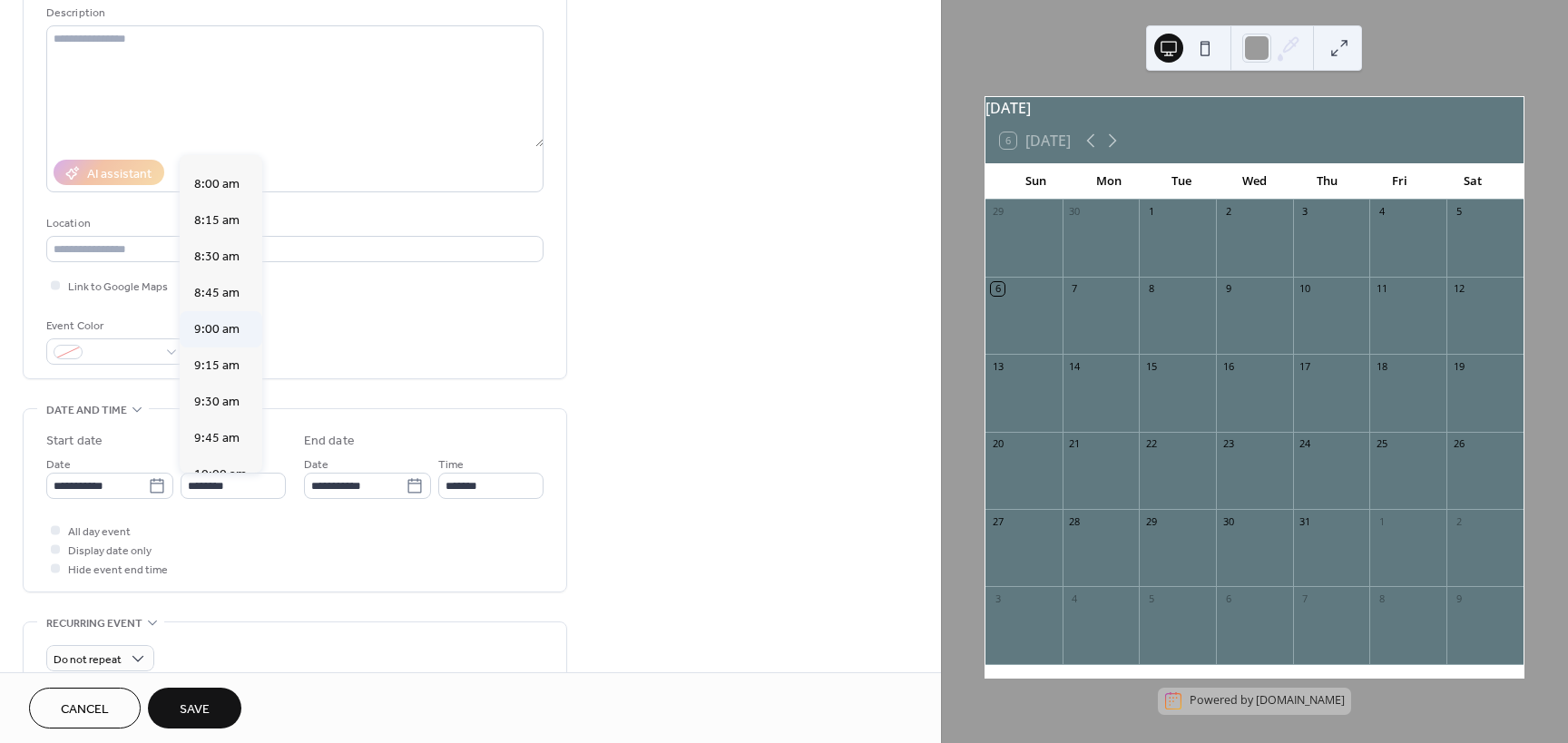 type on "*******" 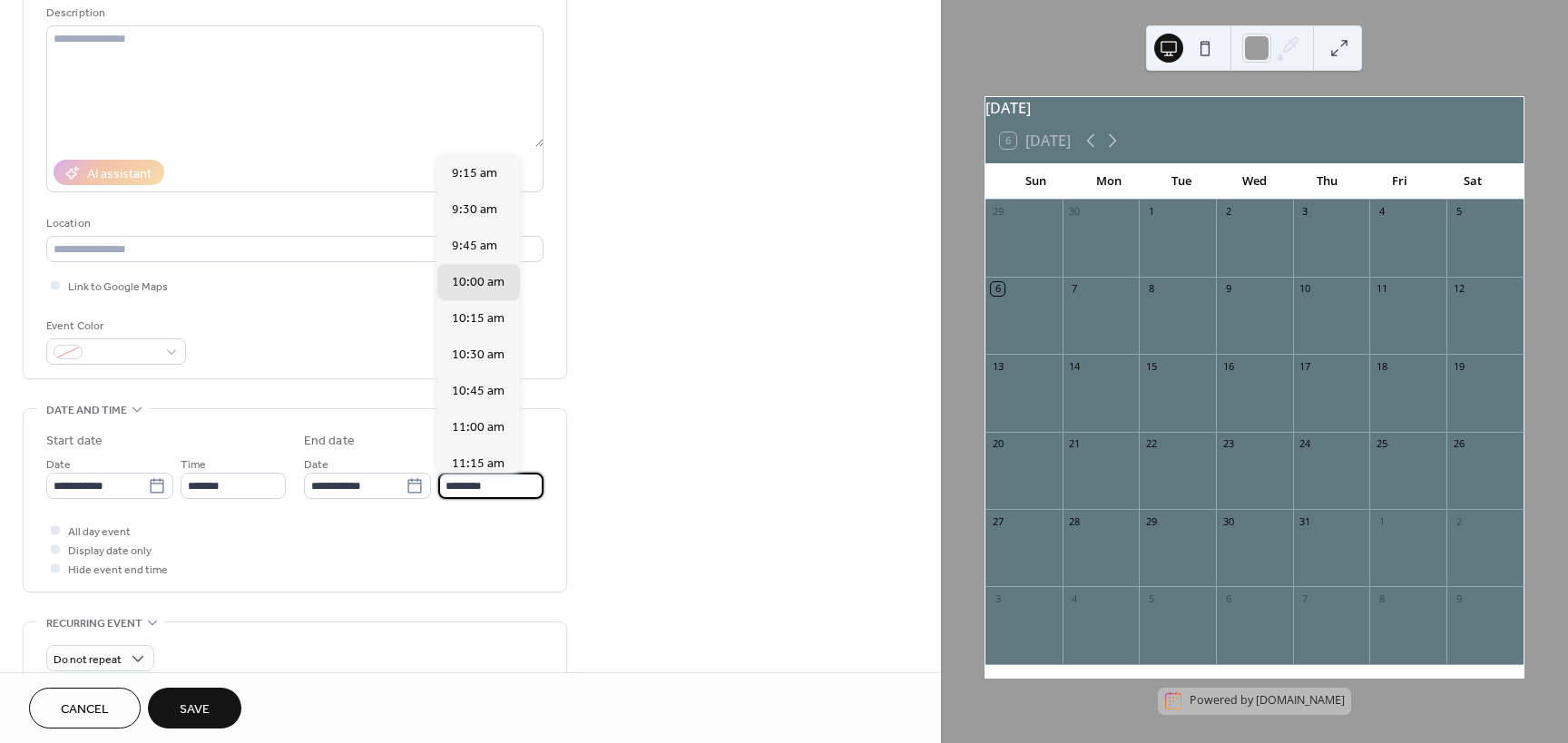 click on "********" at bounding box center (491, 485) 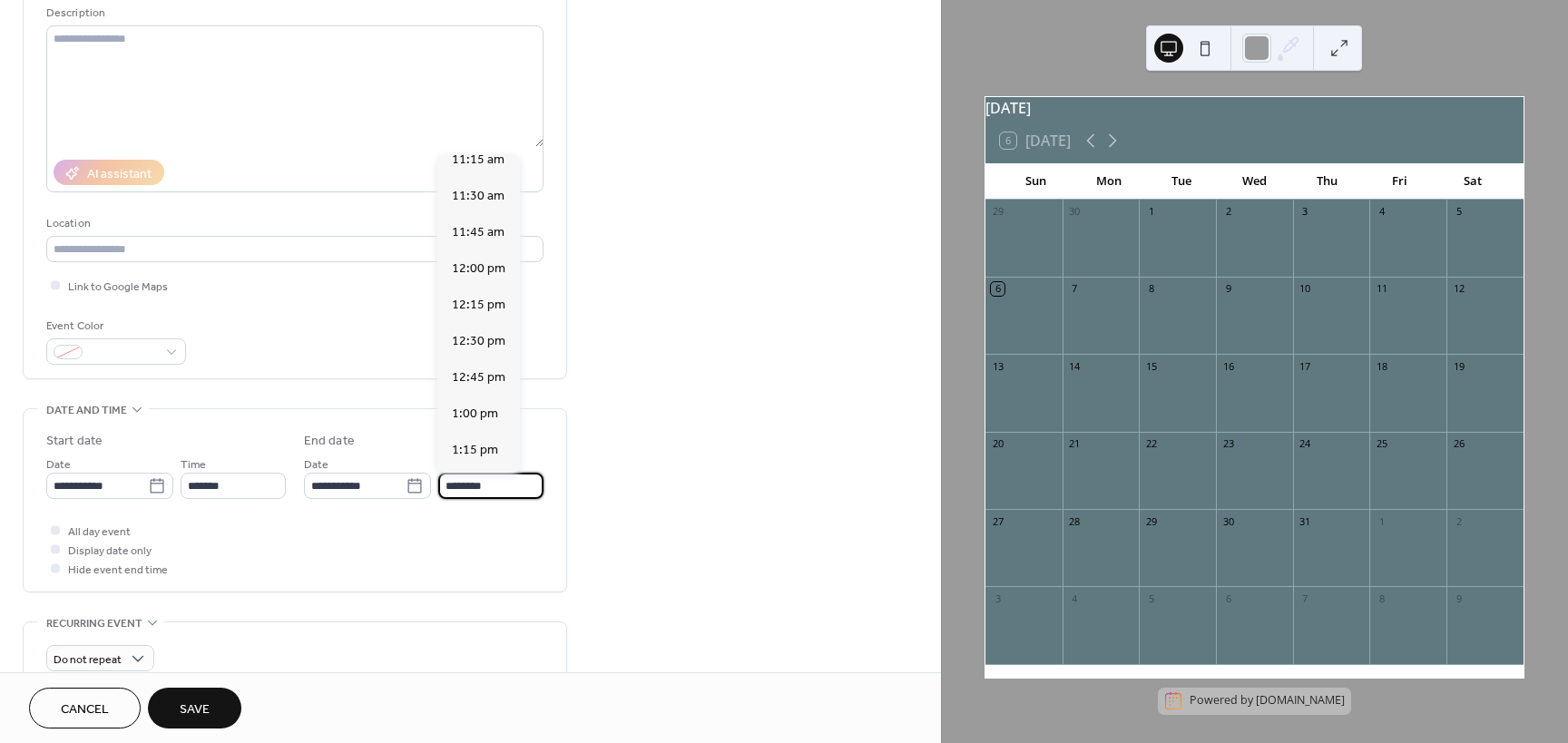scroll, scrollTop: 363, scrollLeft: 0, axis: vertical 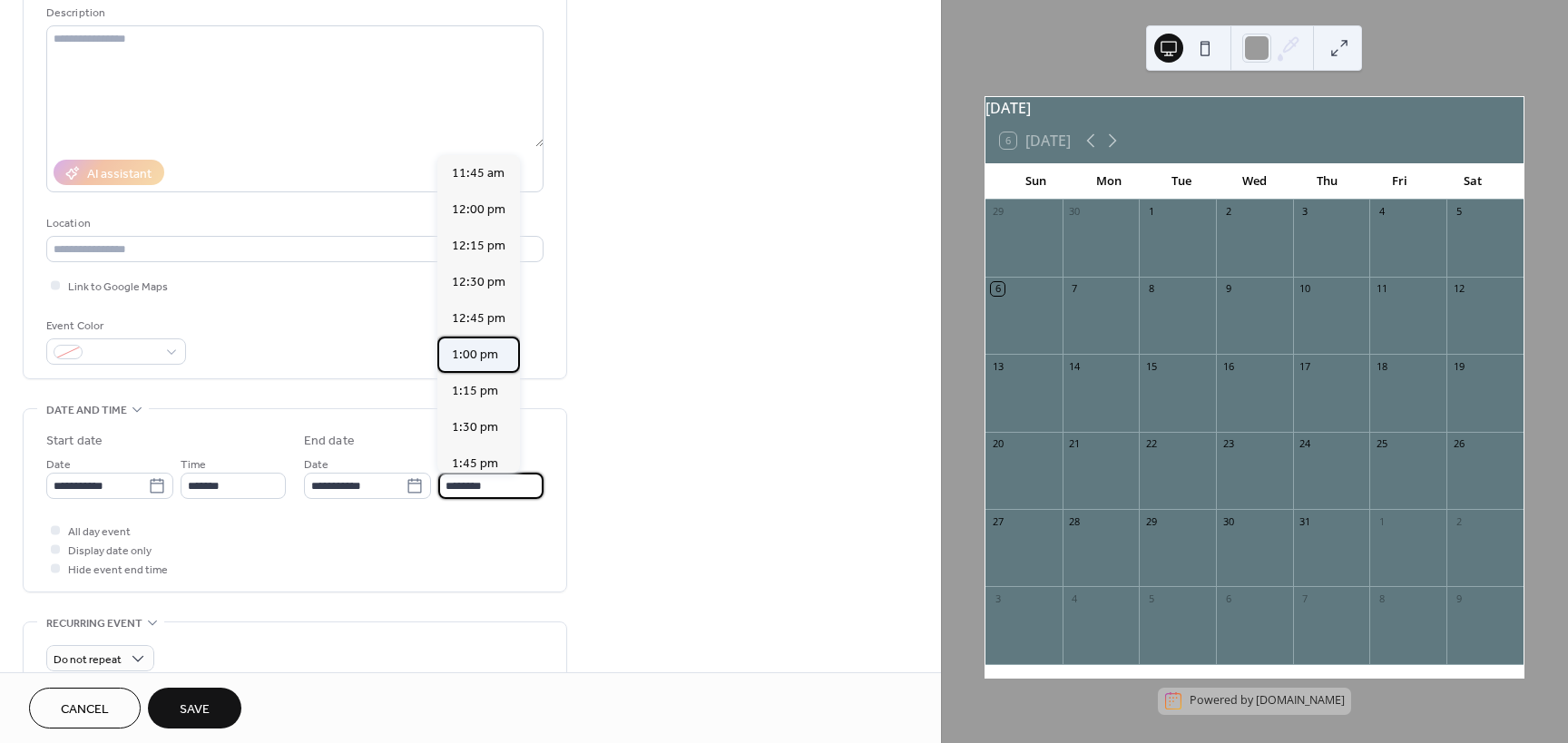 click on "1:00 pm" at bounding box center [475, 355] 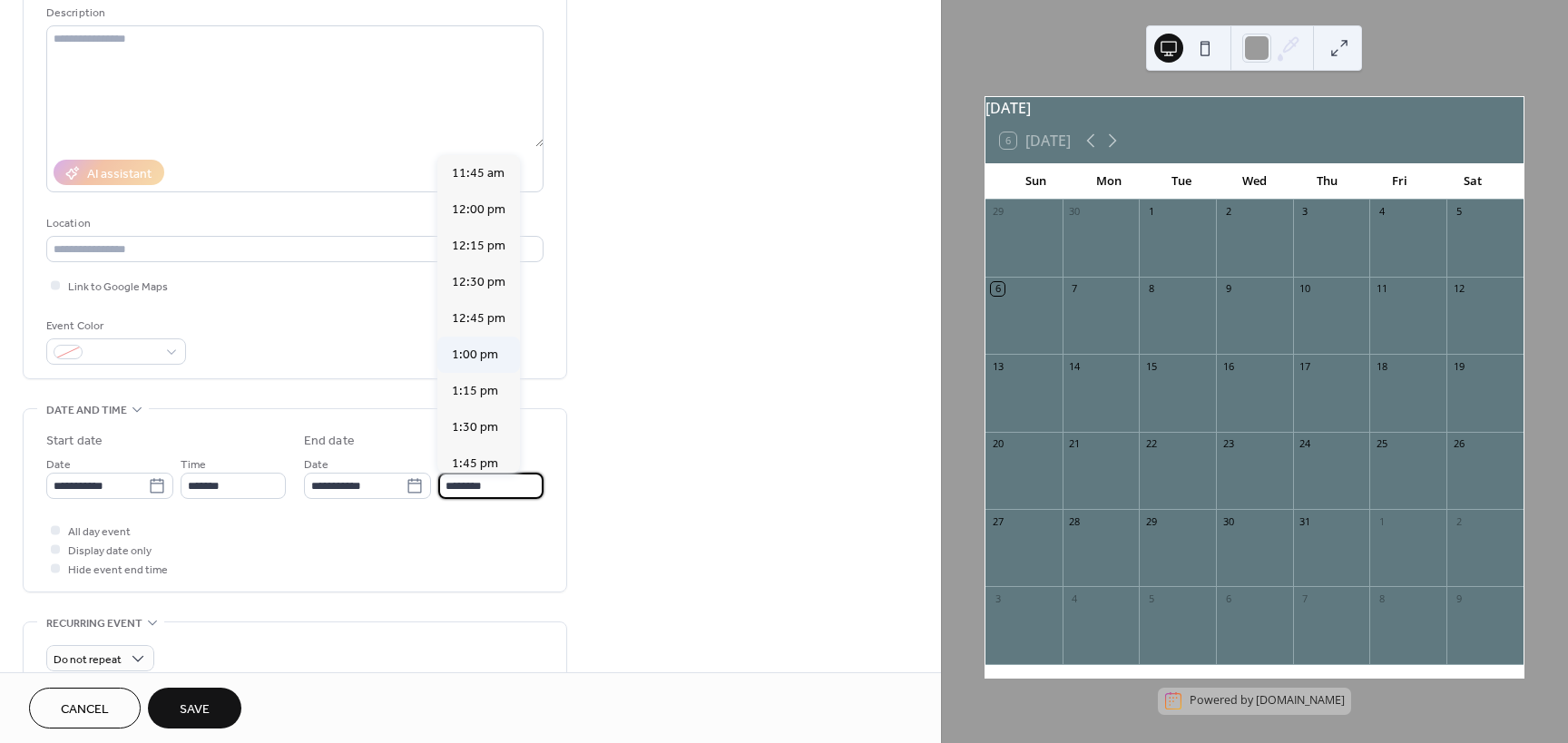 type on "*******" 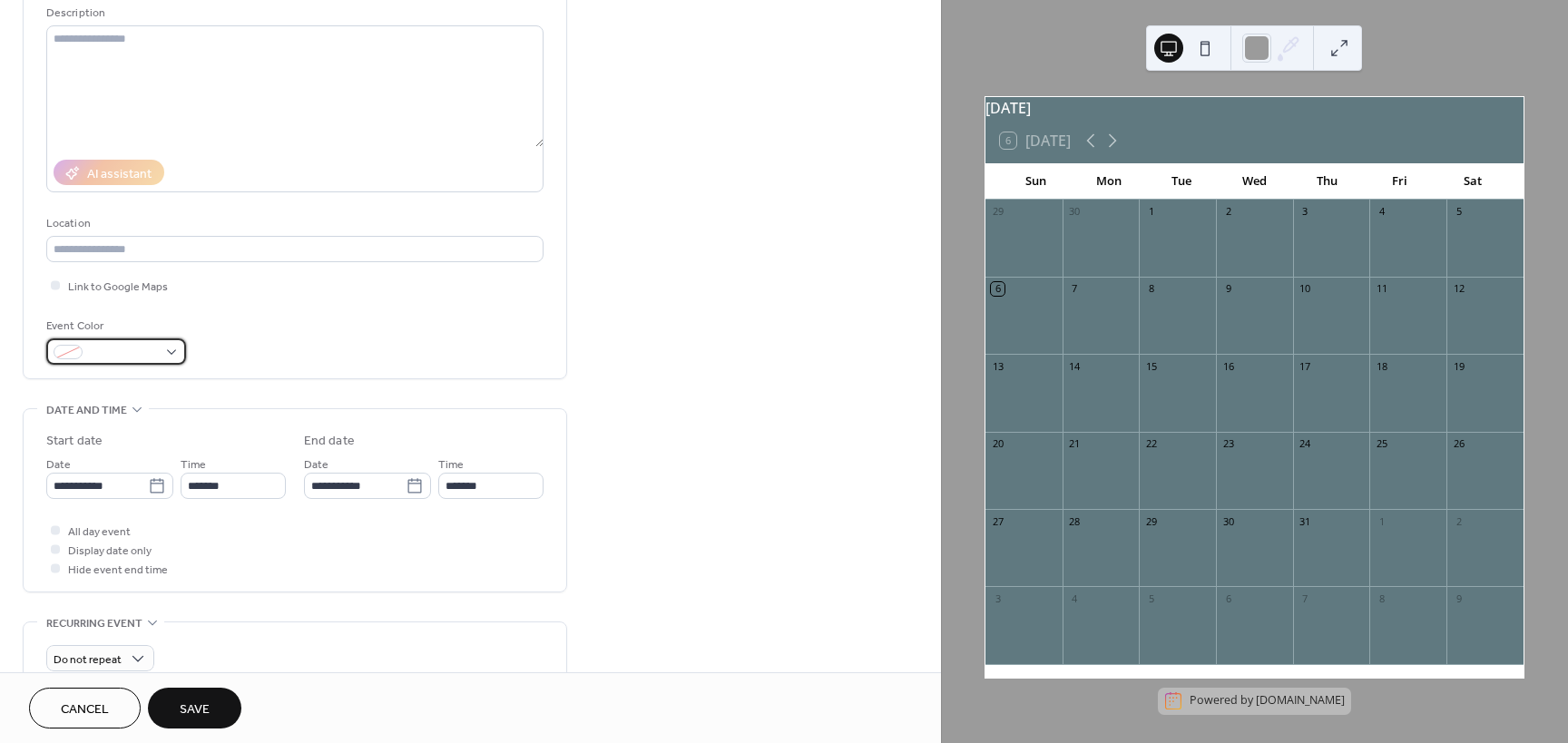 click at bounding box center (123, 353) 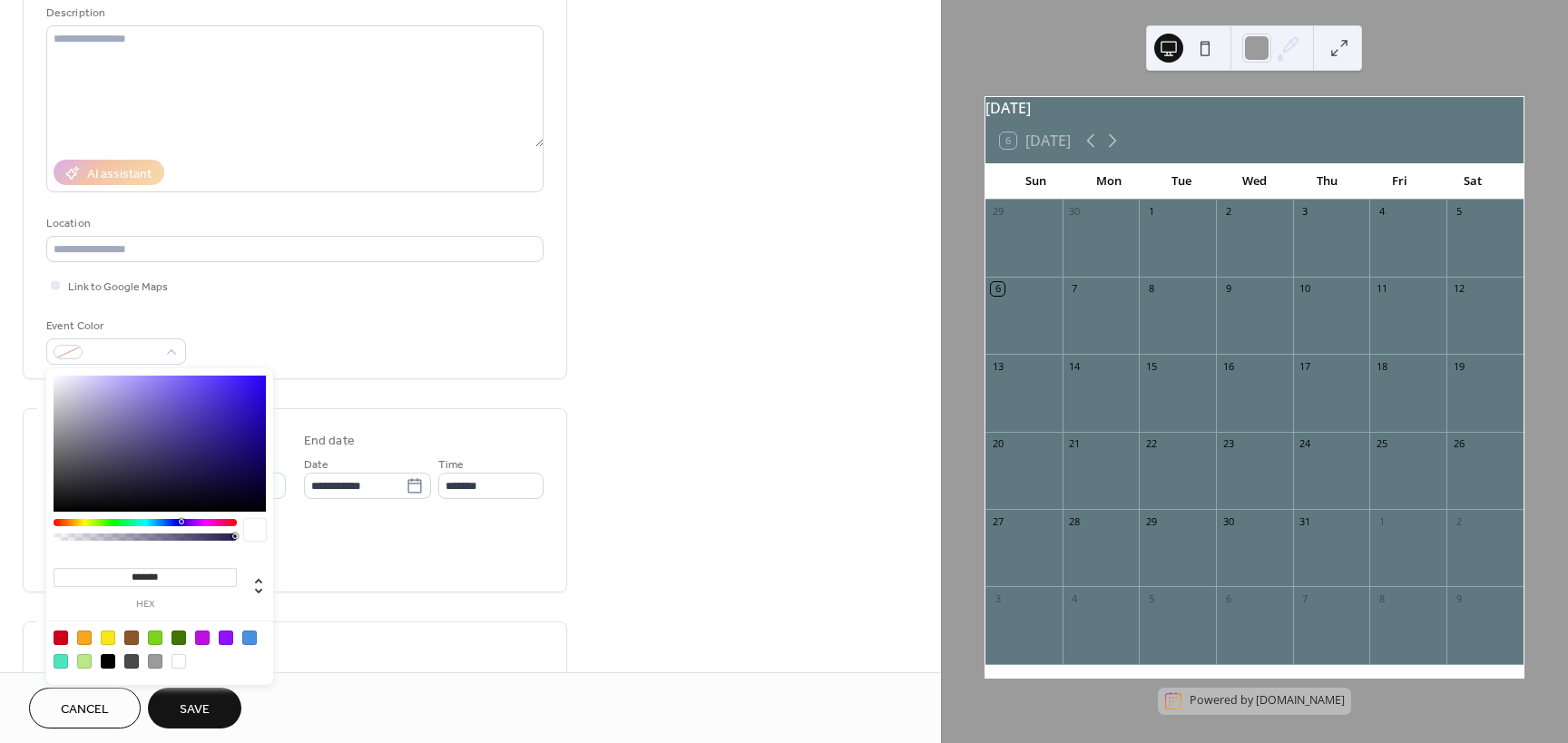 click at bounding box center (108, 638) 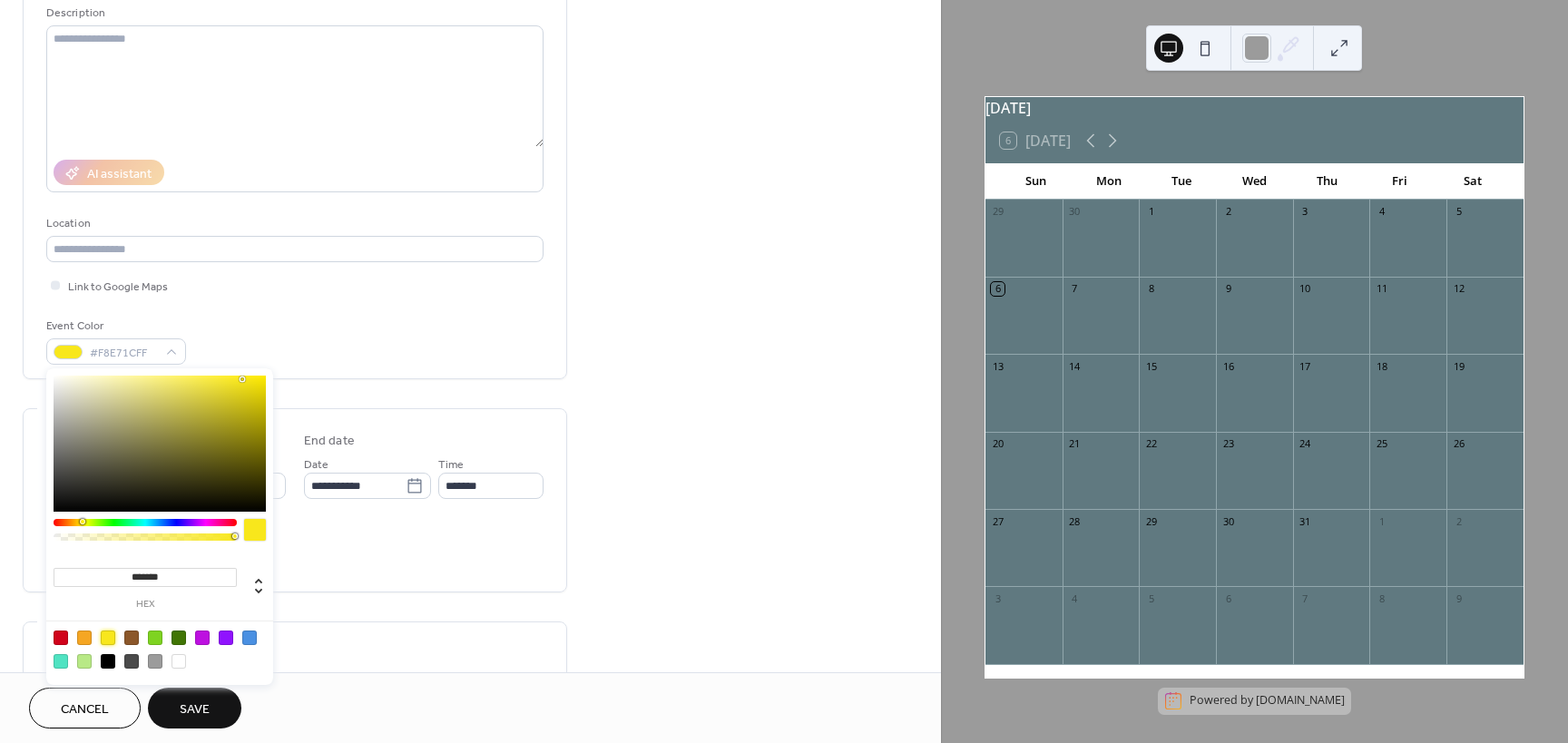 click on "**********" at bounding box center [295, 462] 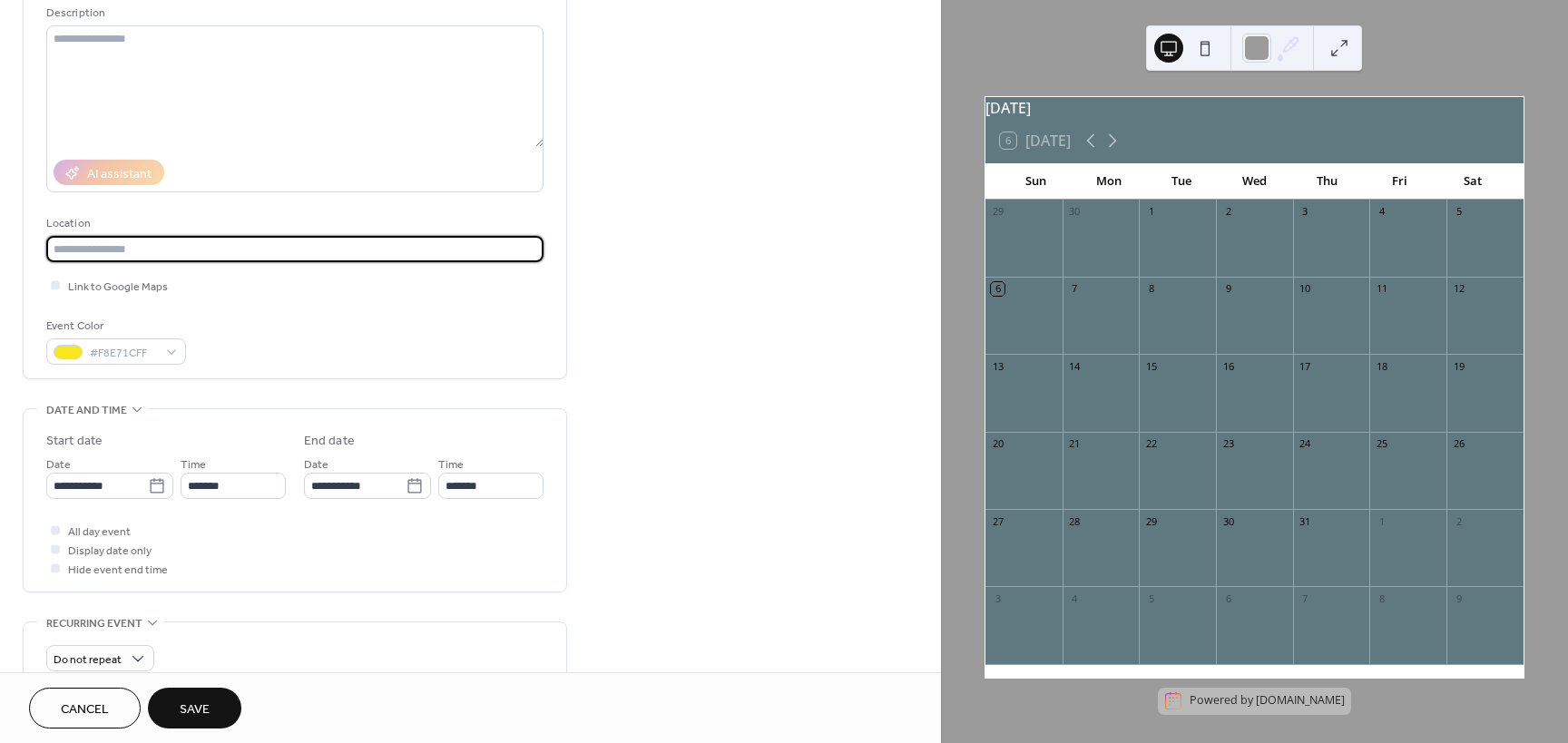 click at bounding box center [295, 249] 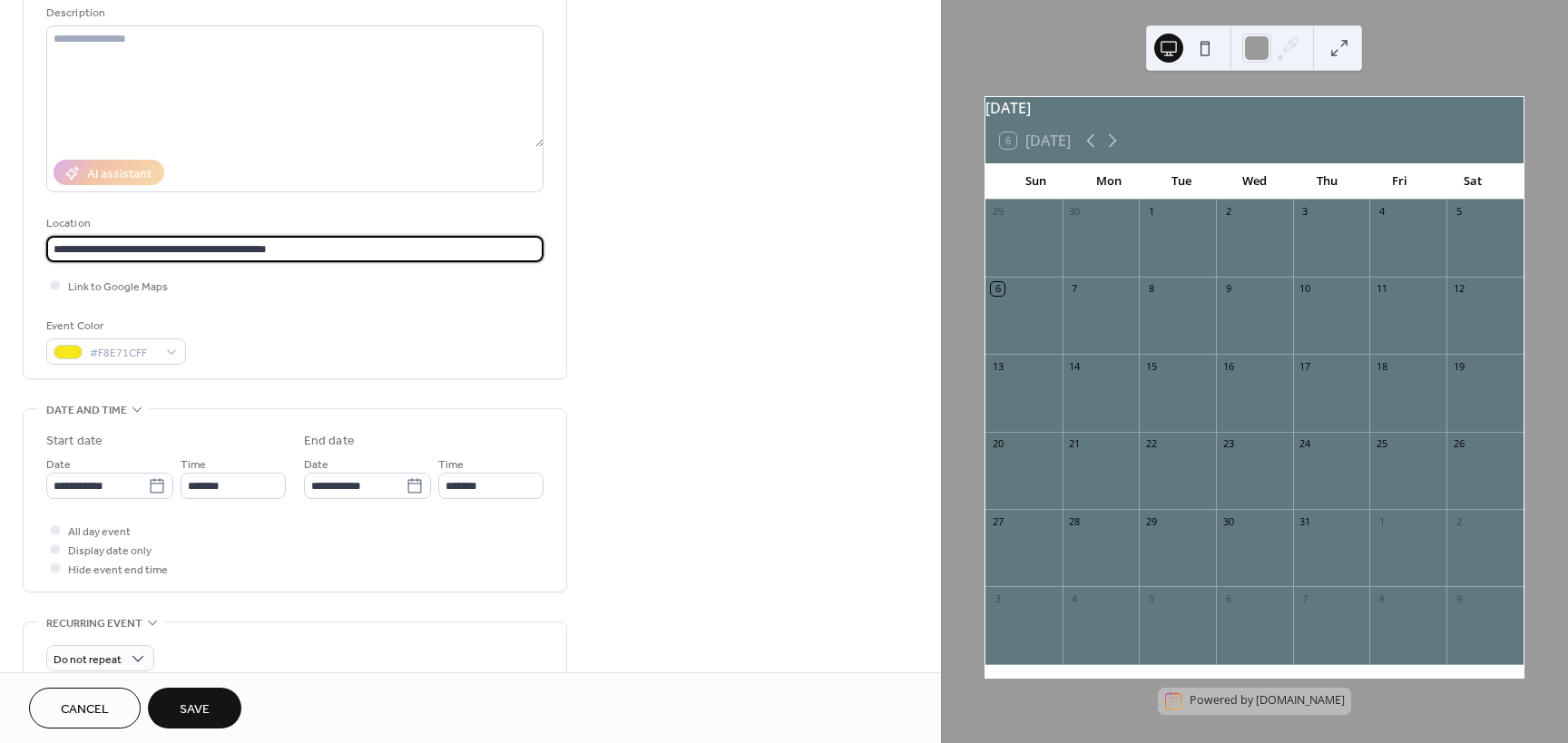 type on "**********" 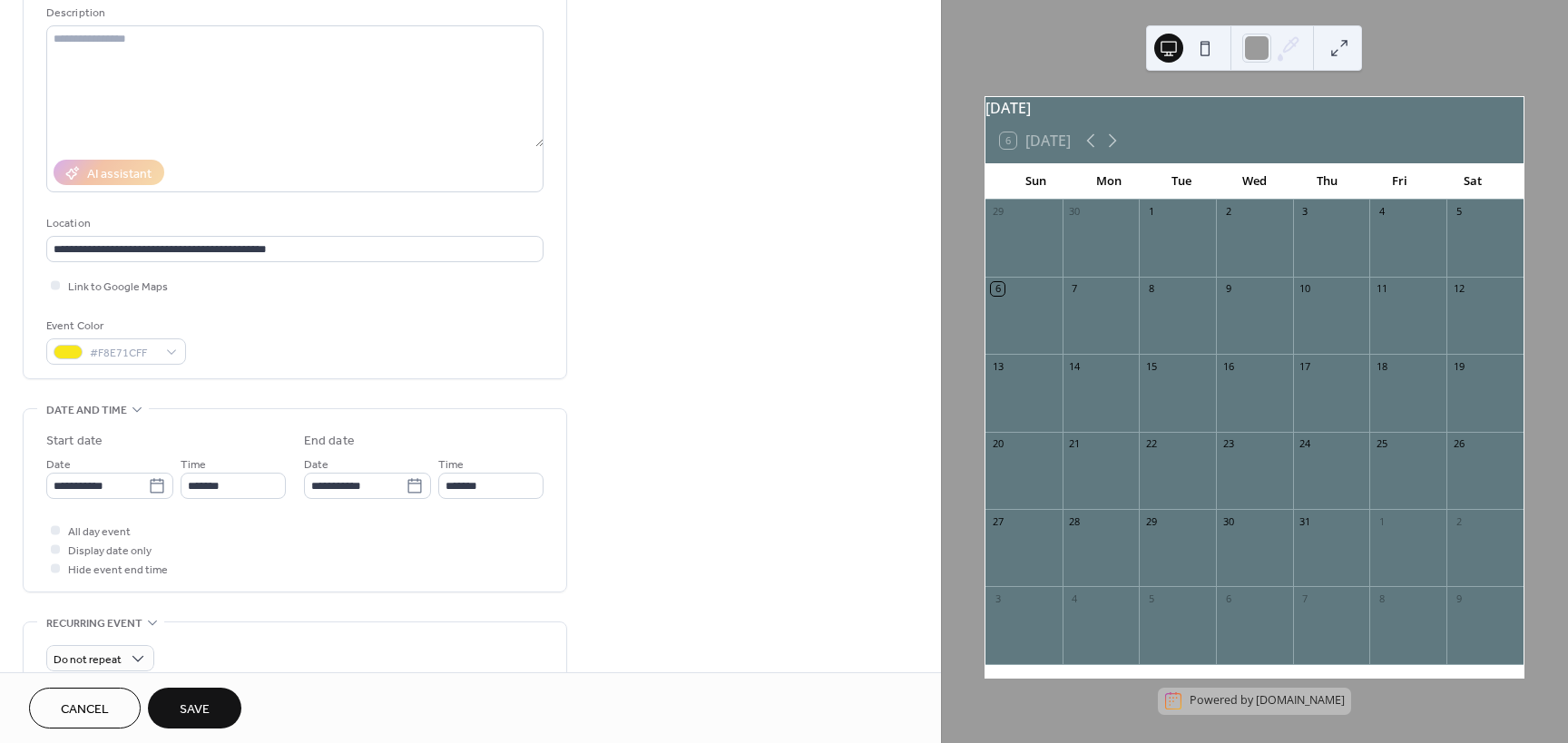 click on "**********" at bounding box center (295, 153) 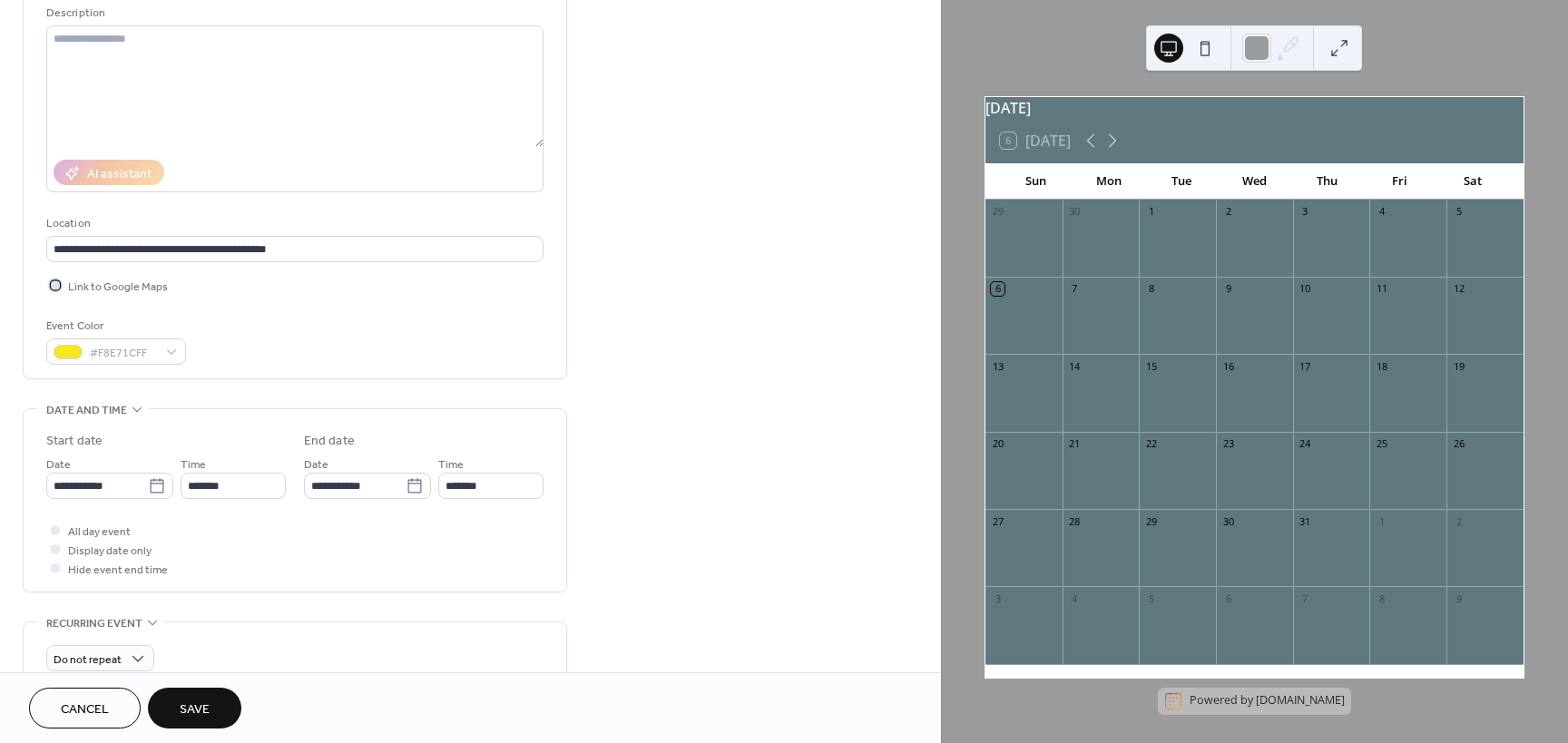 click at bounding box center (55, 285) 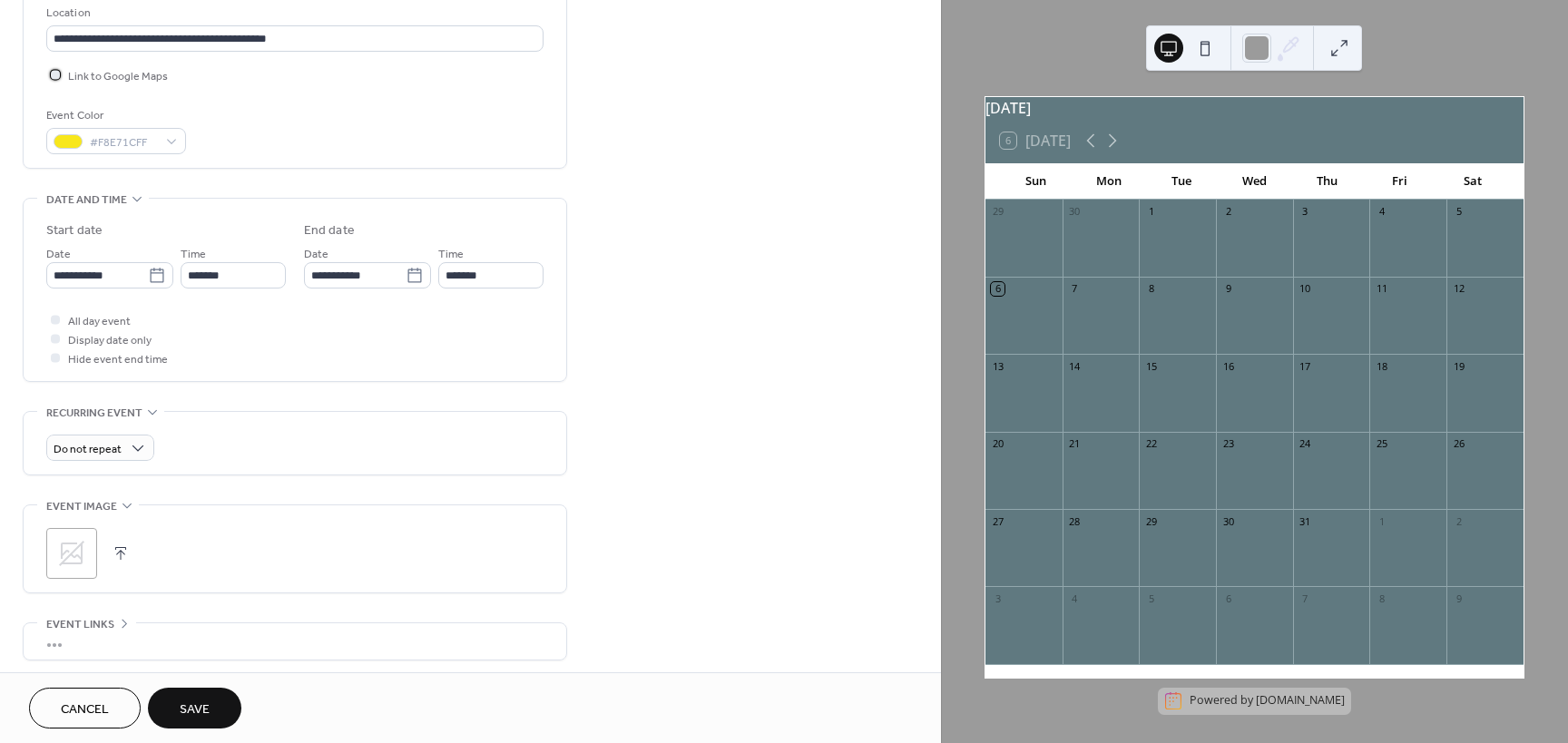 scroll, scrollTop: 533, scrollLeft: 0, axis: vertical 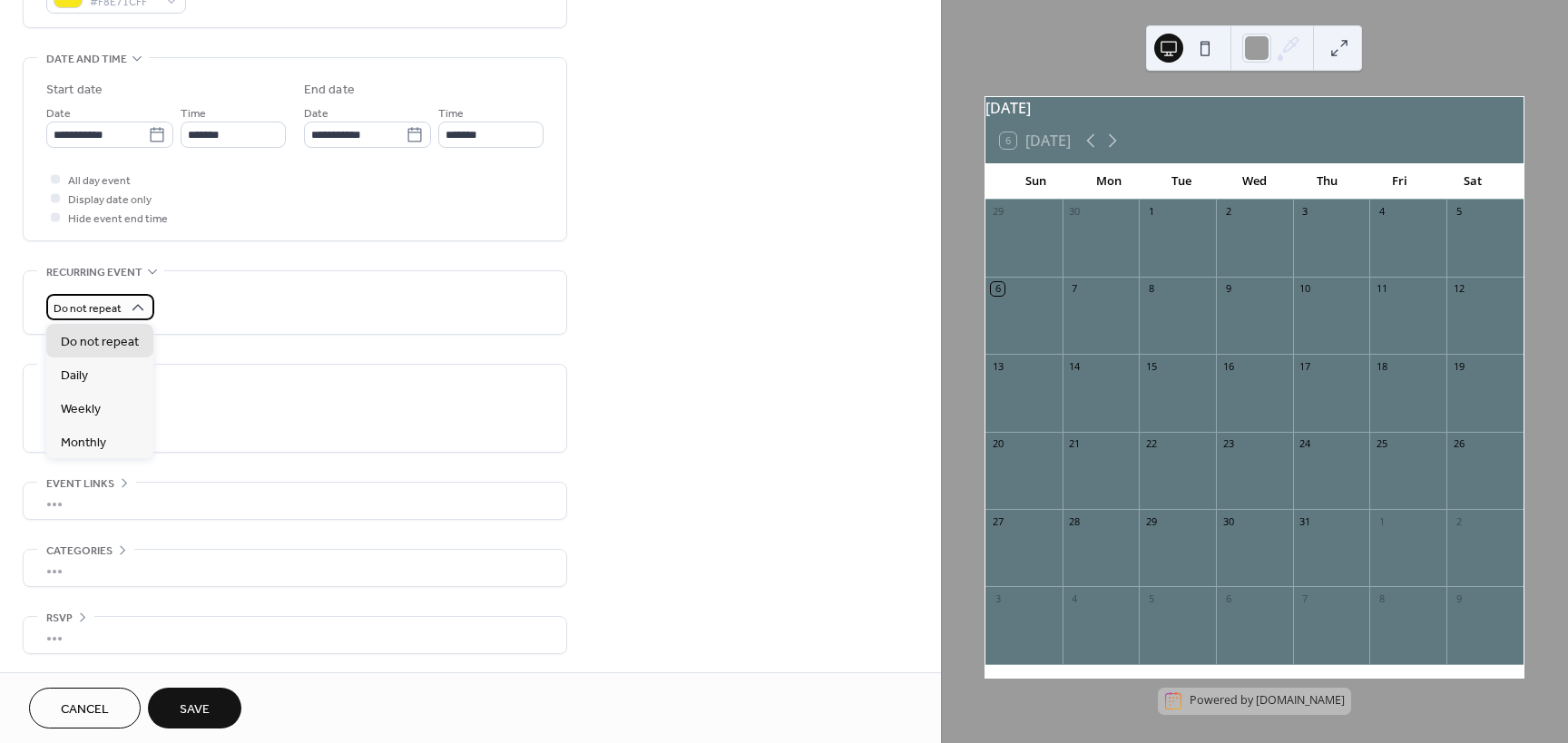 click on "Do not repeat" at bounding box center (87, 308) 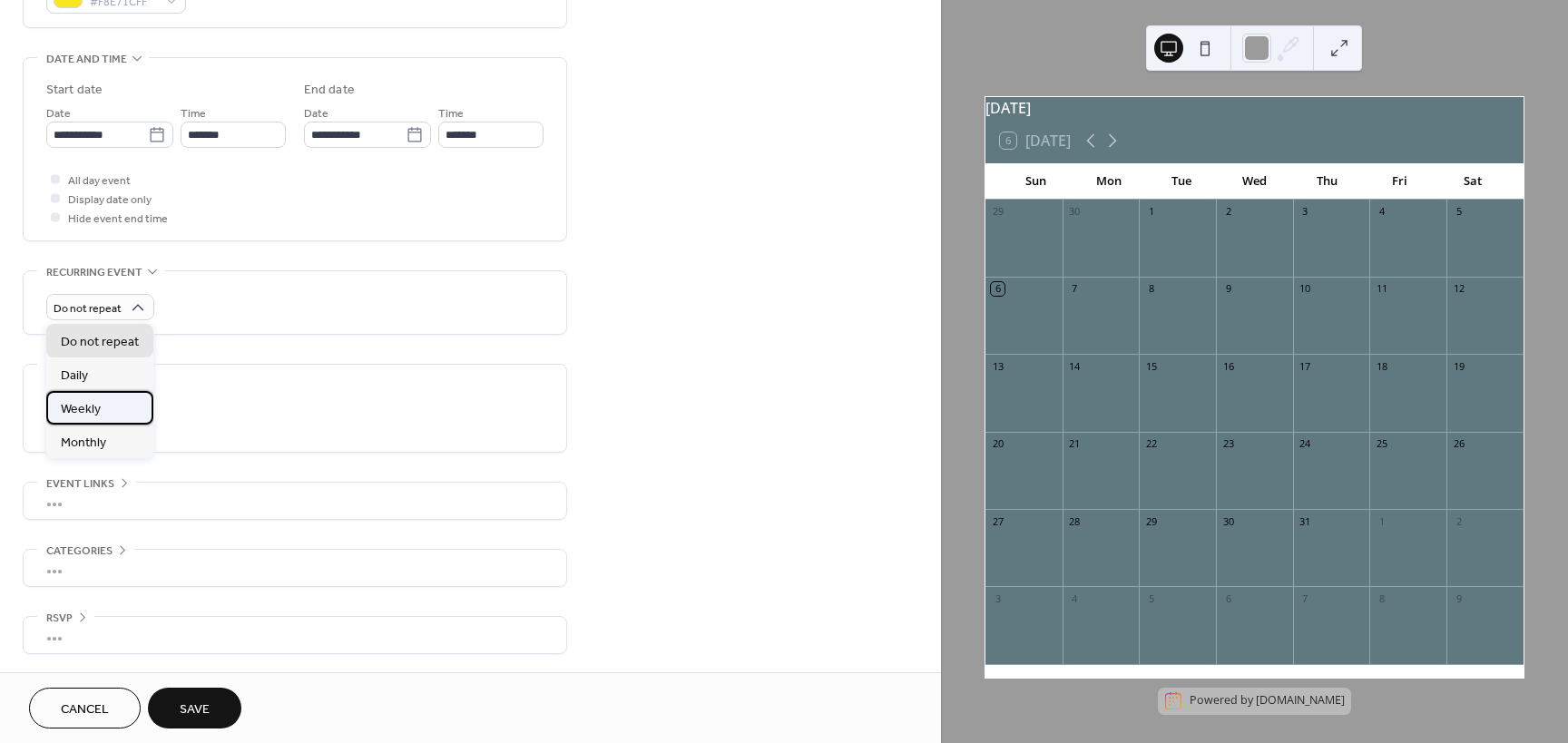 click on "Weekly" at bounding box center (100, 407) 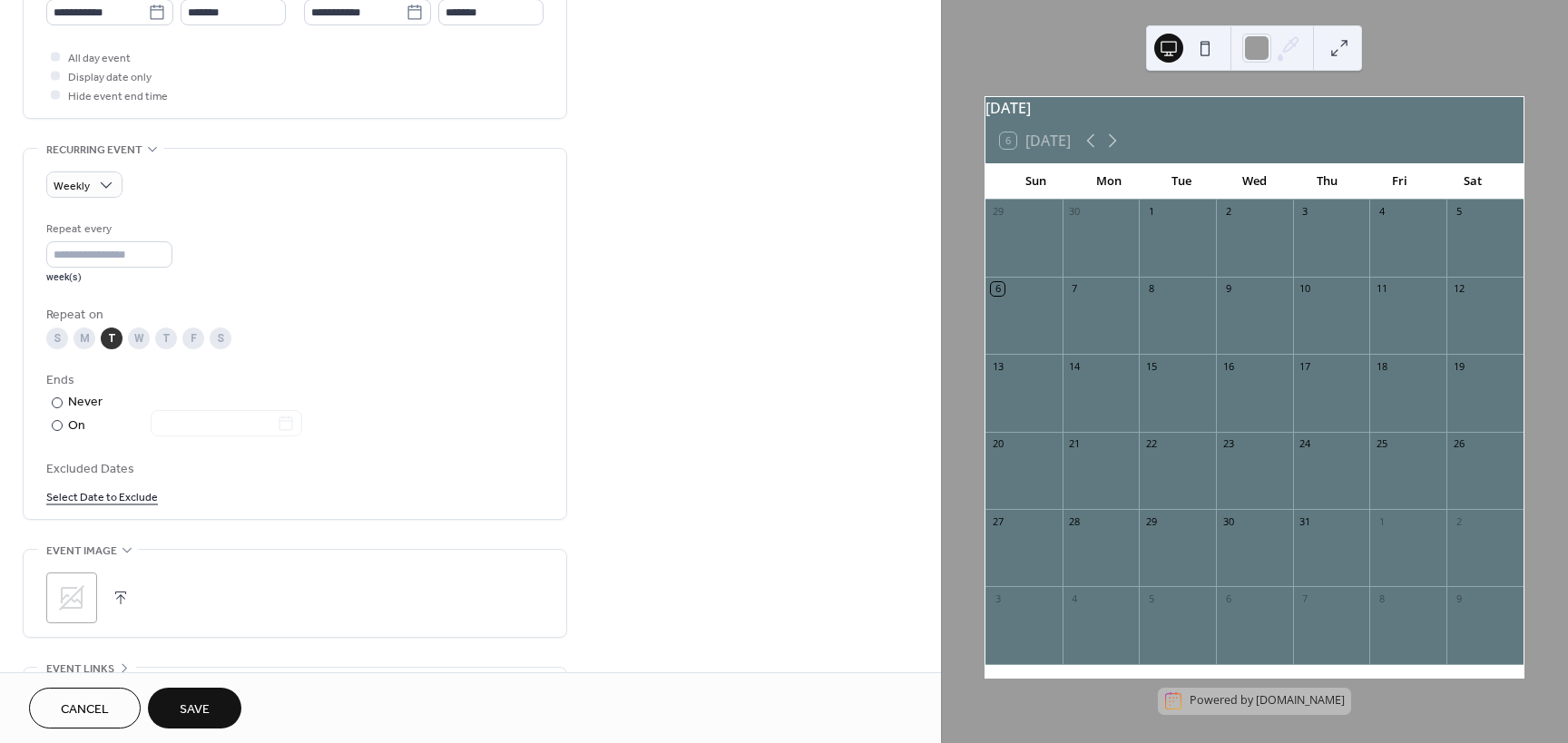 scroll, scrollTop: 714, scrollLeft: 0, axis: vertical 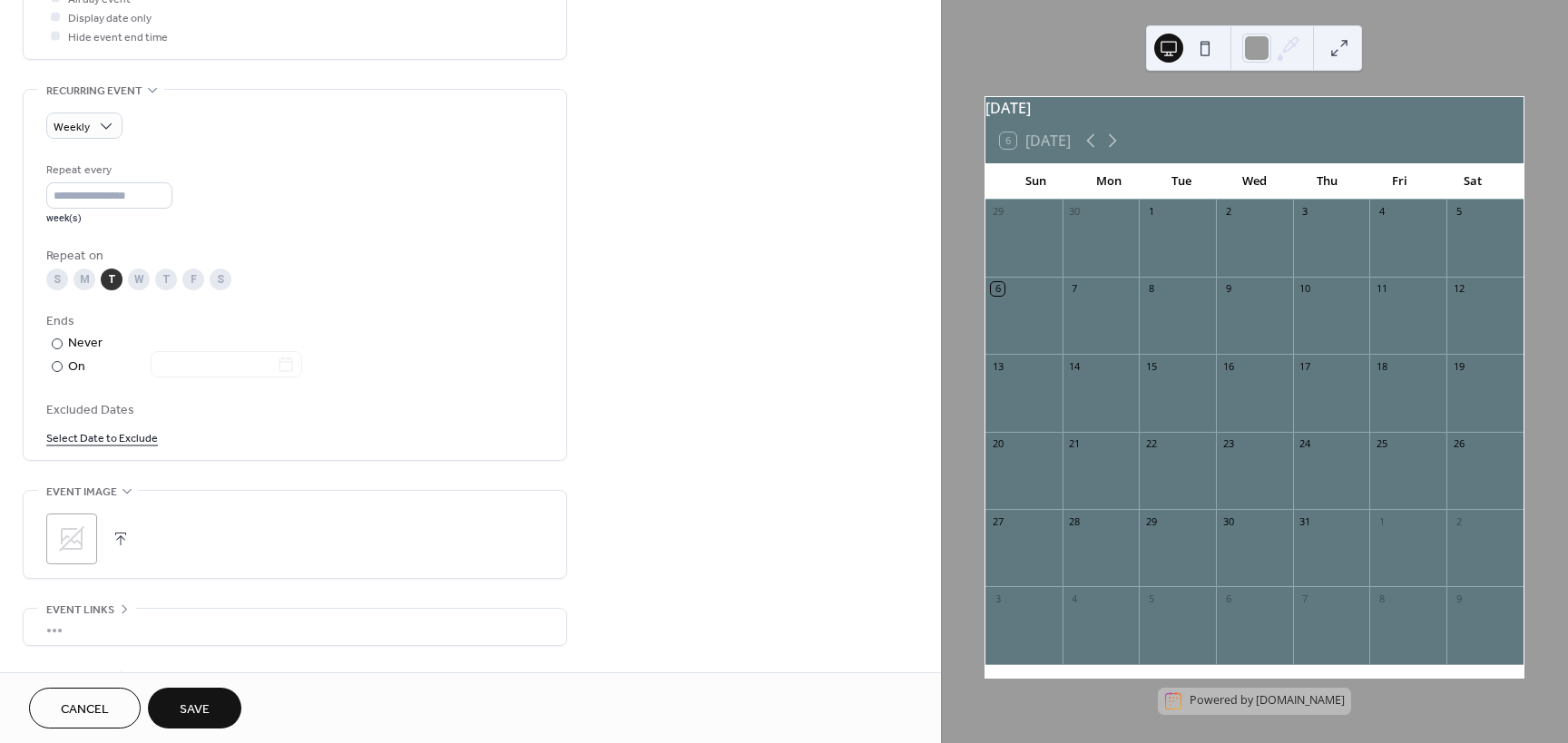 click 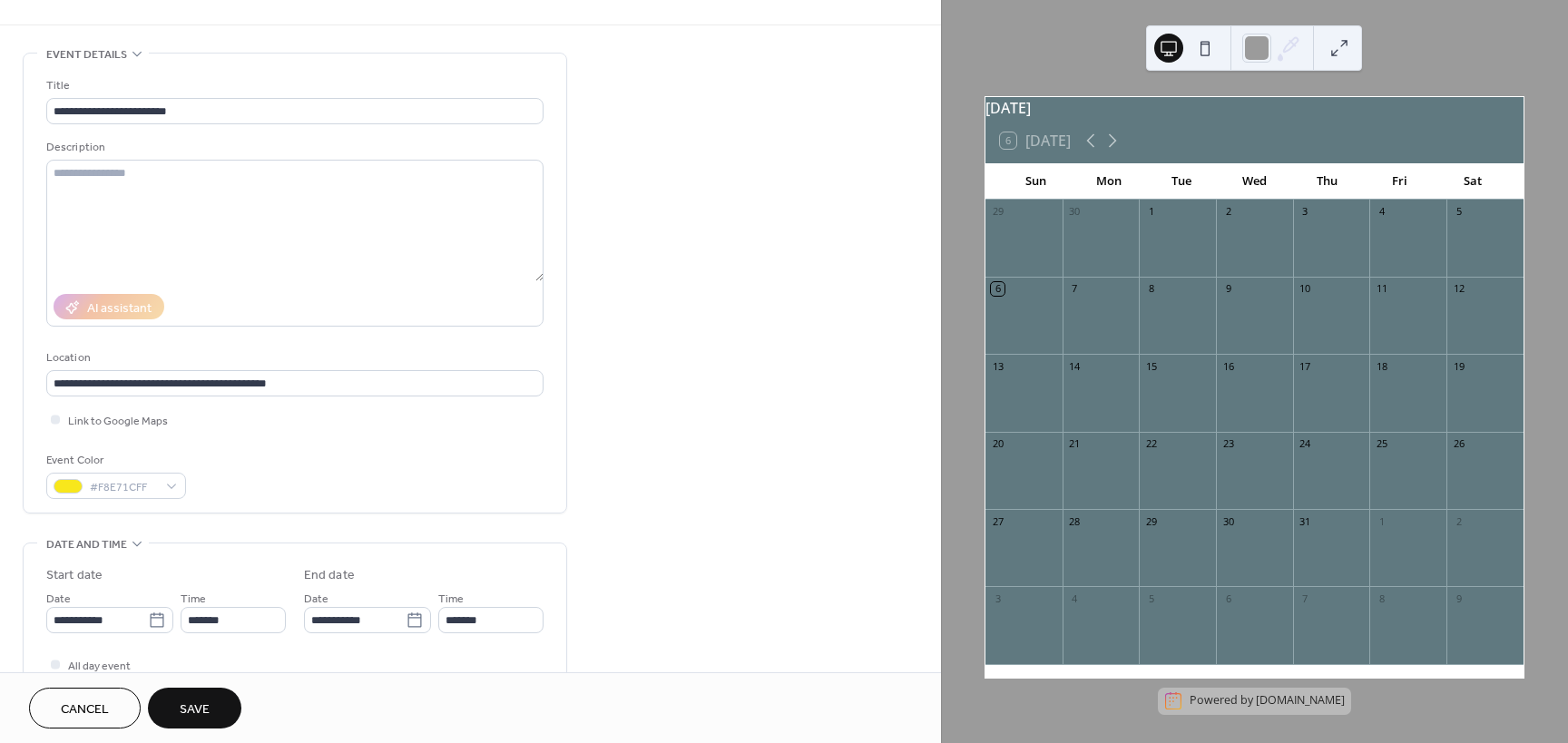 scroll, scrollTop: 0, scrollLeft: 0, axis: both 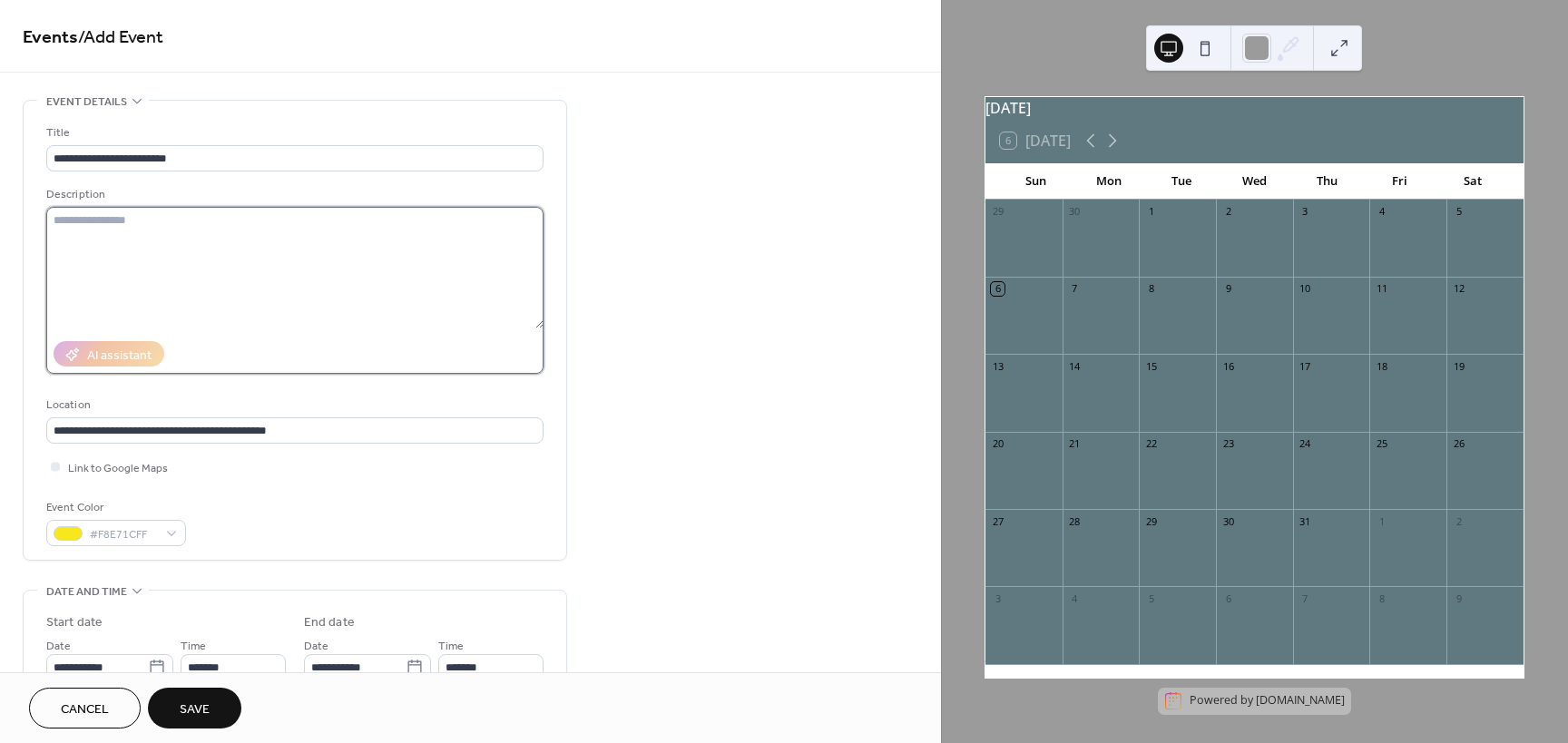 click at bounding box center [295, 268] 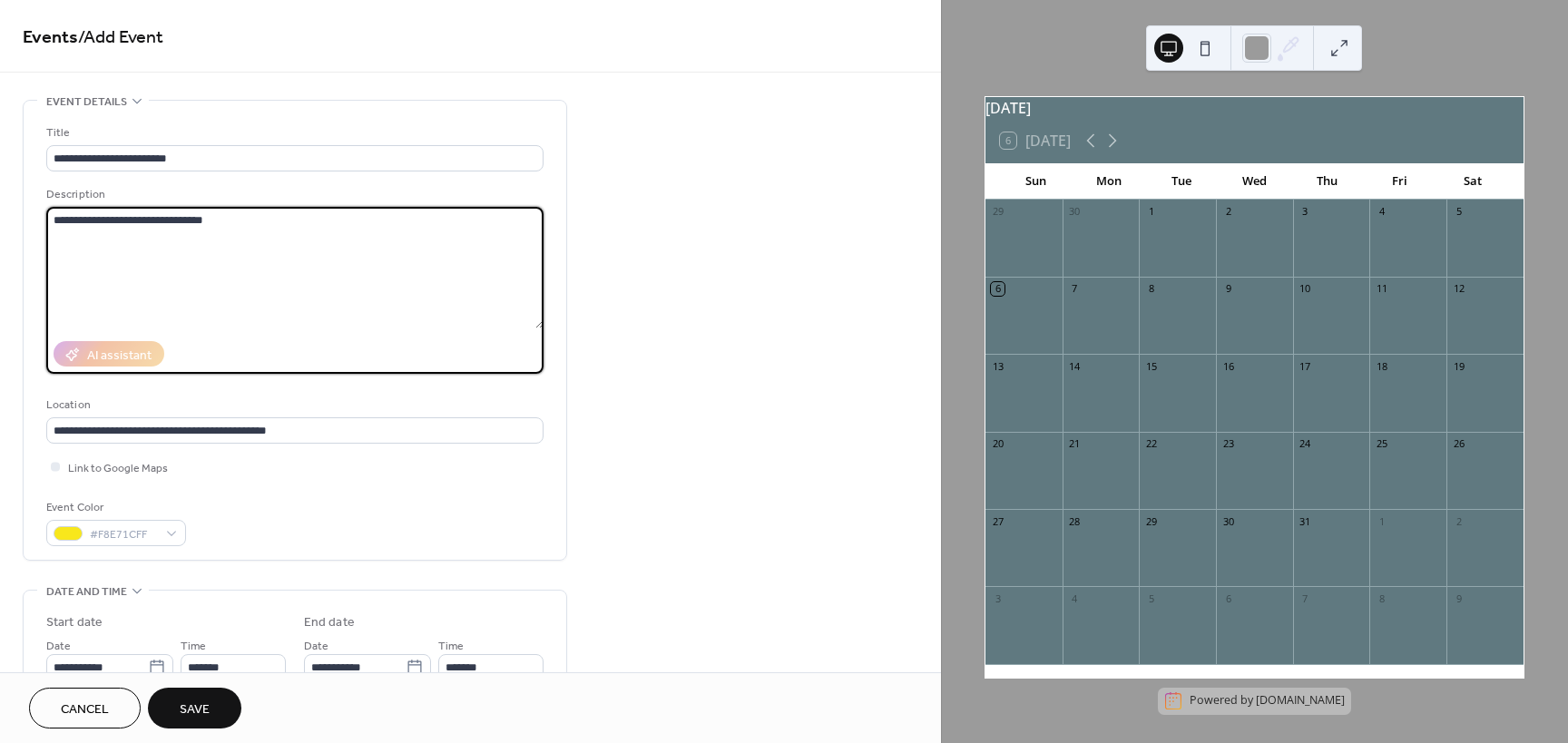 drag, startPoint x: 228, startPoint y: 225, endPoint x: 53, endPoint y: 217, distance: 175.18276 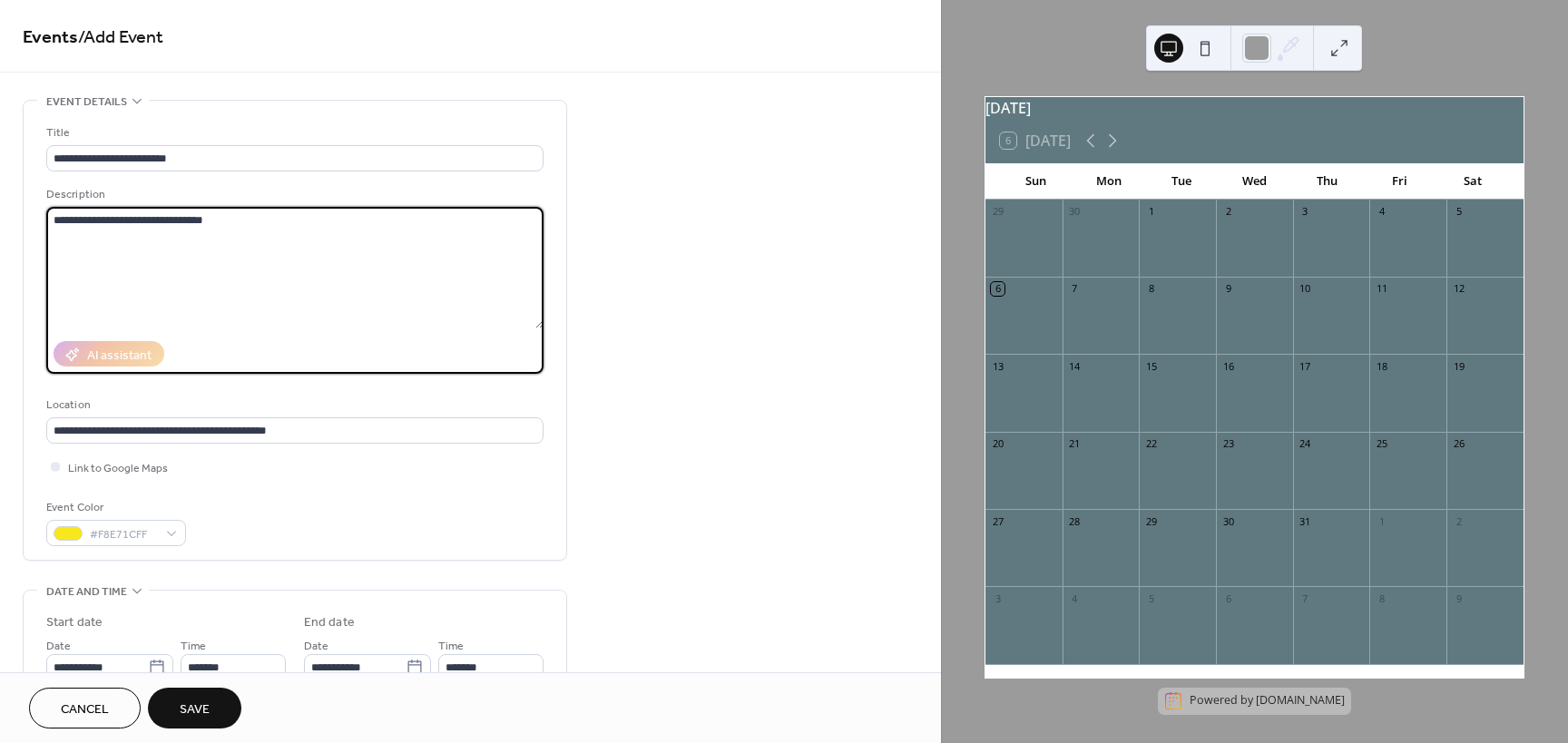 click on "**********" at bounding box center [295, 268] 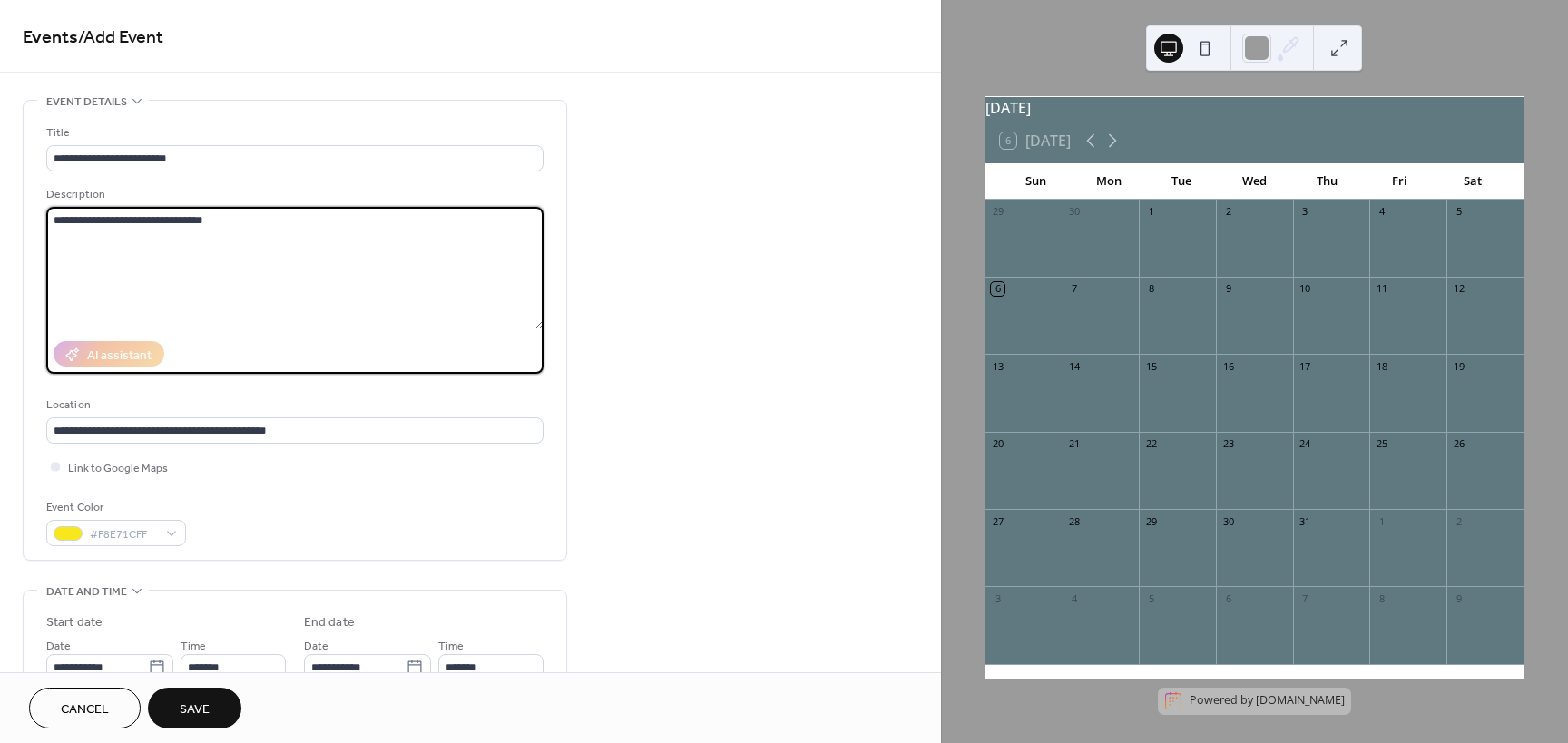 paste on "**********" 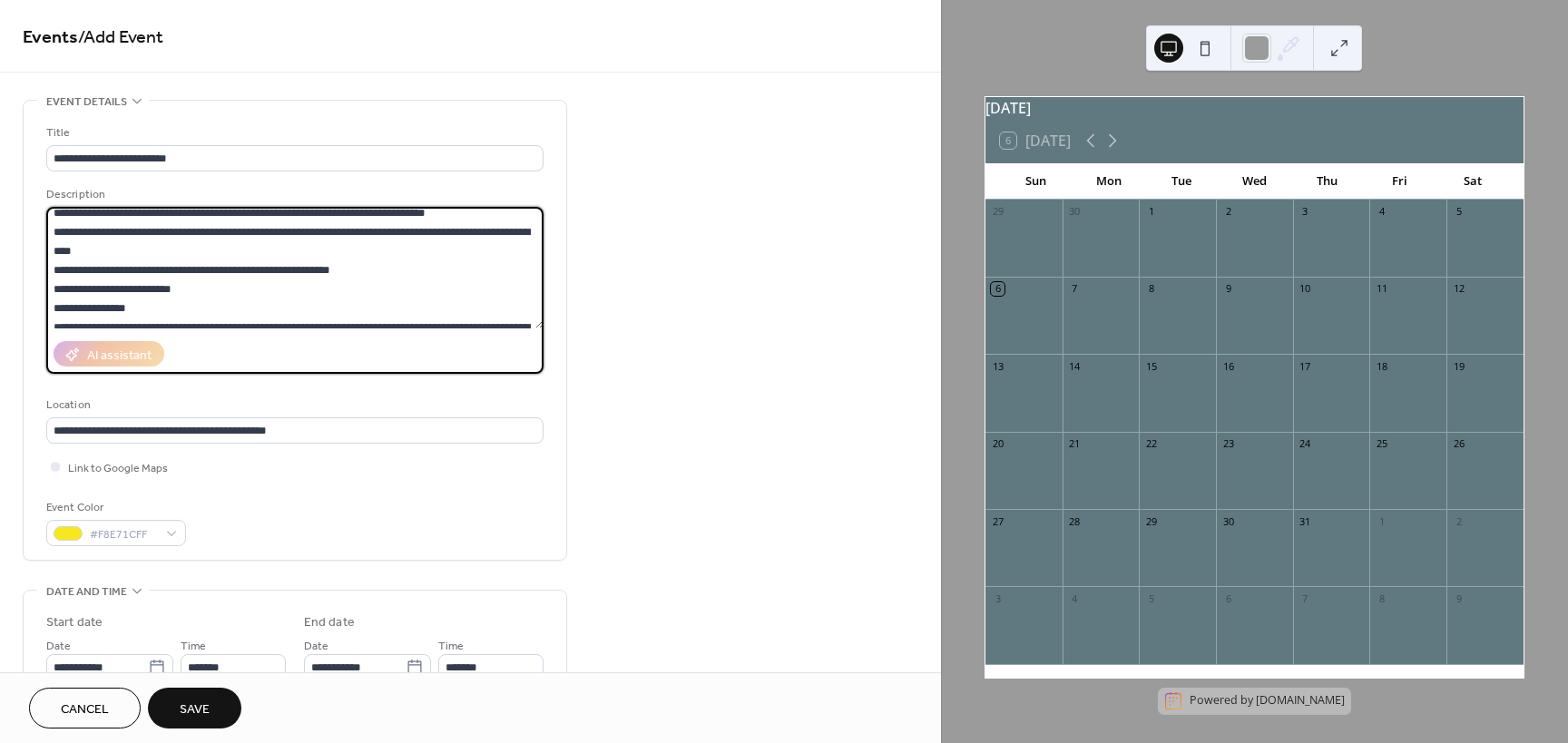 scroll, scrollTop: 76, scrollLeft: 0, axis: vertical 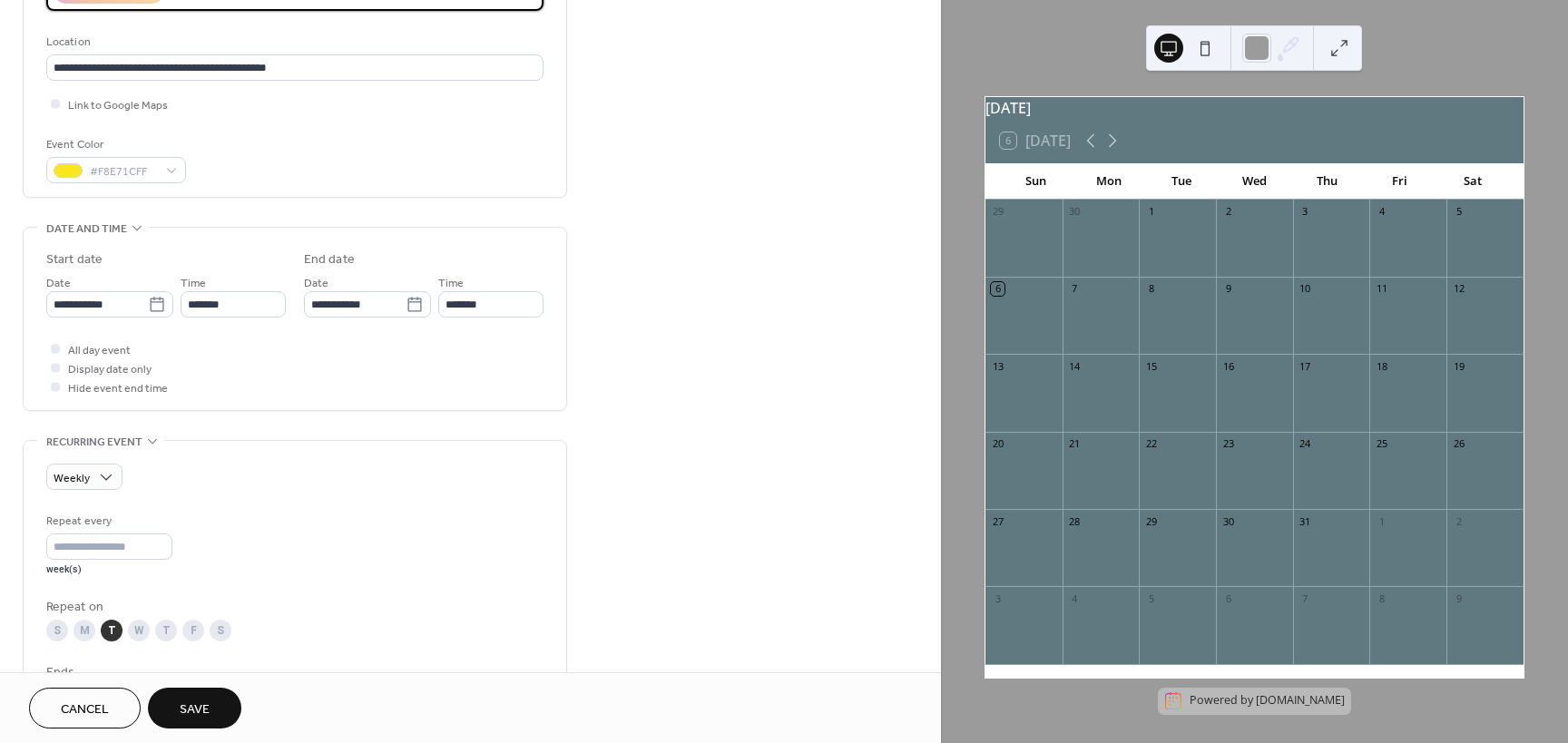 type on "**********" 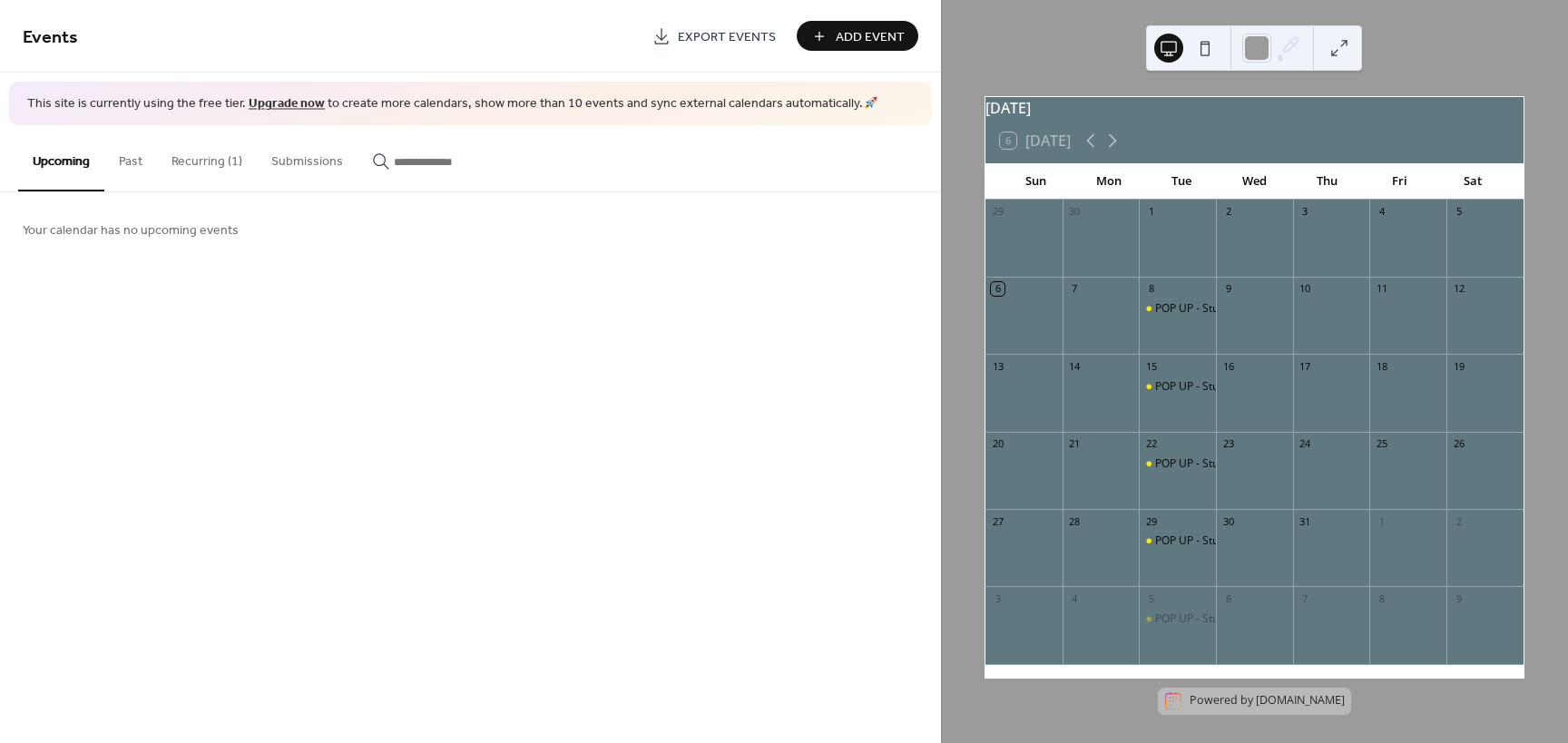 click at bounding box center [1205, 48] 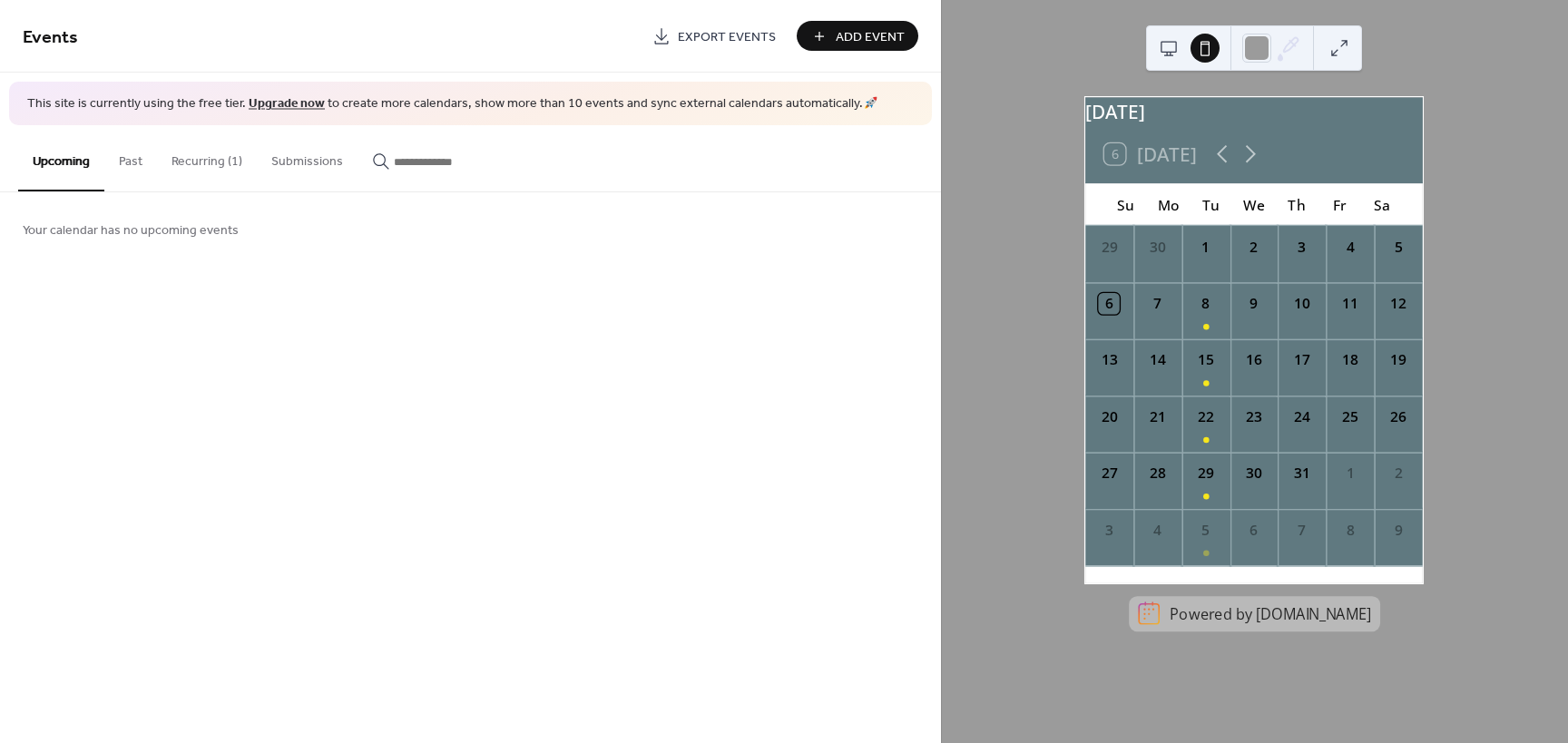 click at bounding box center (1169, 48) 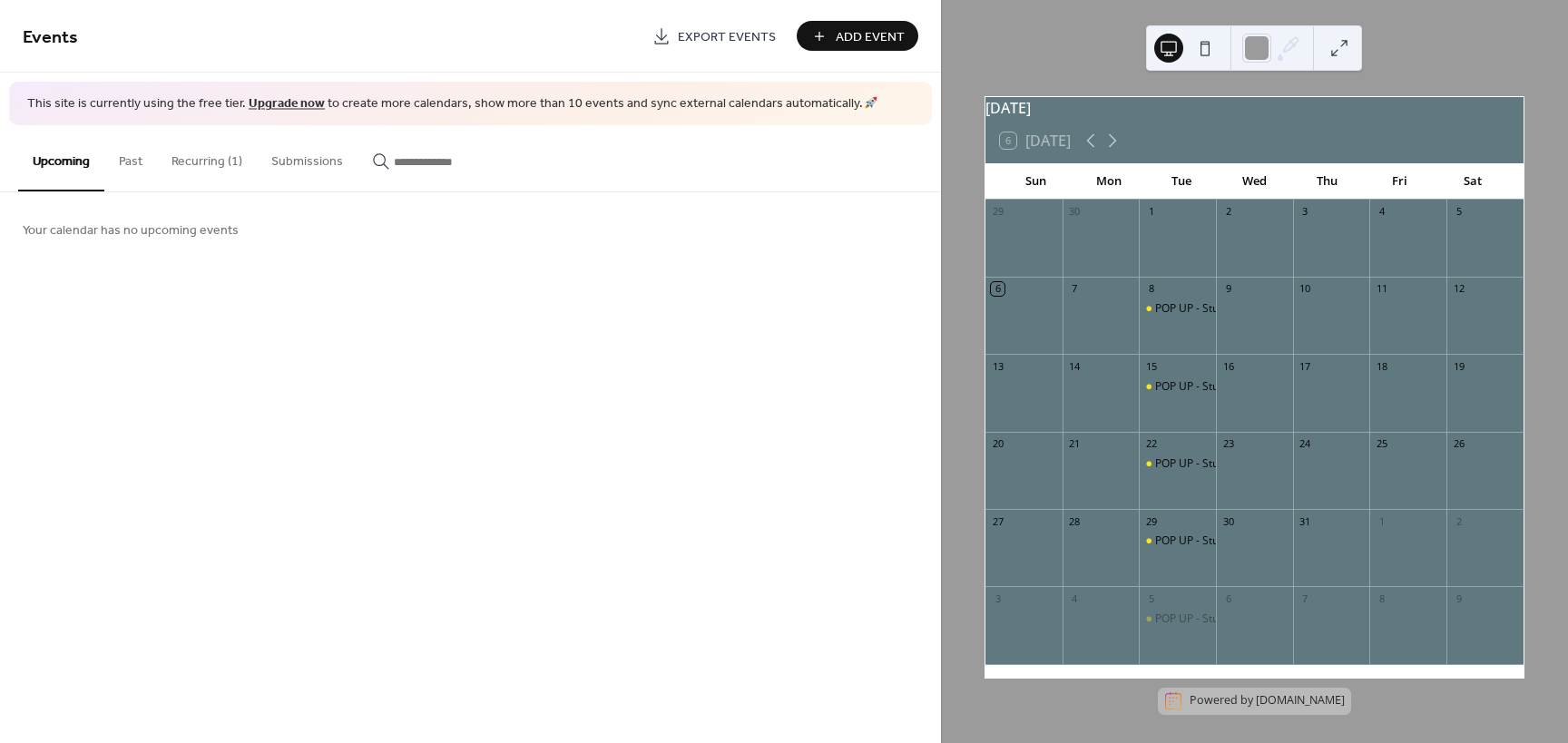 click on "Recurring  (1)" at bounding box center (207, 157) 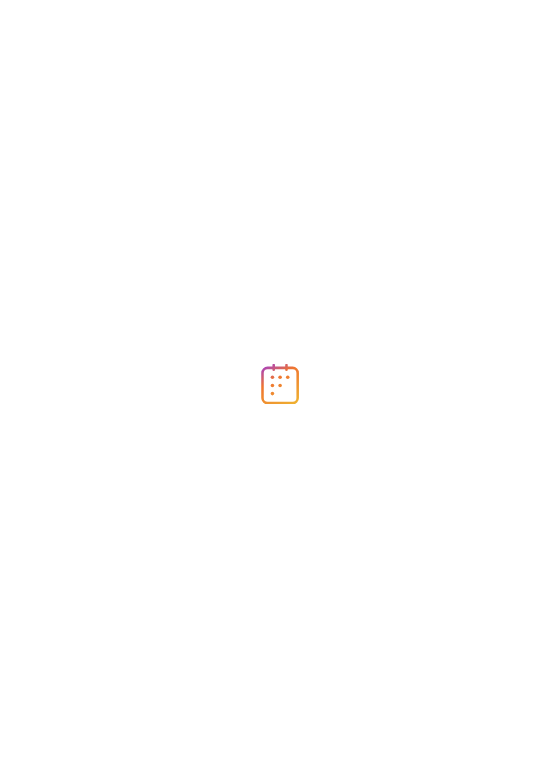 scroll, scrollTop: 0, scrollLeft: 0, axis: both 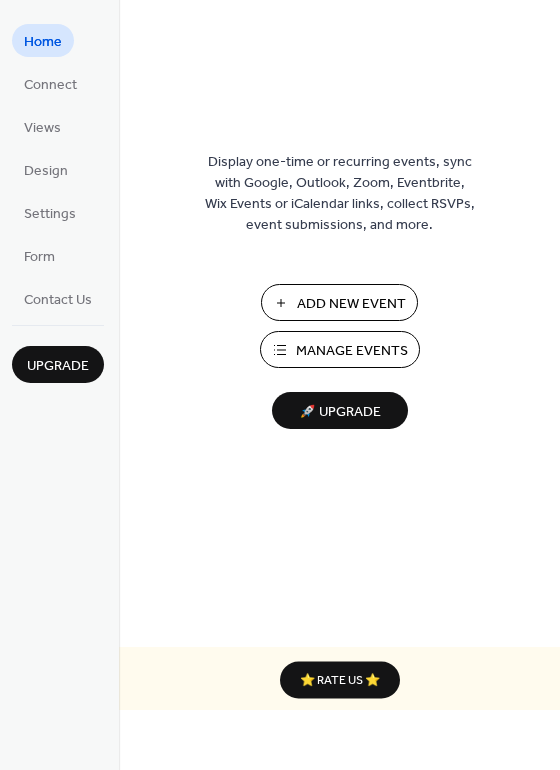 click on "Manage Events" at bounding box center (352, 351) 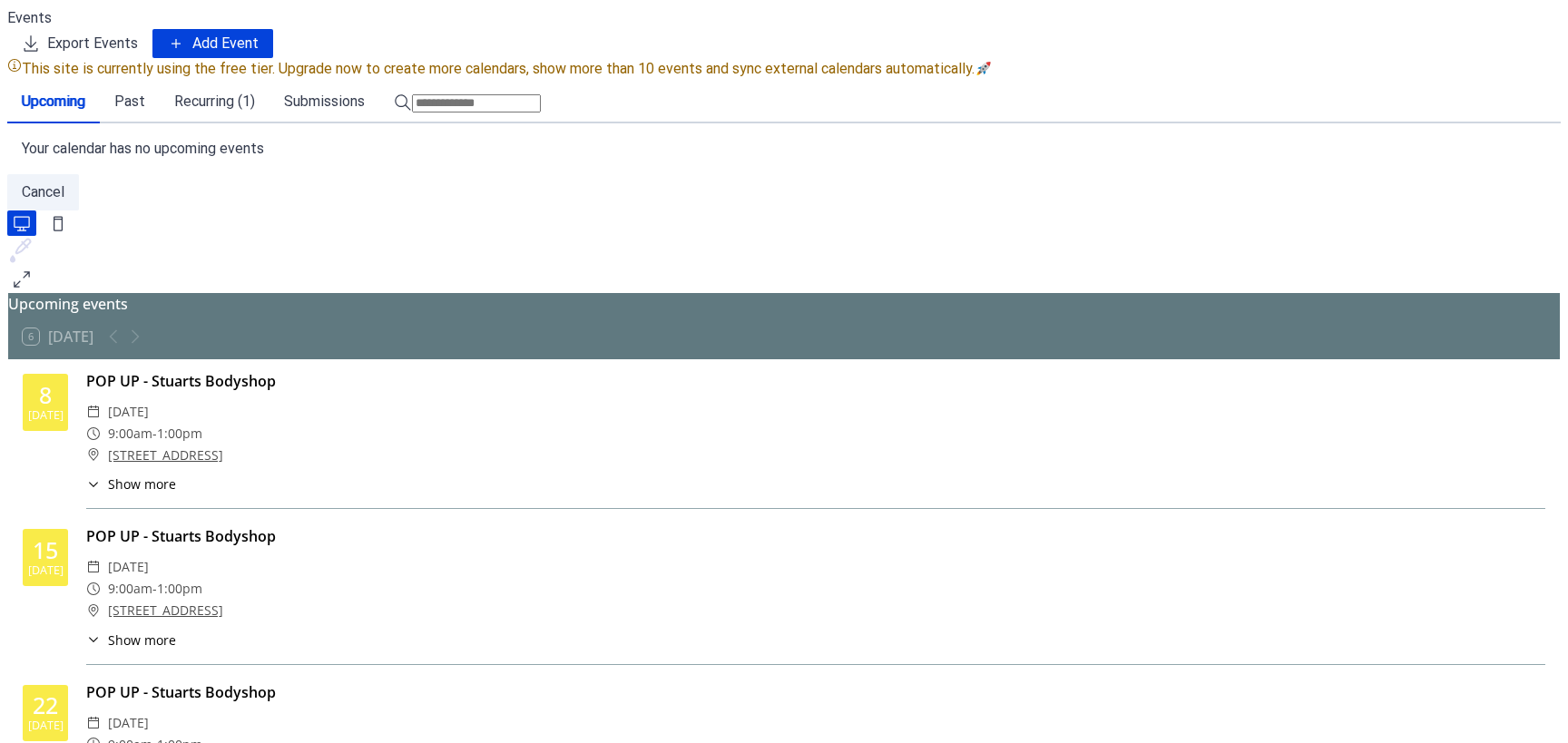 scroll, scrollTop: 0, scrollLeft: 0, axis: both 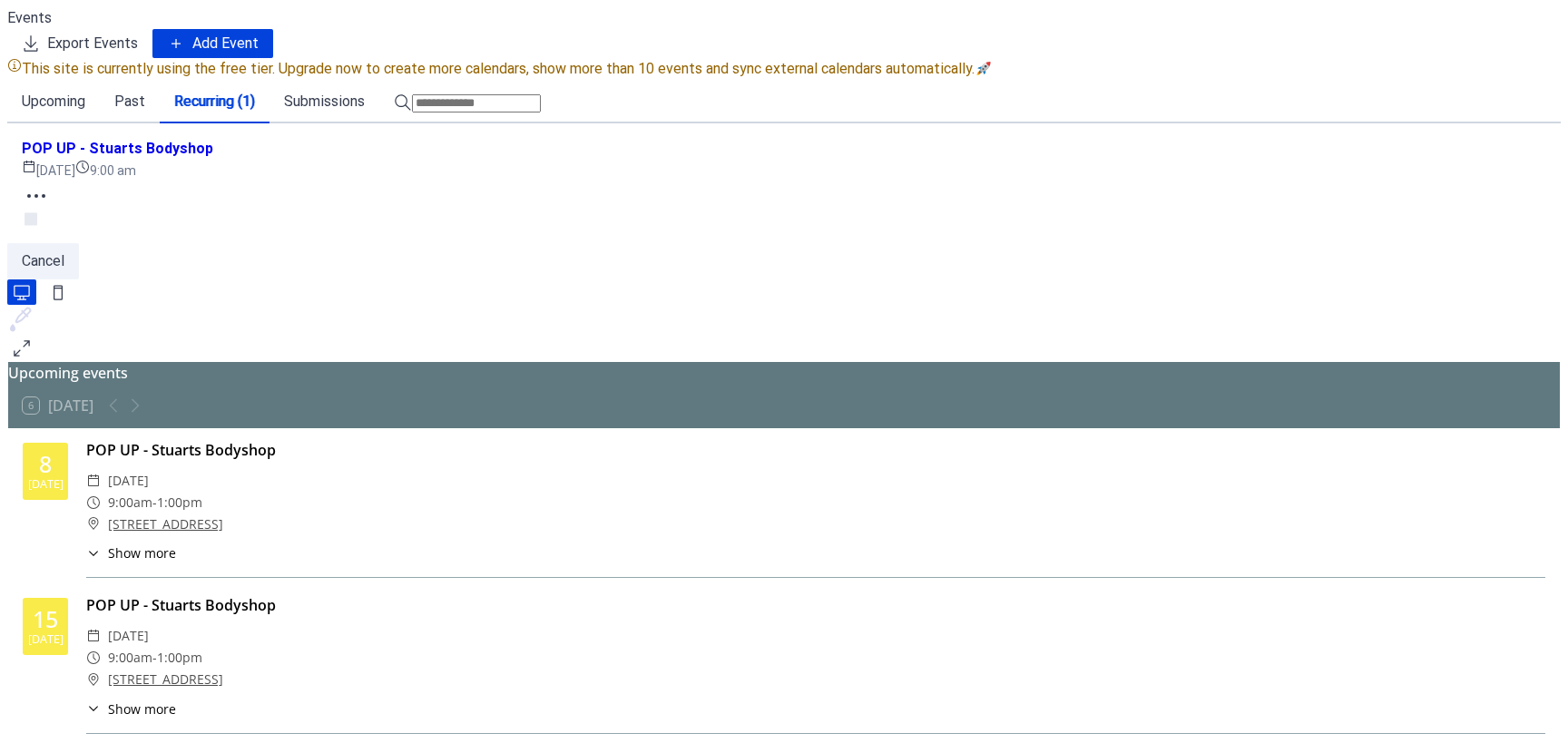 click 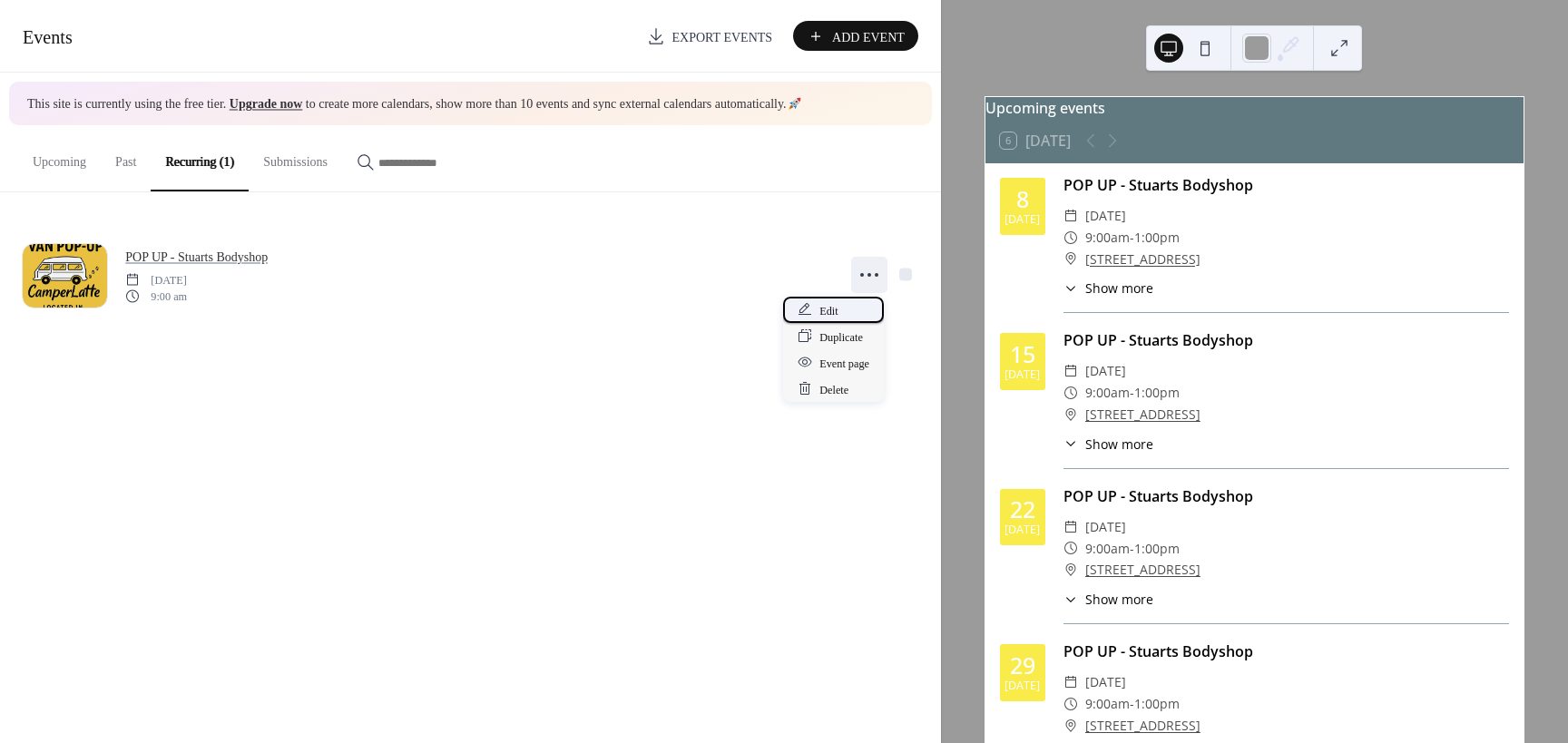 click on "Edit" at bounding box center [833, 309] 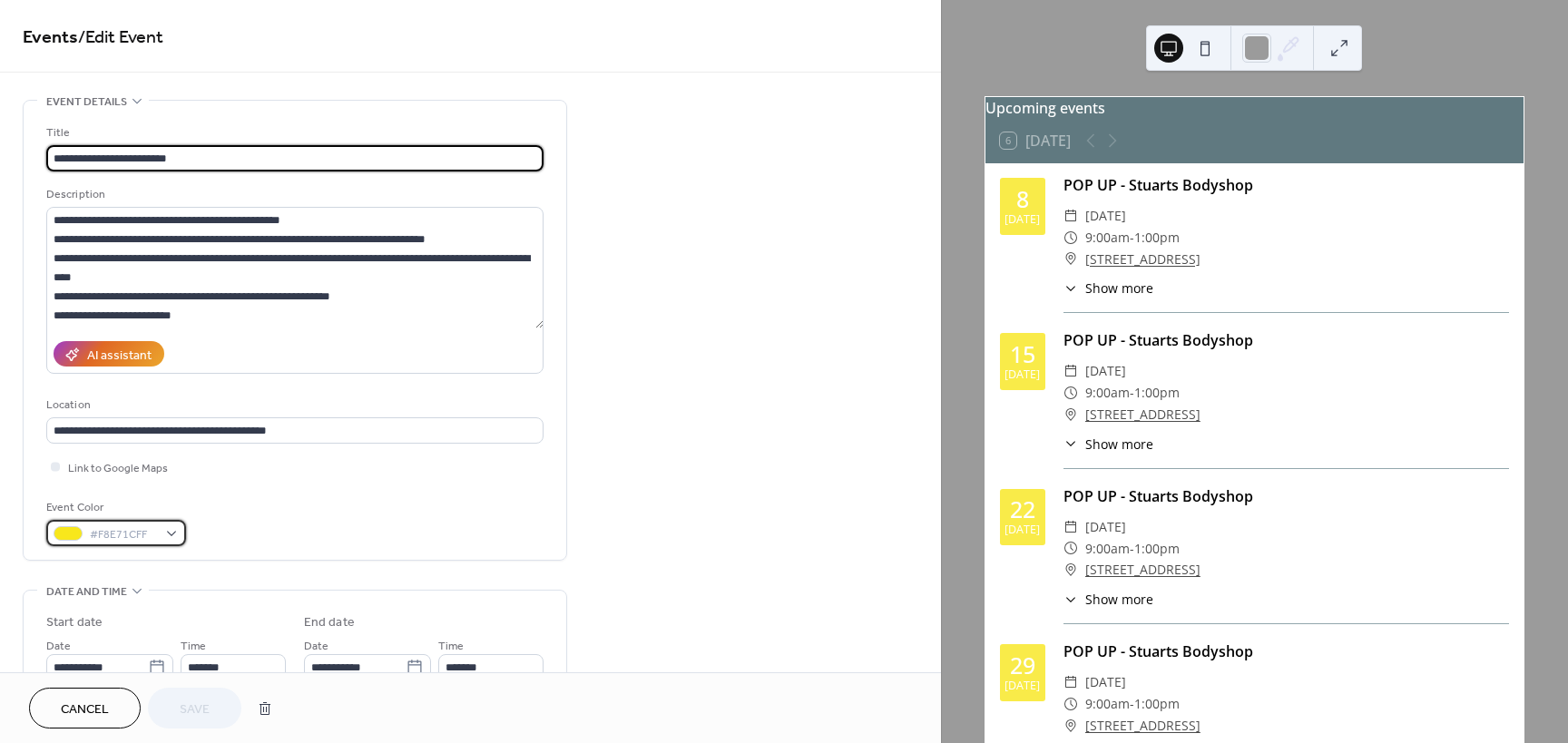 click on "#F8E71CFF" at bounding box center [116, 533] 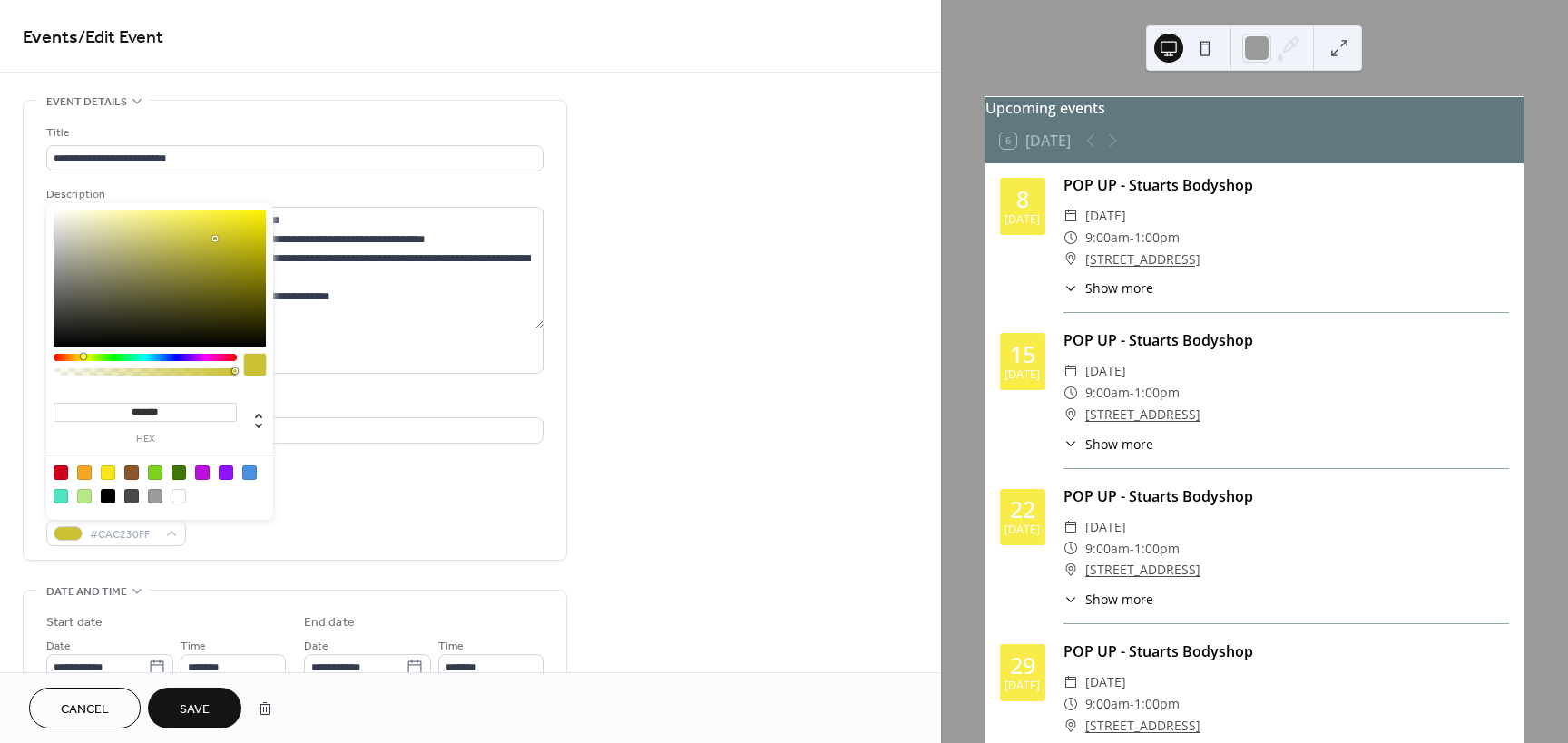 type on "*******" 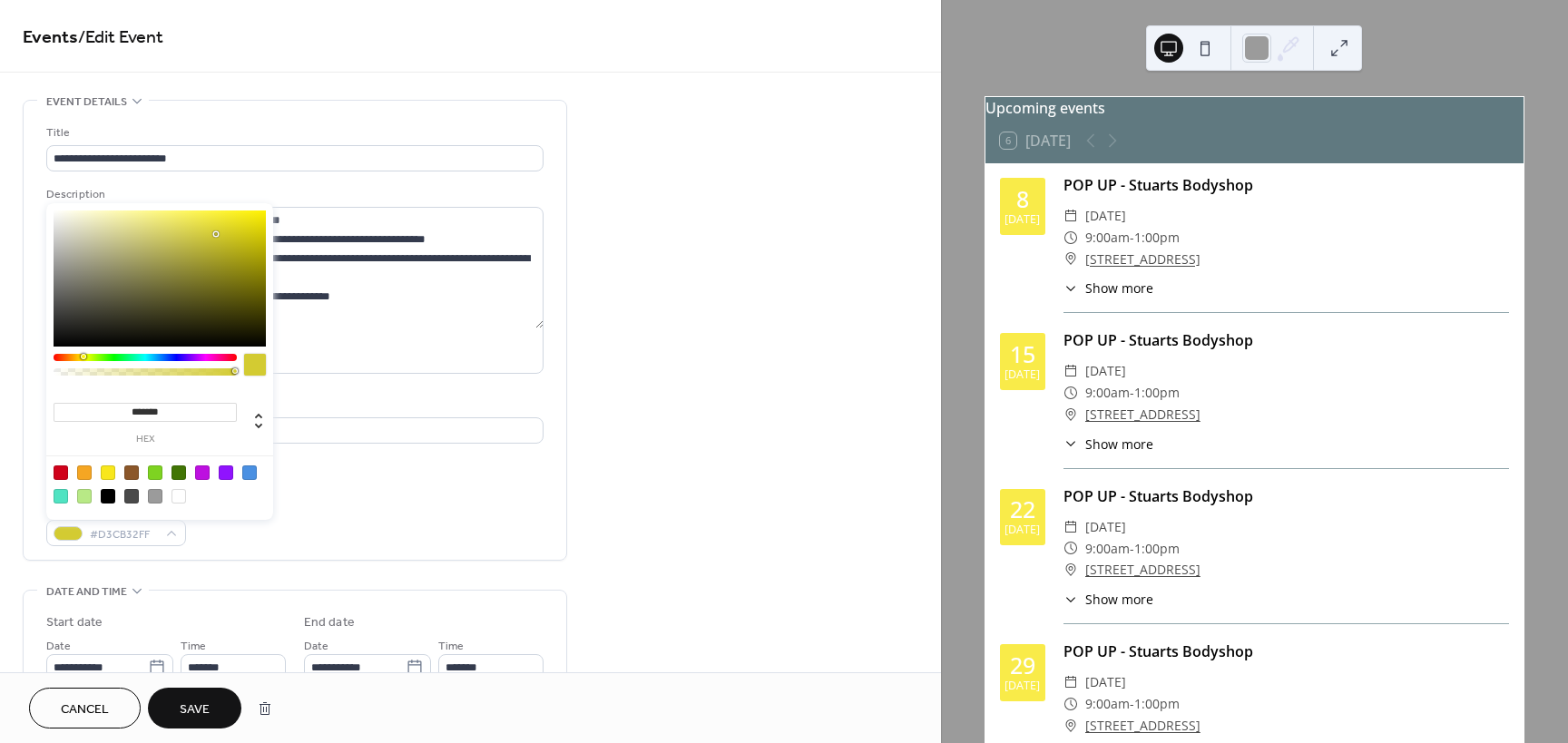drag, startPoint x: 229, startPoint y: 218, endPoint x: 216, endPoint y: 234, distance: 20.615528 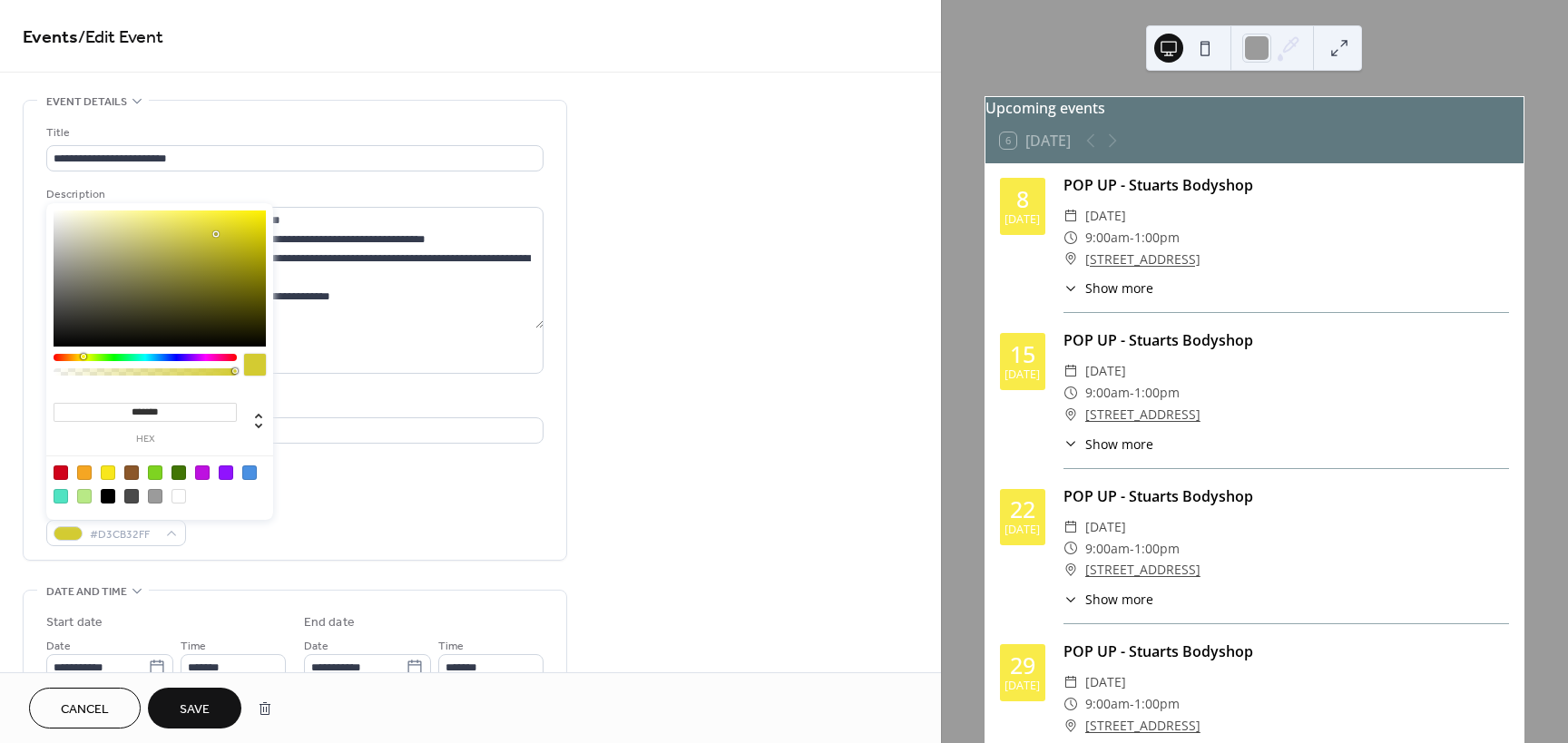 click at bounding box center (160, 279) 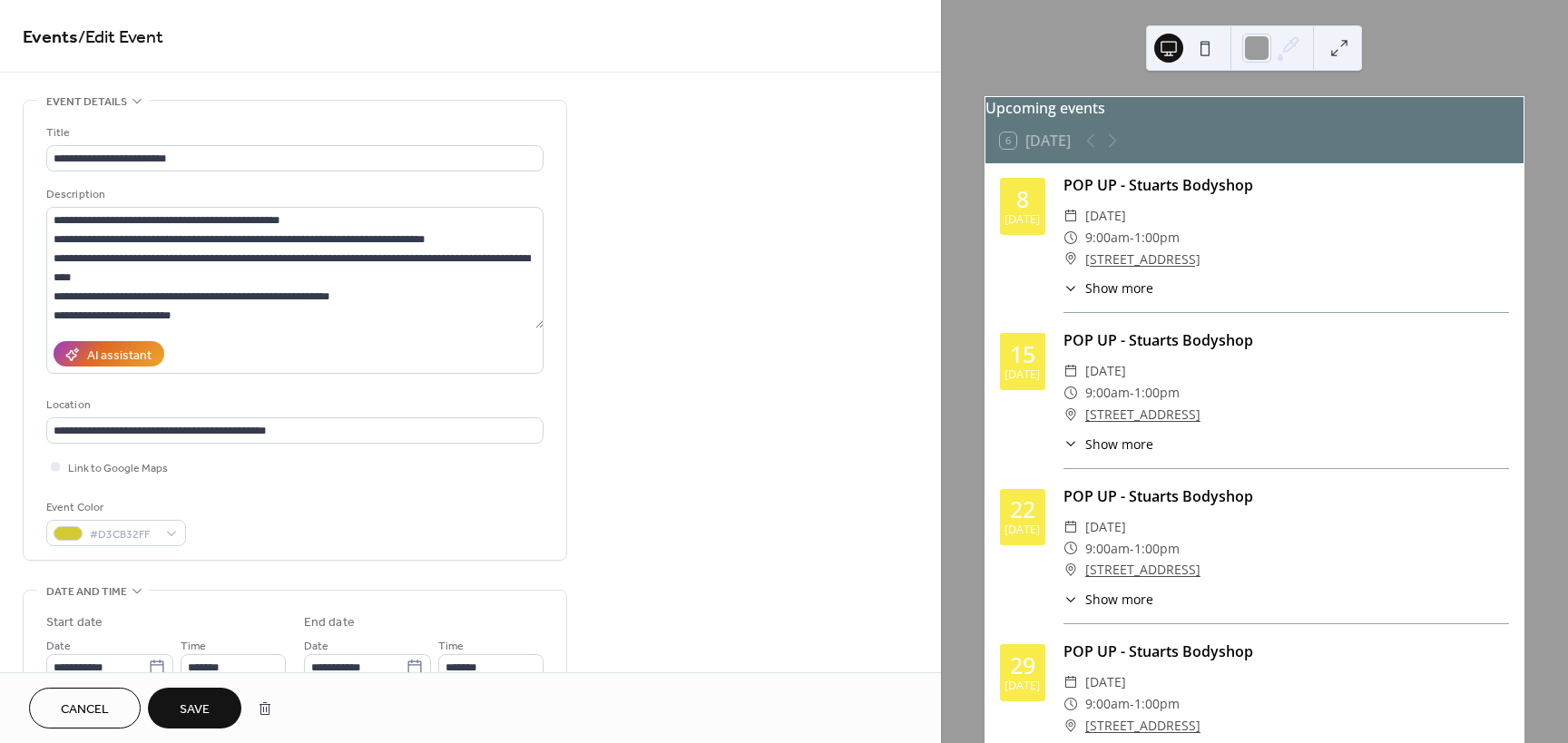 click on "Event Color #D3CB32FF" at bounding box center (295, 522) 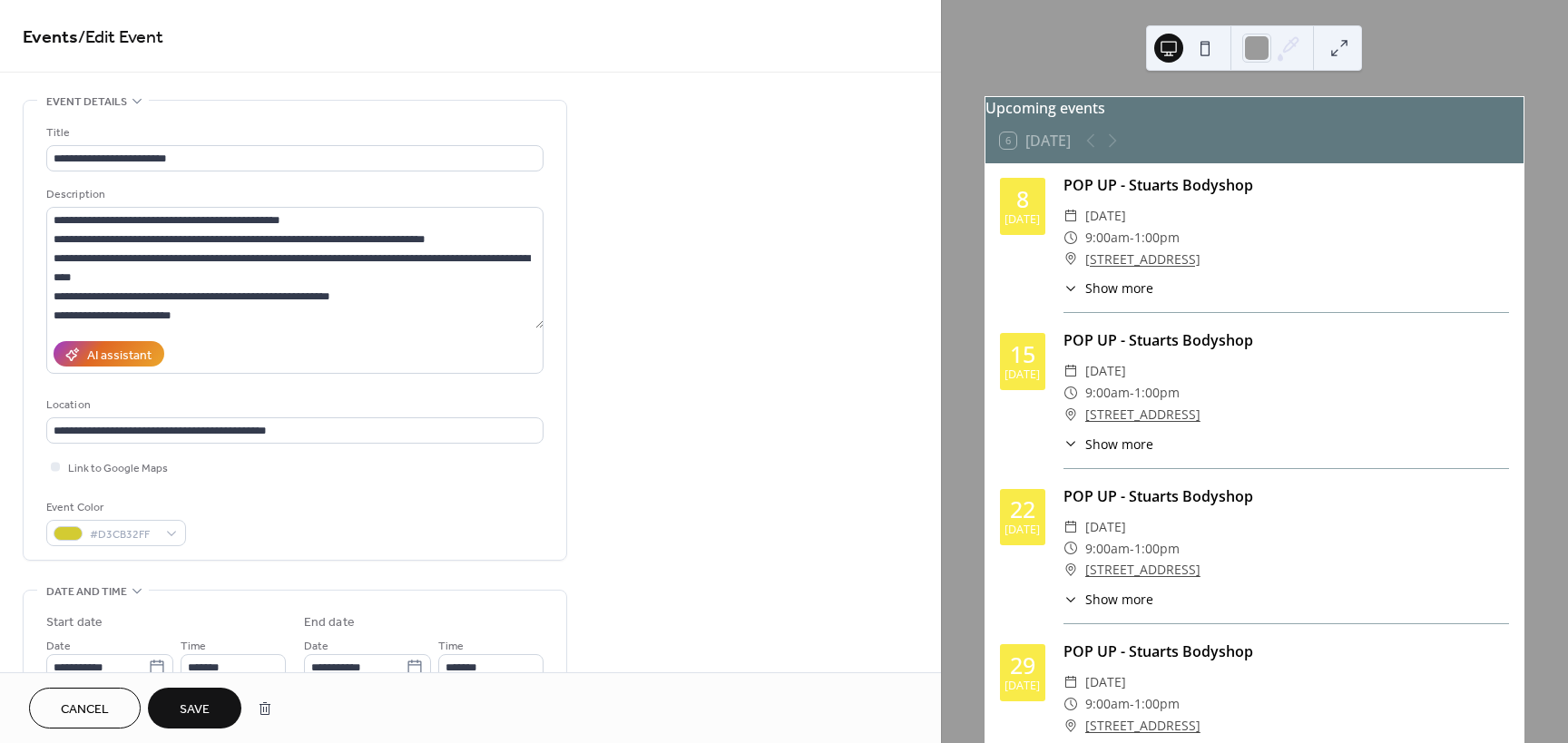 click on "Save" at bounding box center [194, 709] 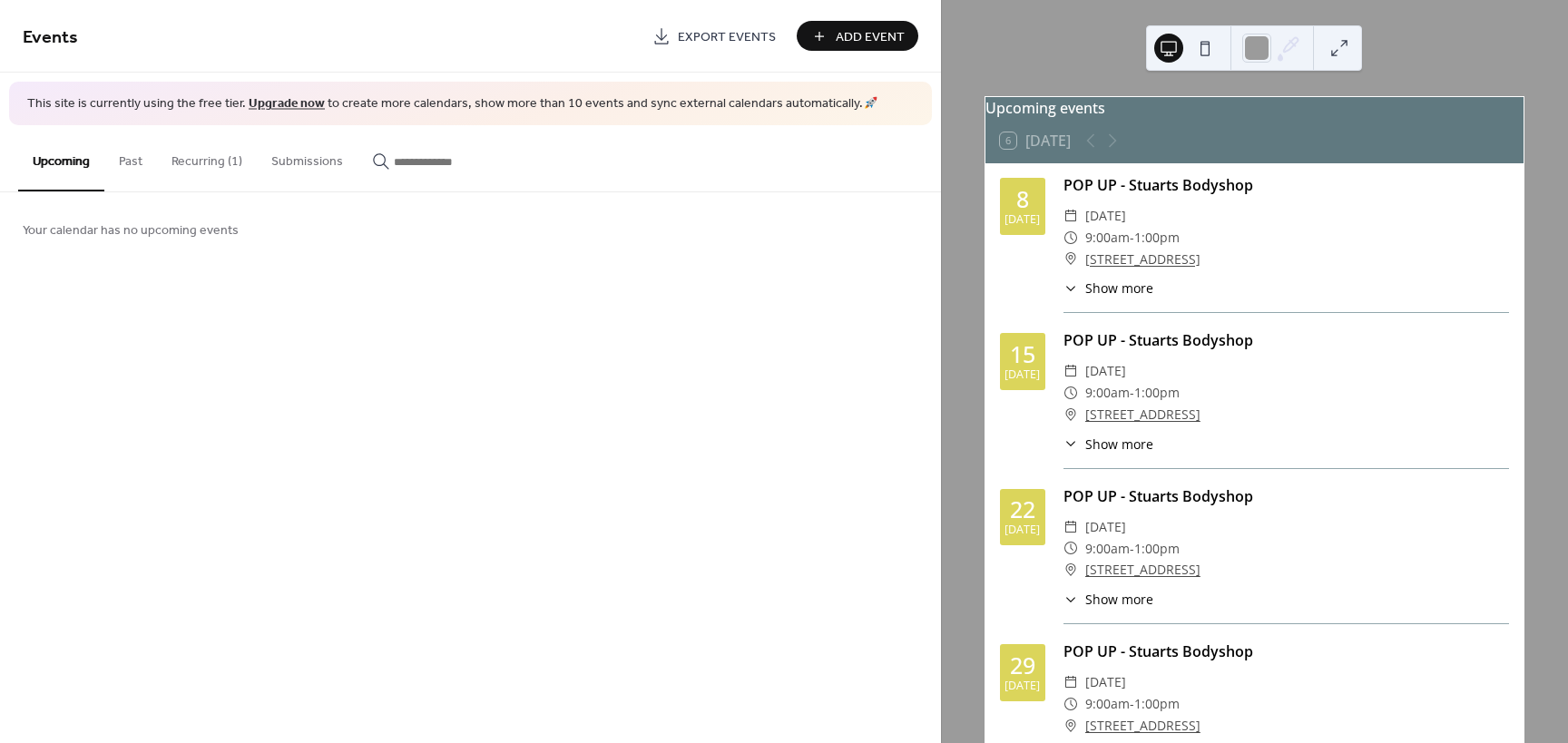 click on "Upcoming events 6 Today 8 Jul POP UP - Stuarts Bodyshop ​ Tuesday, July 8, 2025 ​ 9:00am - 1:00pm ​ Stuarts Bodyshop, Ackworth road, Hilsea PO3 5HU ​ Show more ☕ CamperLatte Pop-Up Coffee Van – Every Tuesday! ☕ We're brewing up your favorite coffees every Tuesday at Stuart's Bodyshop, Hilsea! Serving up the best blend of coffee beans from Brazil and Uganda roasted locally at Broadway Coffee Roasters! 📍 Location: Stuart's Bodyshop, Ackworth Road, Hilsea PO3 5HU 🕘 Time: 9:00 AM – 1:00 PM 📆 Every Tuesday Come grab a fresh cup of locally roasted coffee, tasty treats, and good vibes from our cozy camper van. Whether you're on a break, passing by, or just need a caffeine fix – we've got you covered! Support local – sip happy! 💛 15 Jul POP UP - Stuarts Bodyshop ​ Tuesday, July 15, 2025 ​ 9:00am - 1:00pm ​ Stuarts Bodyshop, Ackworth road, Hilsea PO3 5HU ​ Show more ☕ CamperLatte Pop-Up Coffee Van – Every Tuesday! ☕ 🕘 Time: 9:00 AM – 1:00 PM 📆 Every Tuesday 22 Jul" at bounding box center [1254, 371] 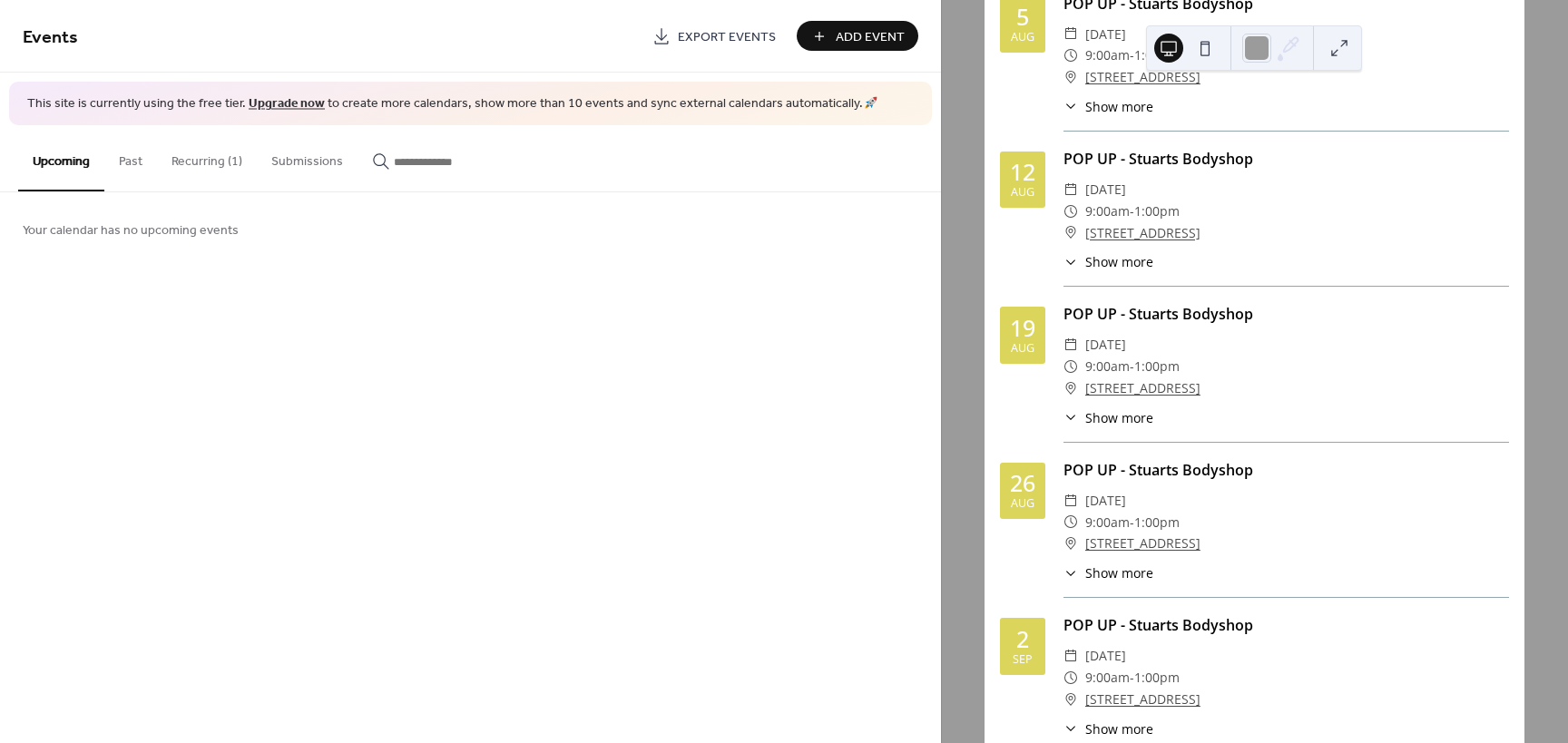 scroll, scrollTop: 816, scrollLeft: 0, axis: vertical 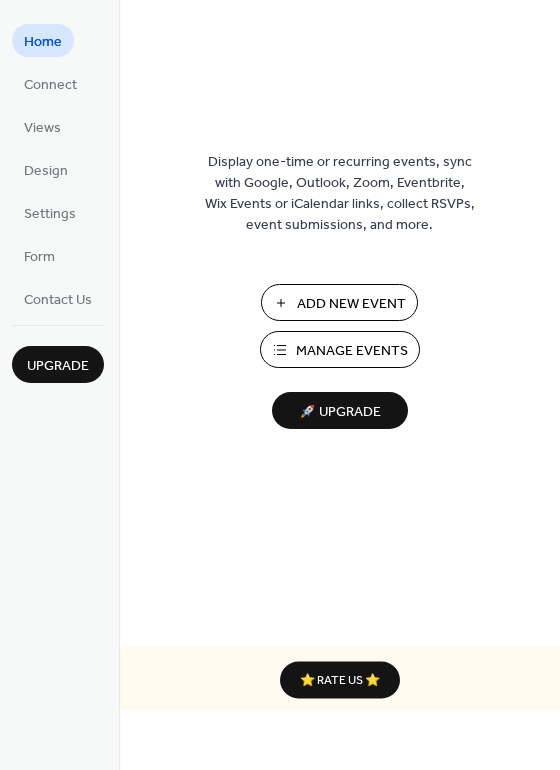 click on "Add New Event" at bounding box center (351, 304) 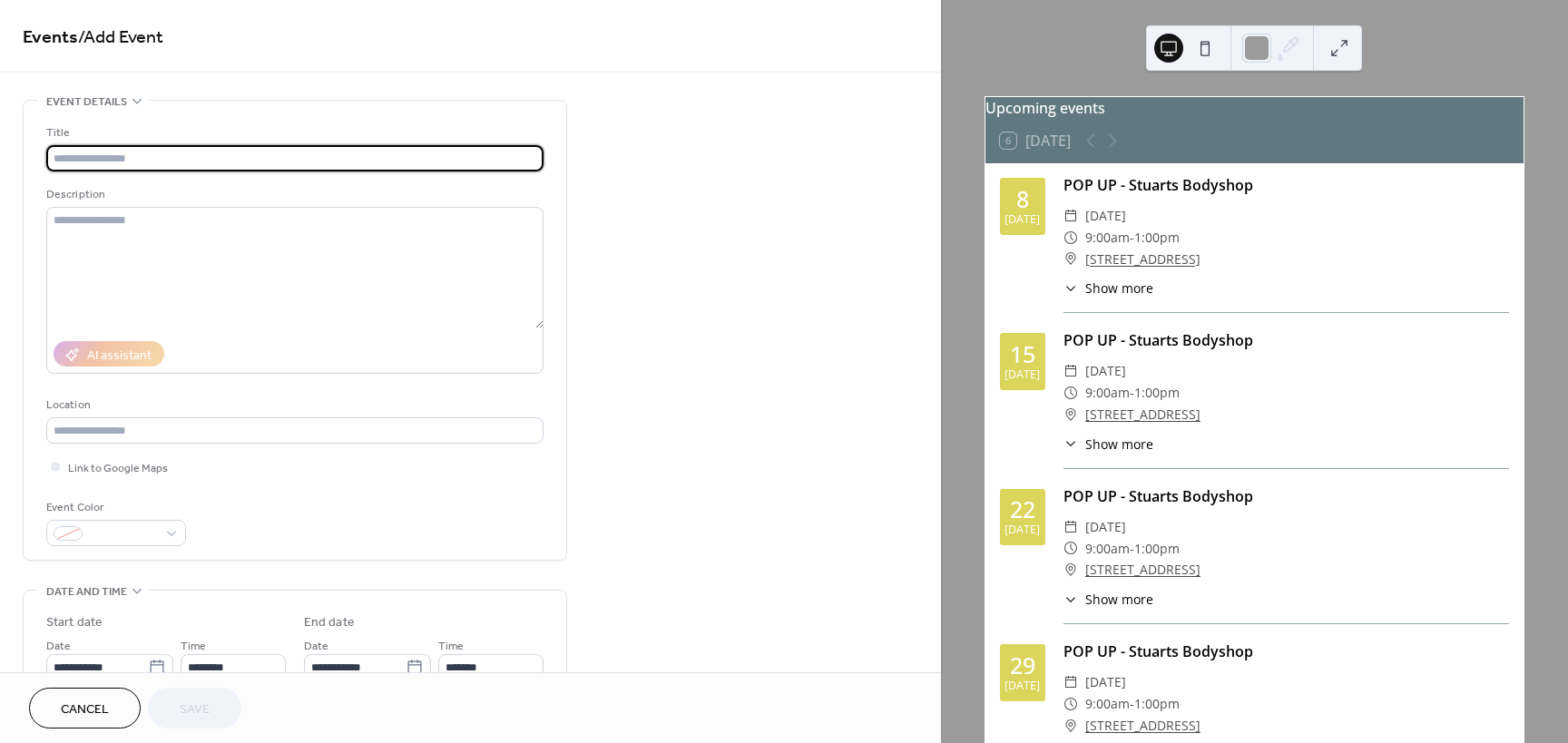 scroll, scrollTop: 0, scrollLeft: 0, axis: both 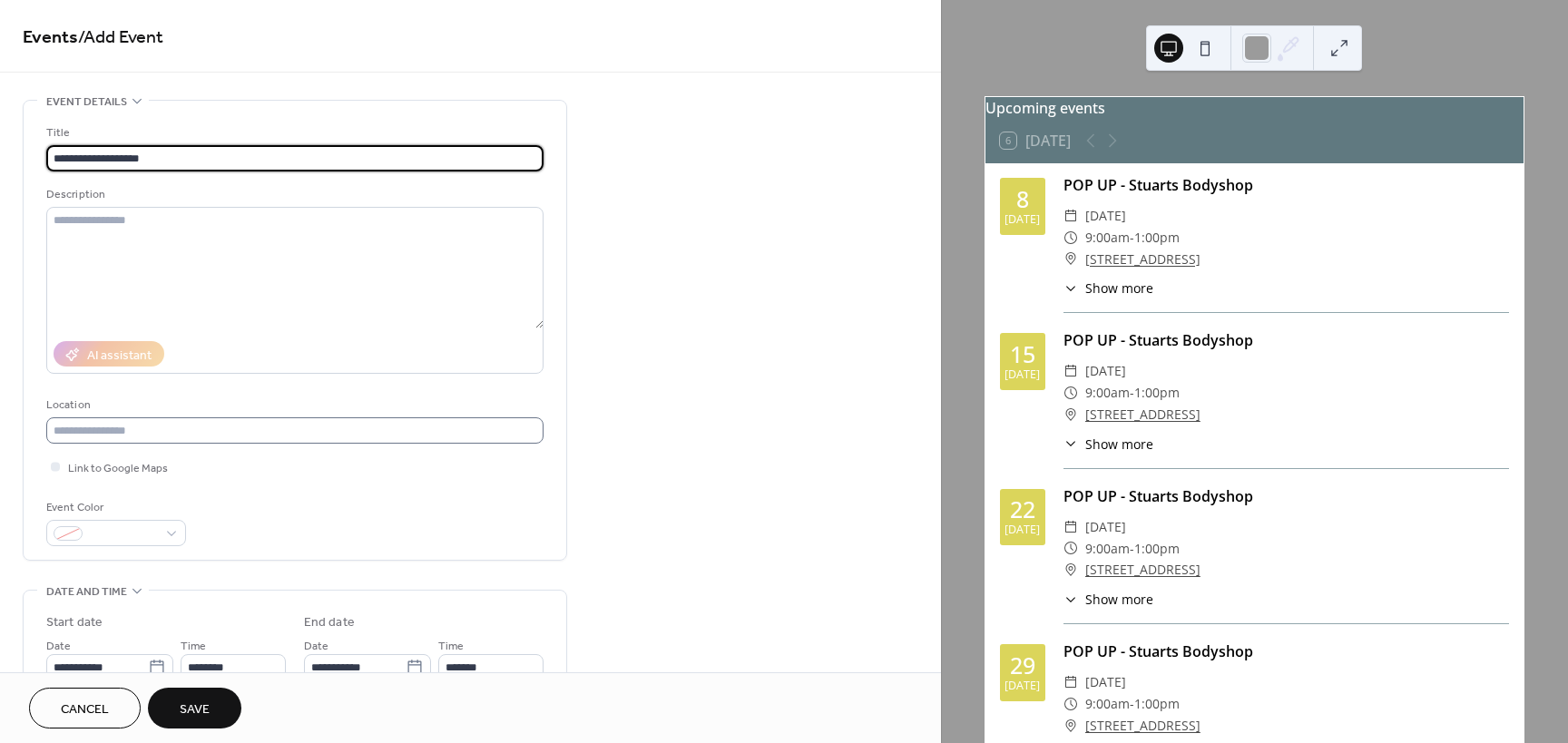 type on "**********" 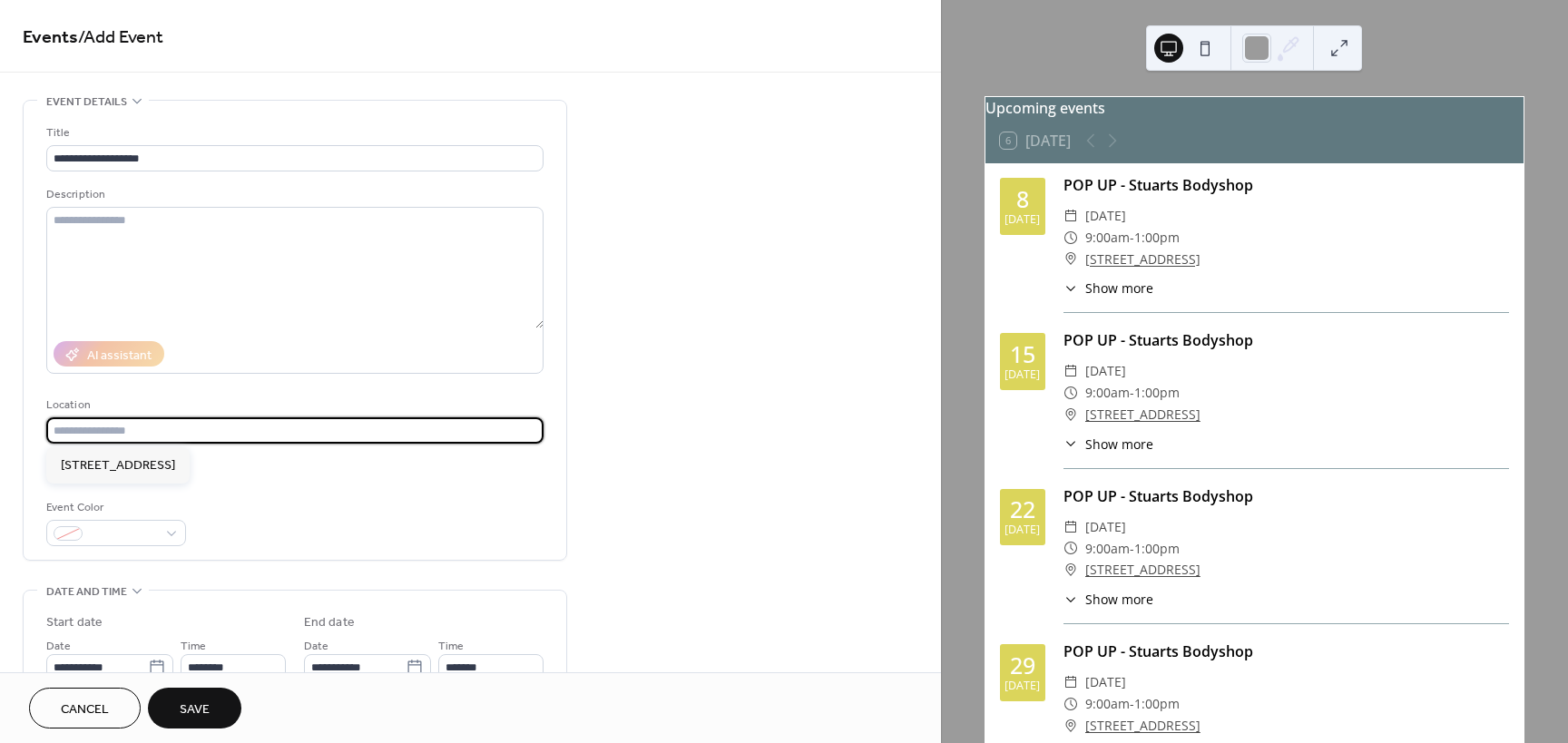 click at bounding box center [295, 430] 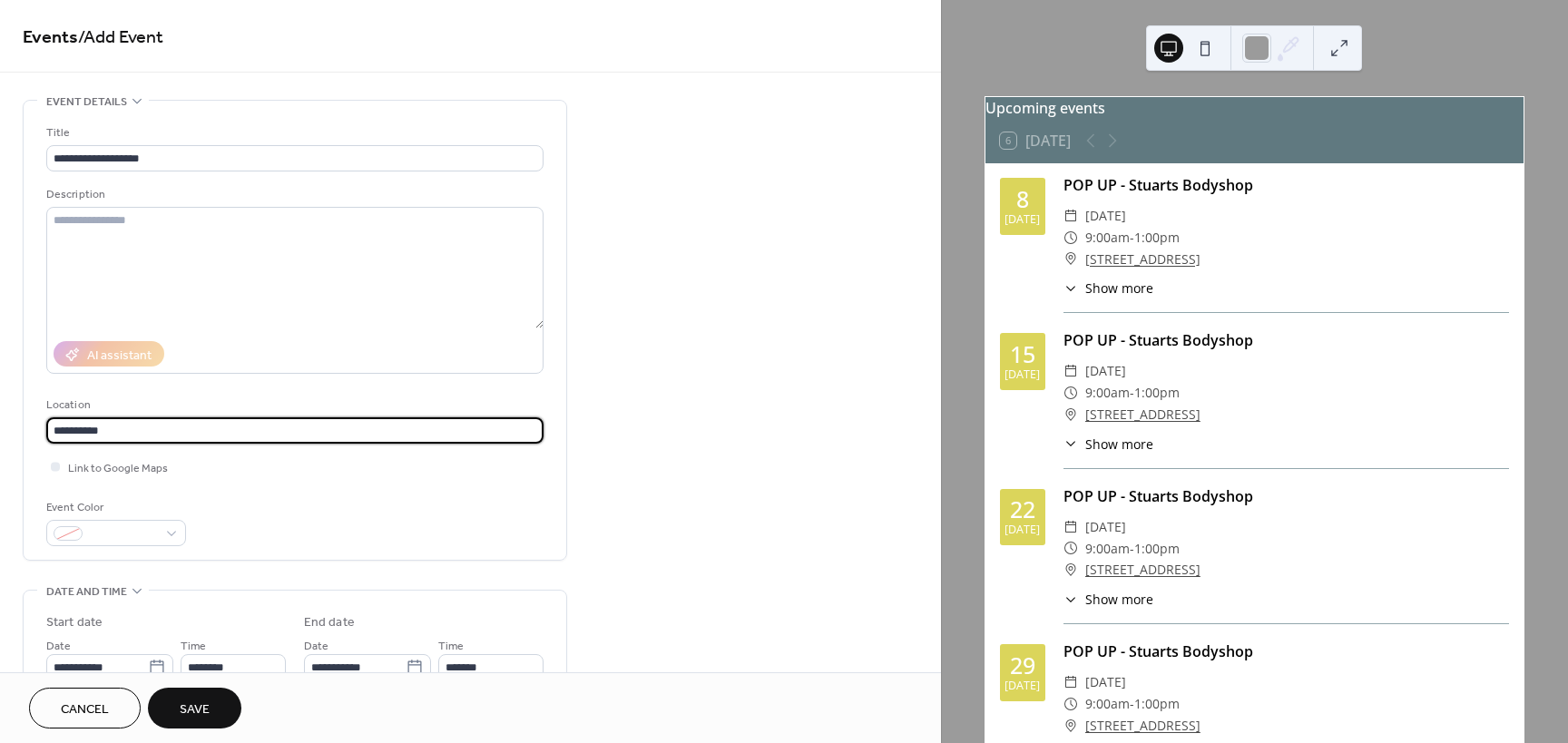 drag, startPoint x: 107, startPoint y: 431, endPoint x: 42, endPoint y: 430, distance: 65.00769 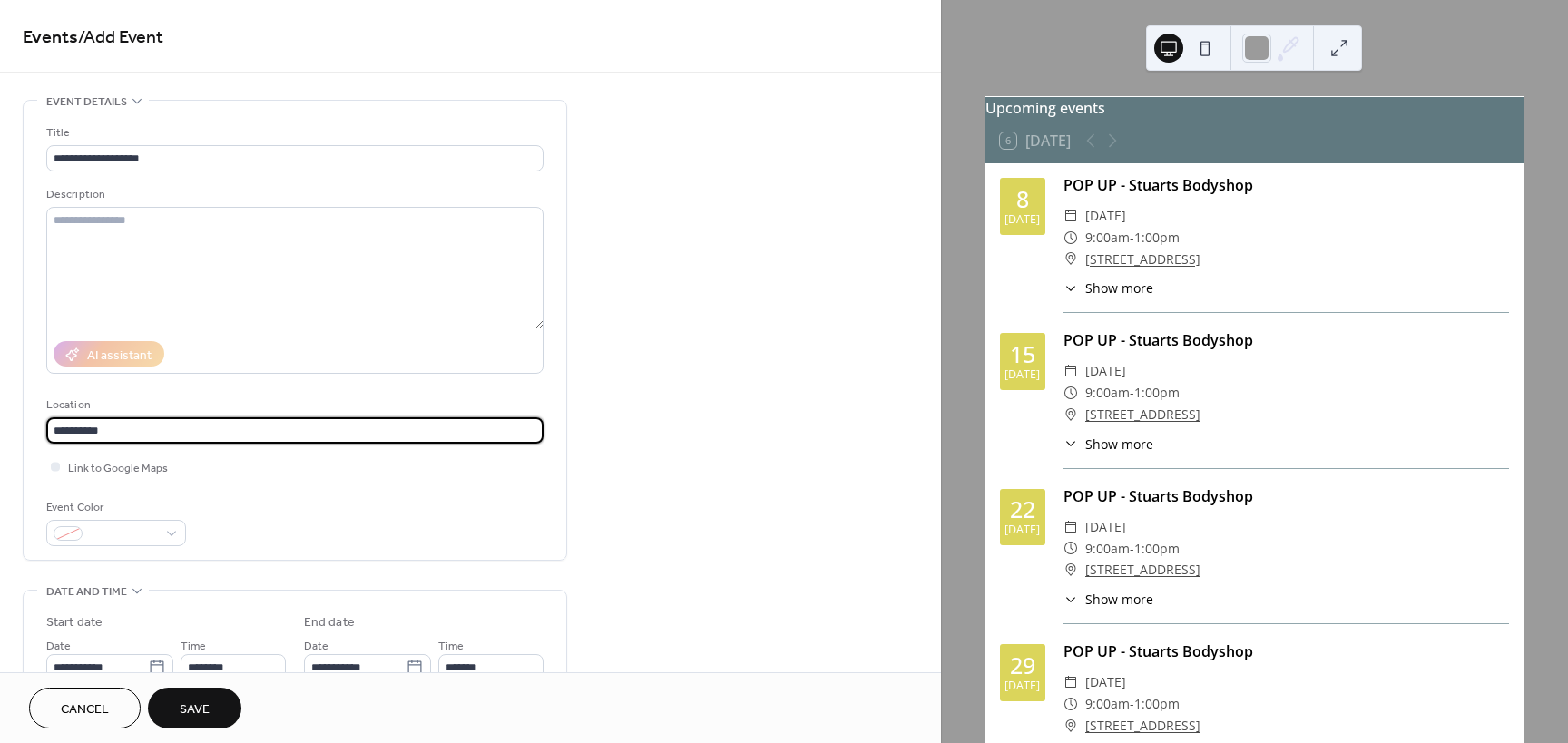 paste on "**********" 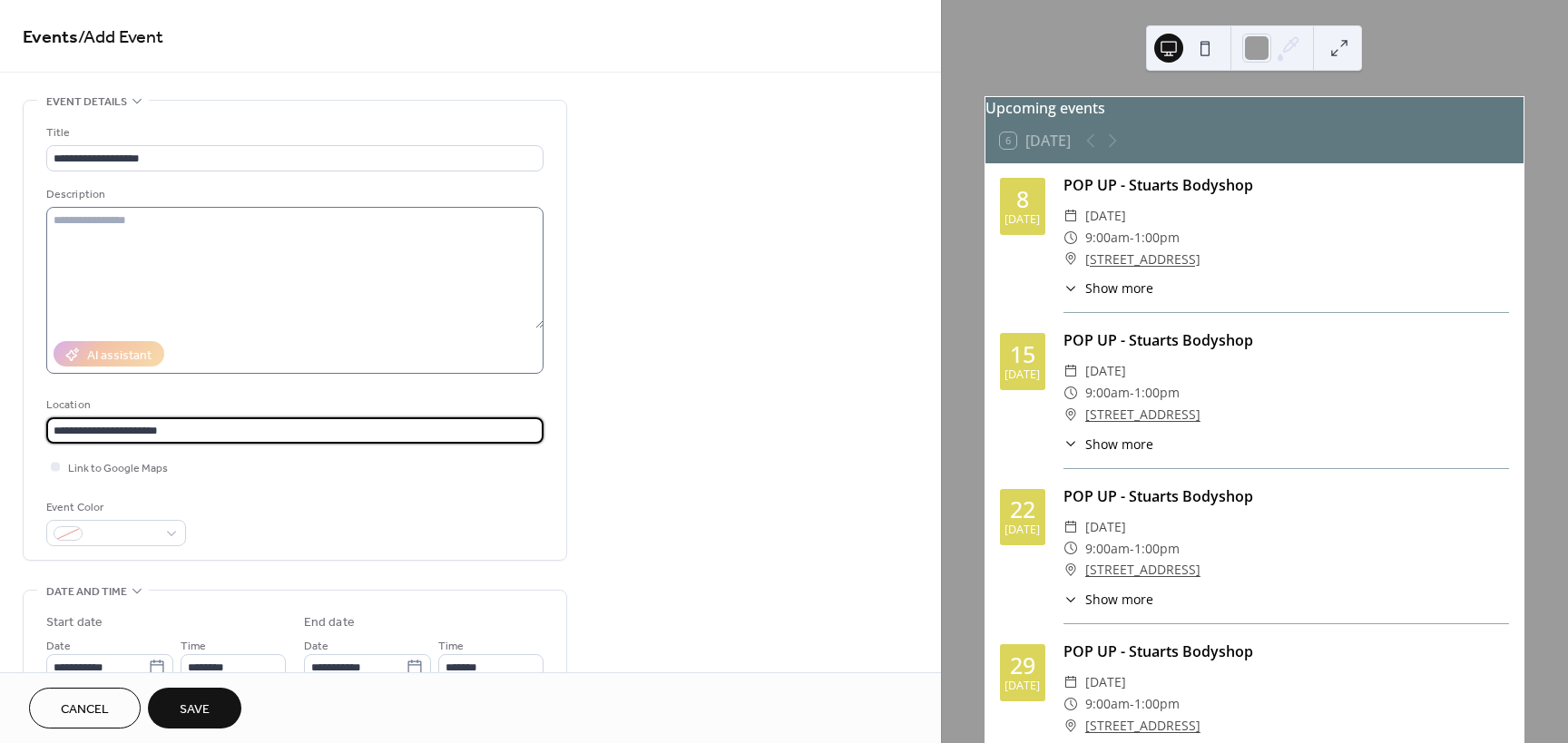 type on "**********" 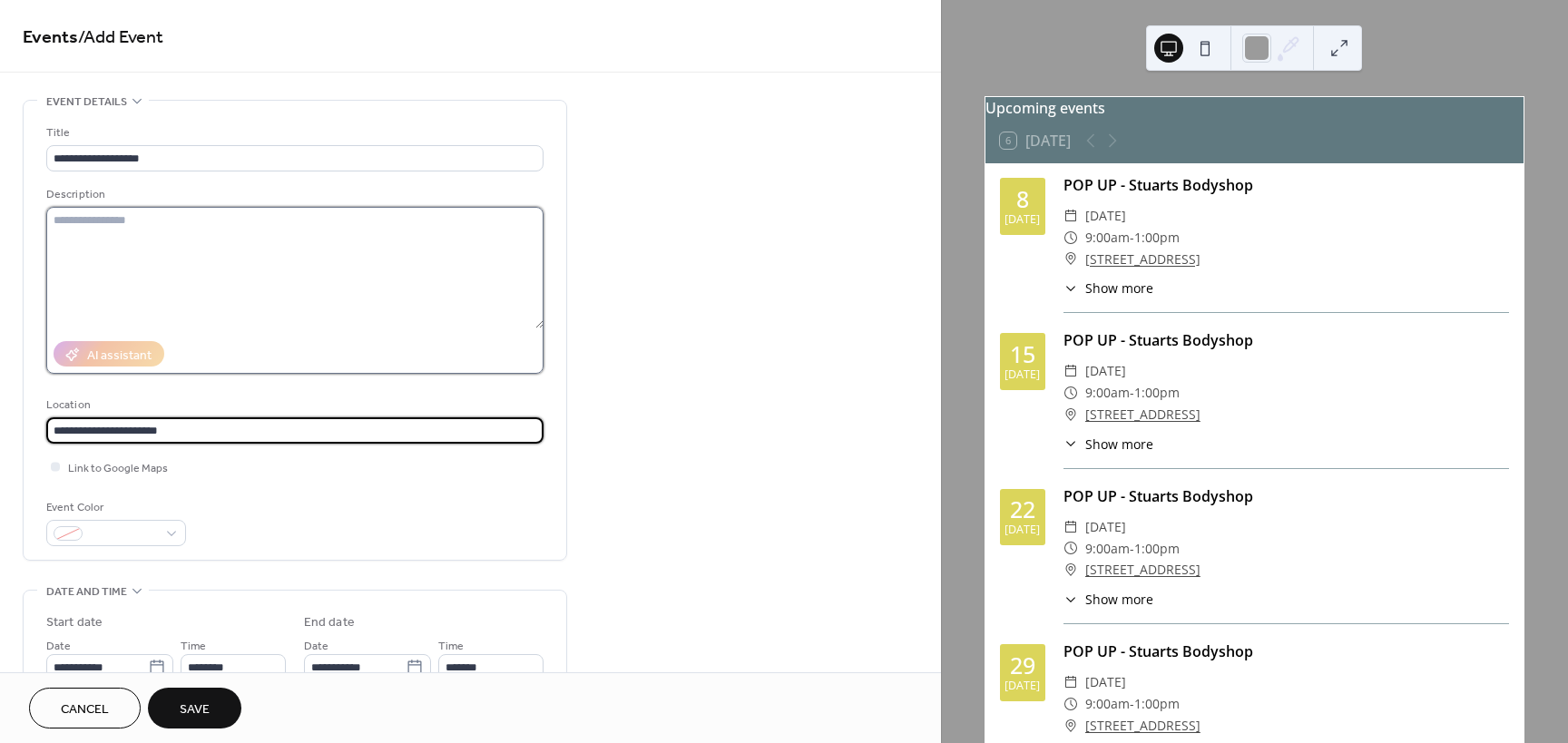 click at bounding box center [295, 268] 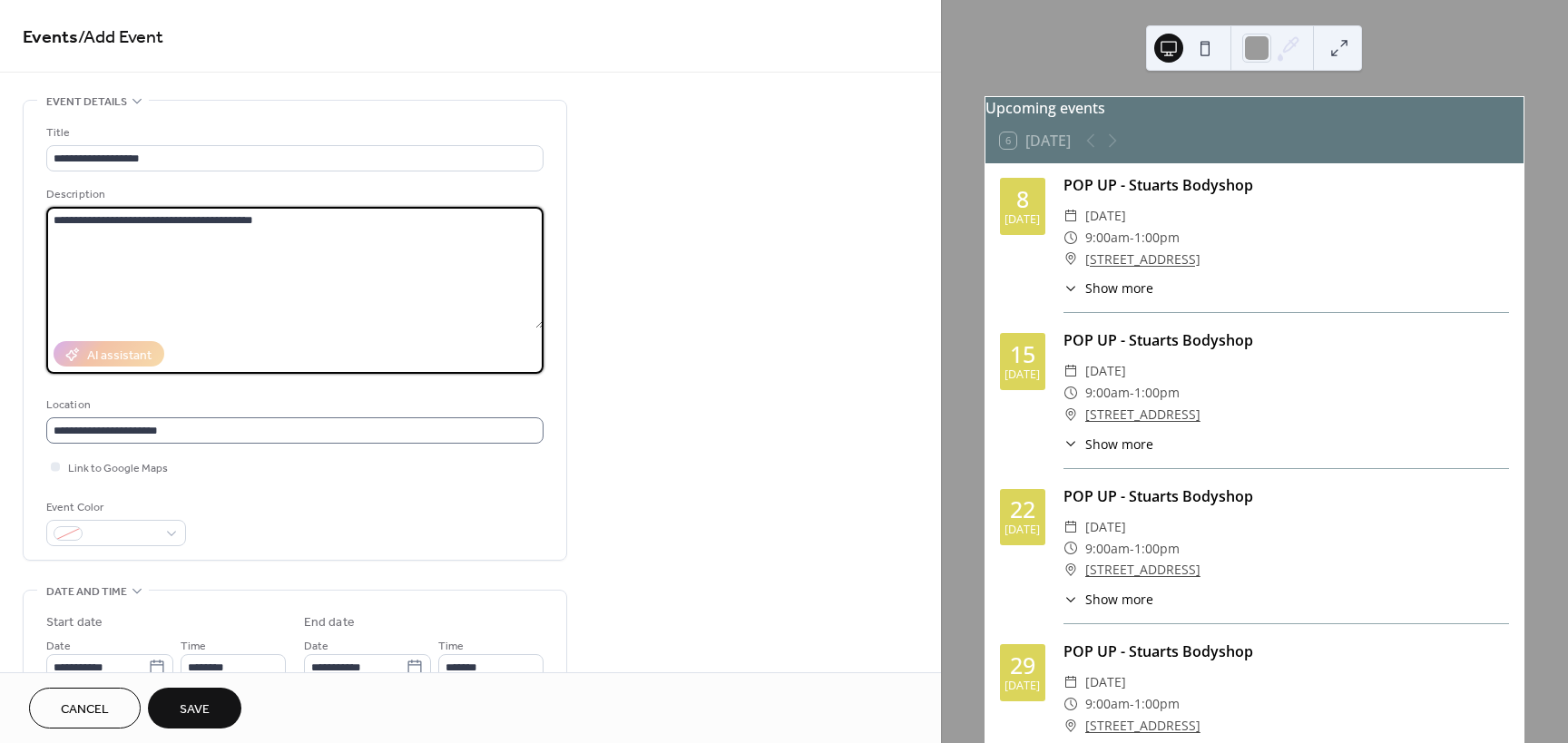 type on "**********" 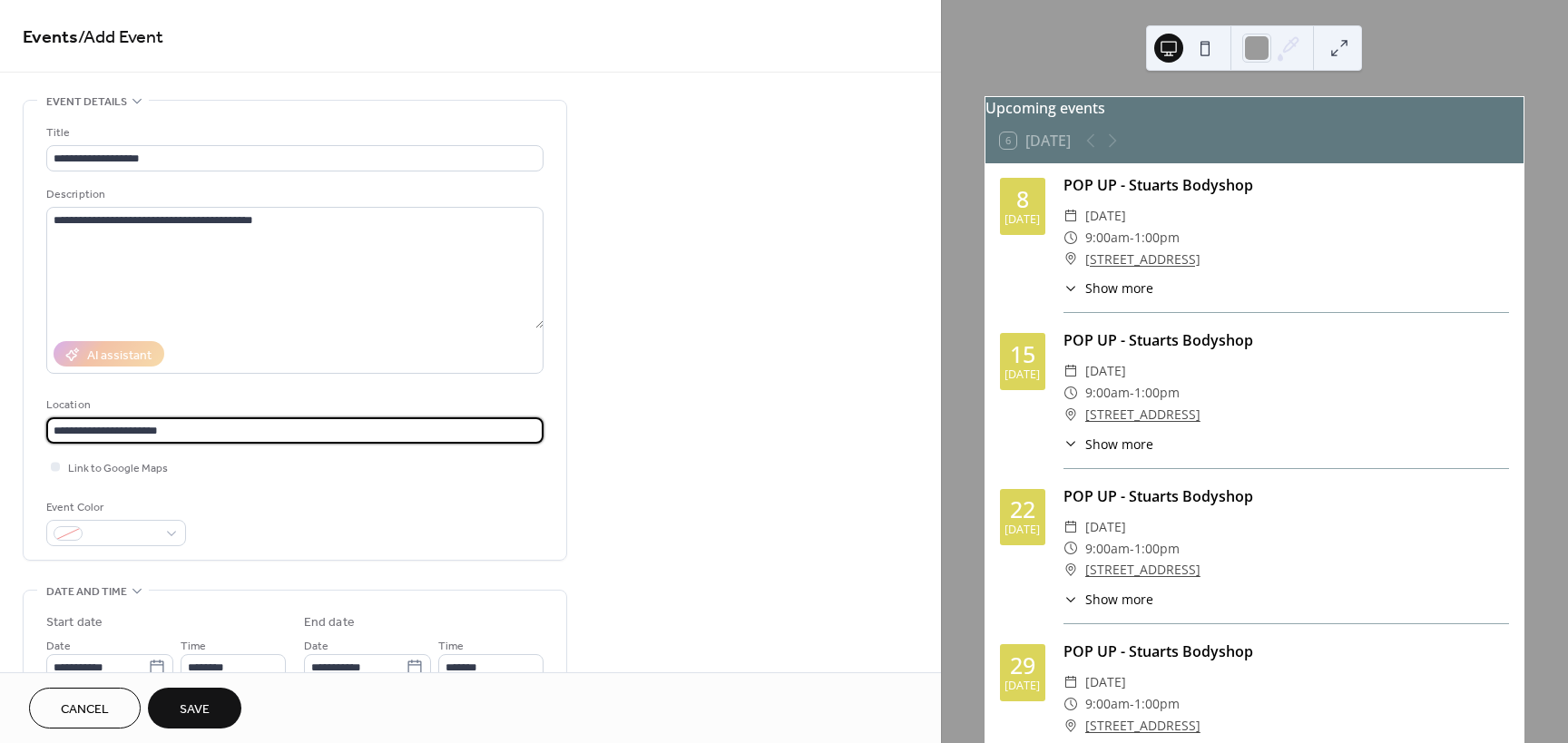 scroll, scrollTop: 1, scrollLeft: 0, axis: vertical 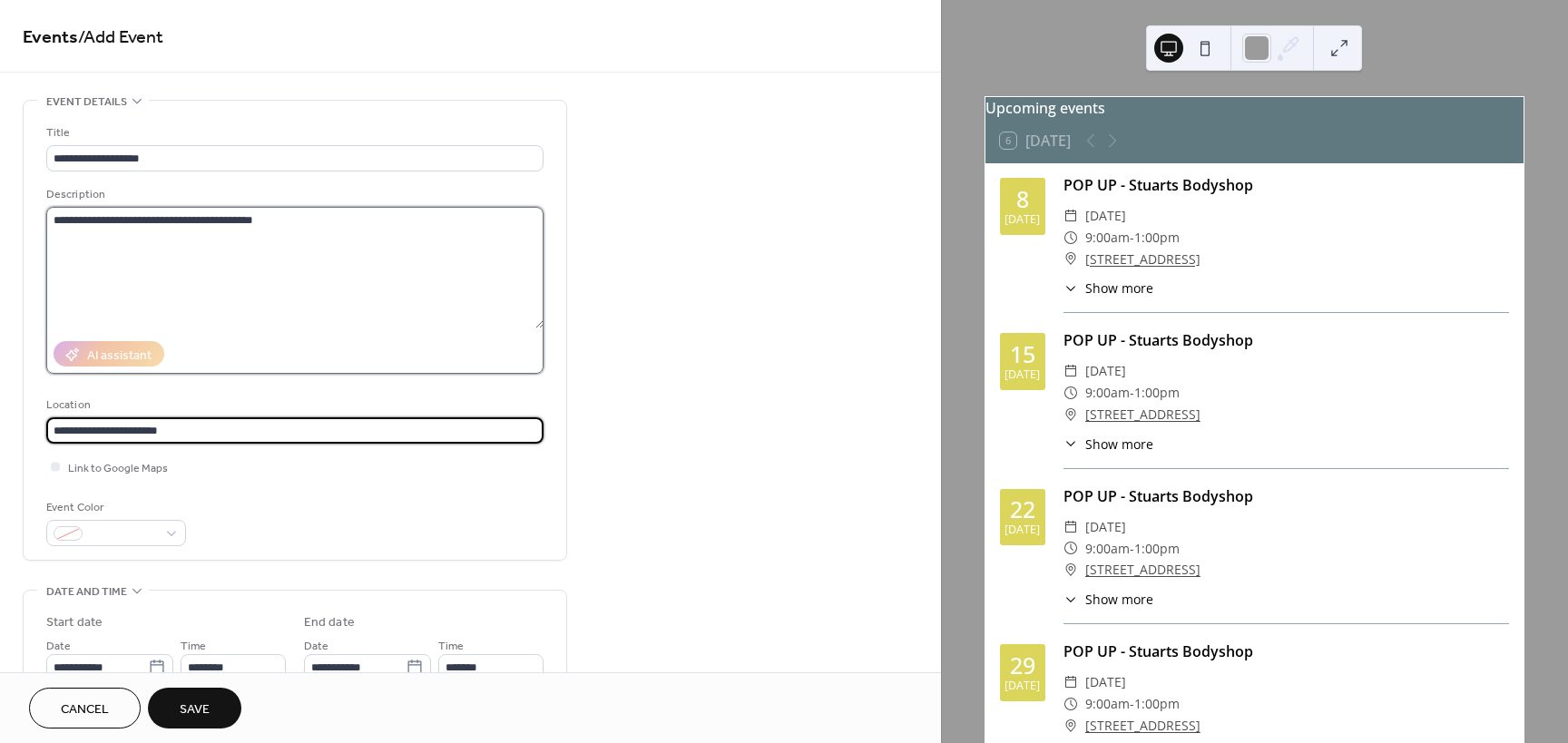 type 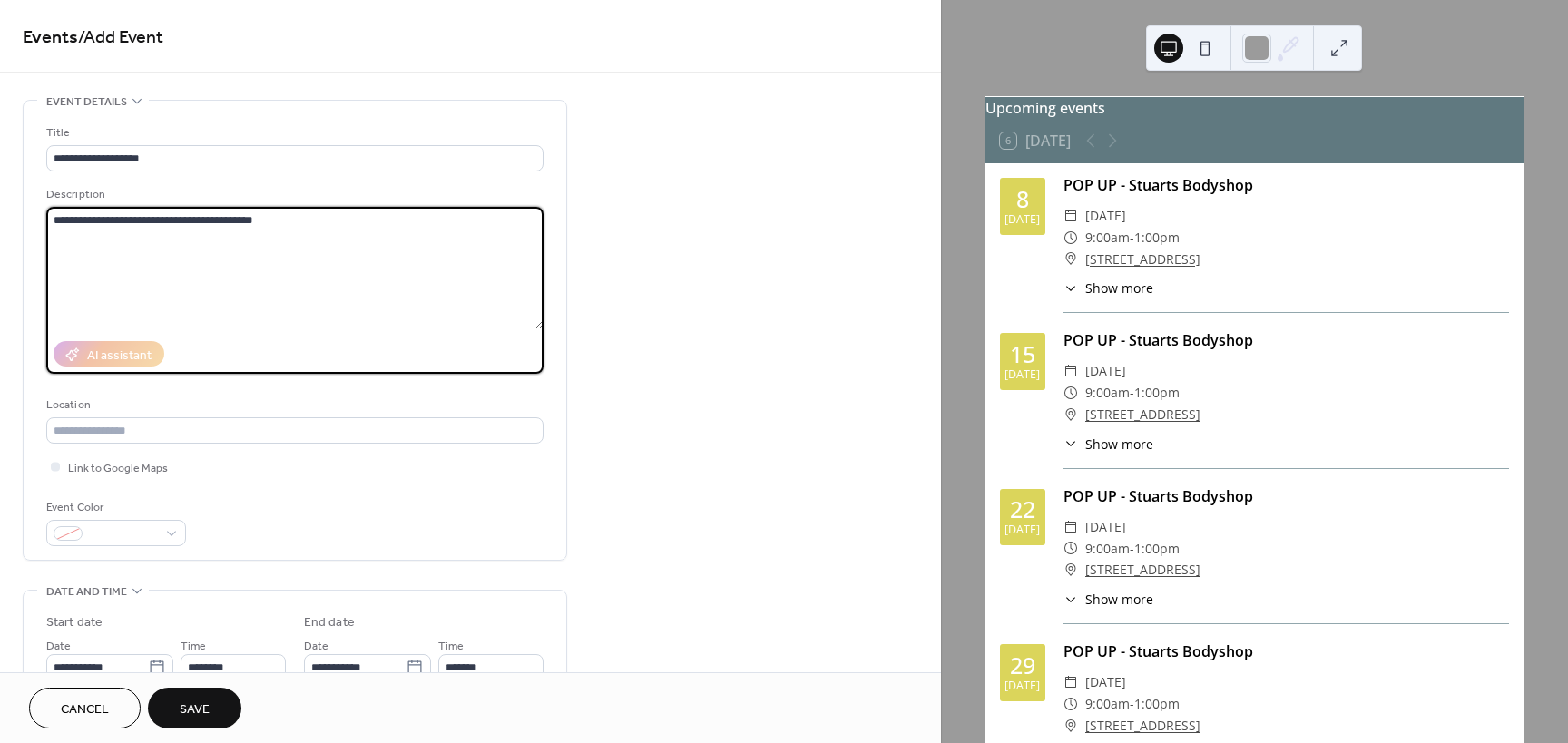 scroll, scrollTop: 0, scrollLeft: 0, axis: both 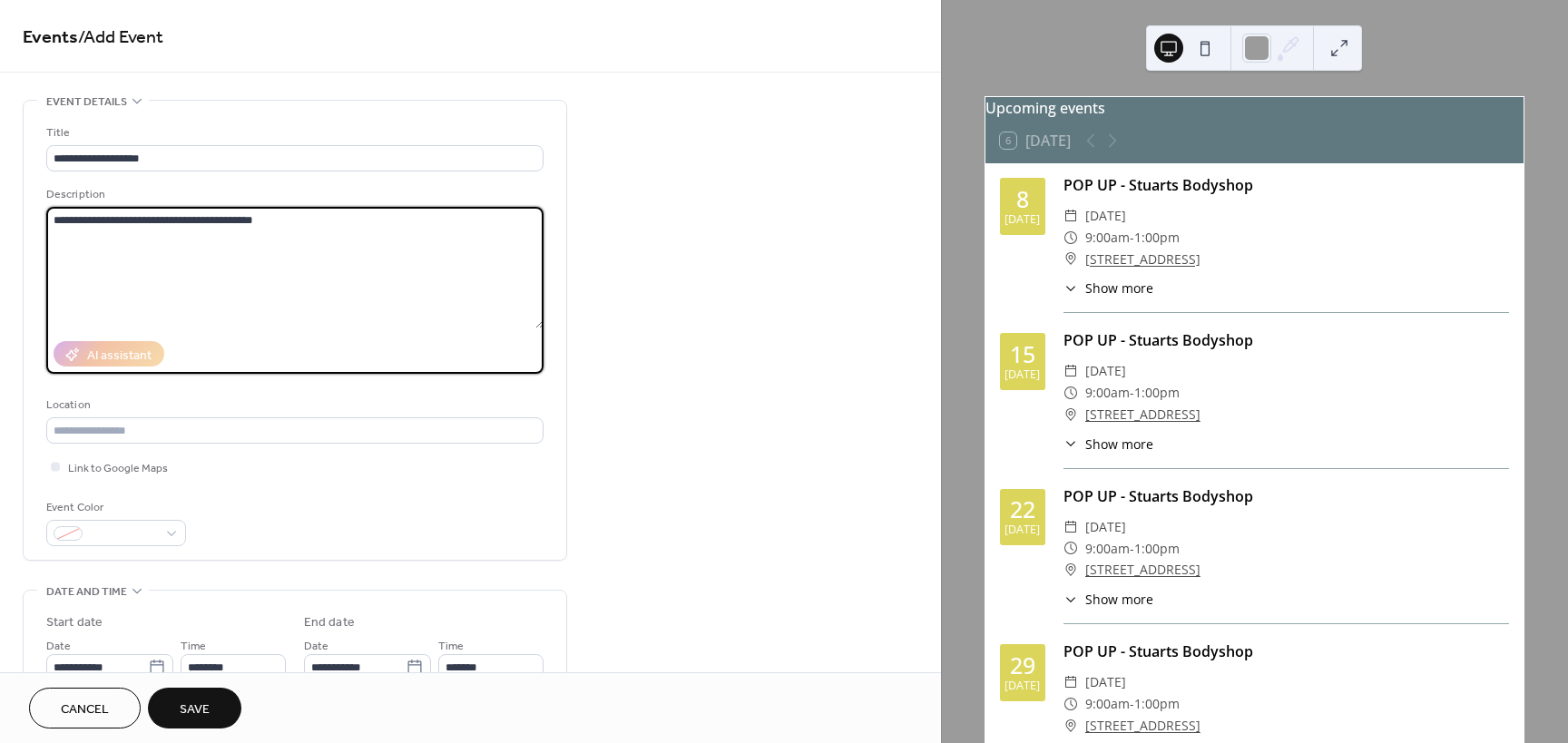 paste on "**********" 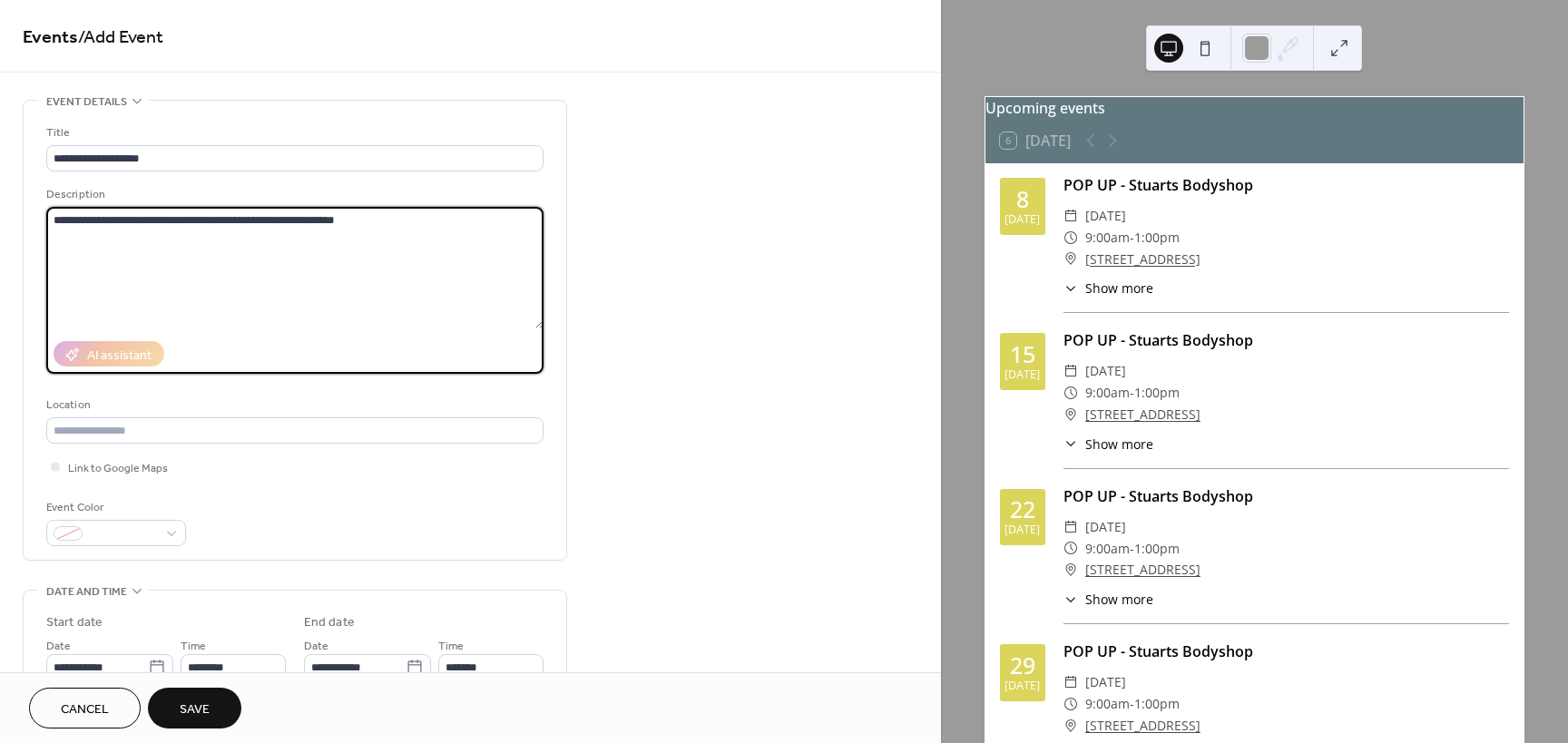 click on "**********" at bounding box center (295, 268) 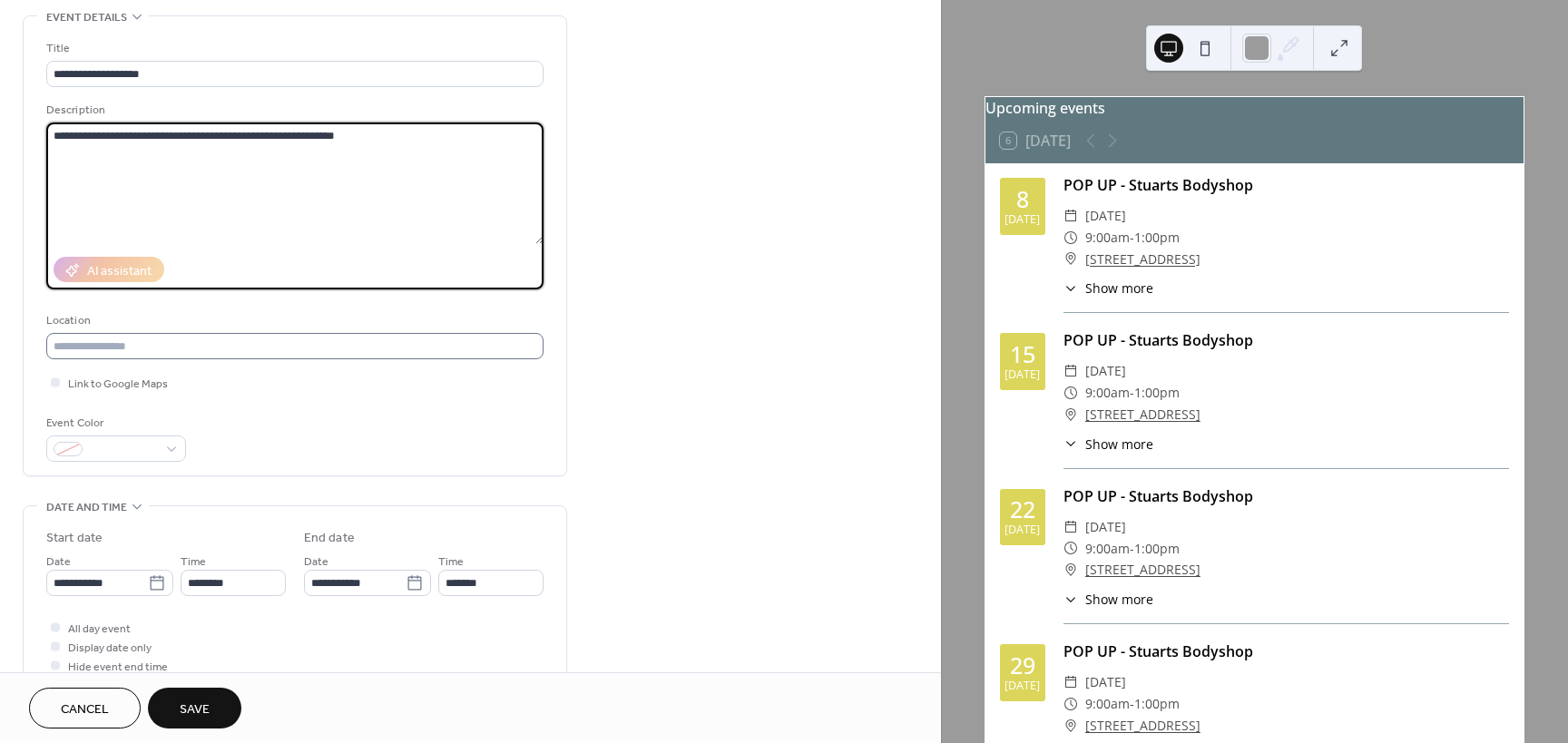 scroll, scrollTop: 91, scrollLeft: 0, axis: vertical 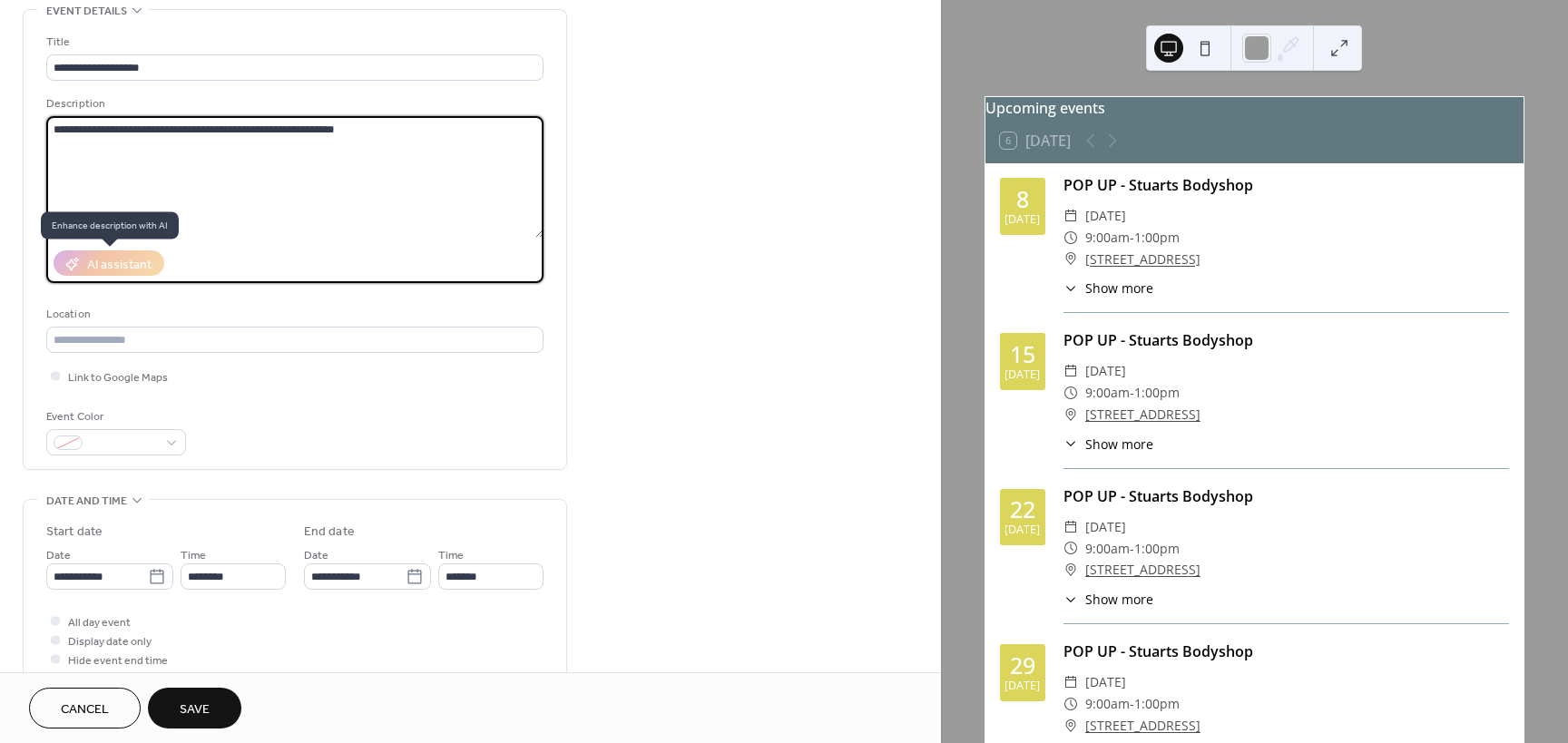 type on "**********" 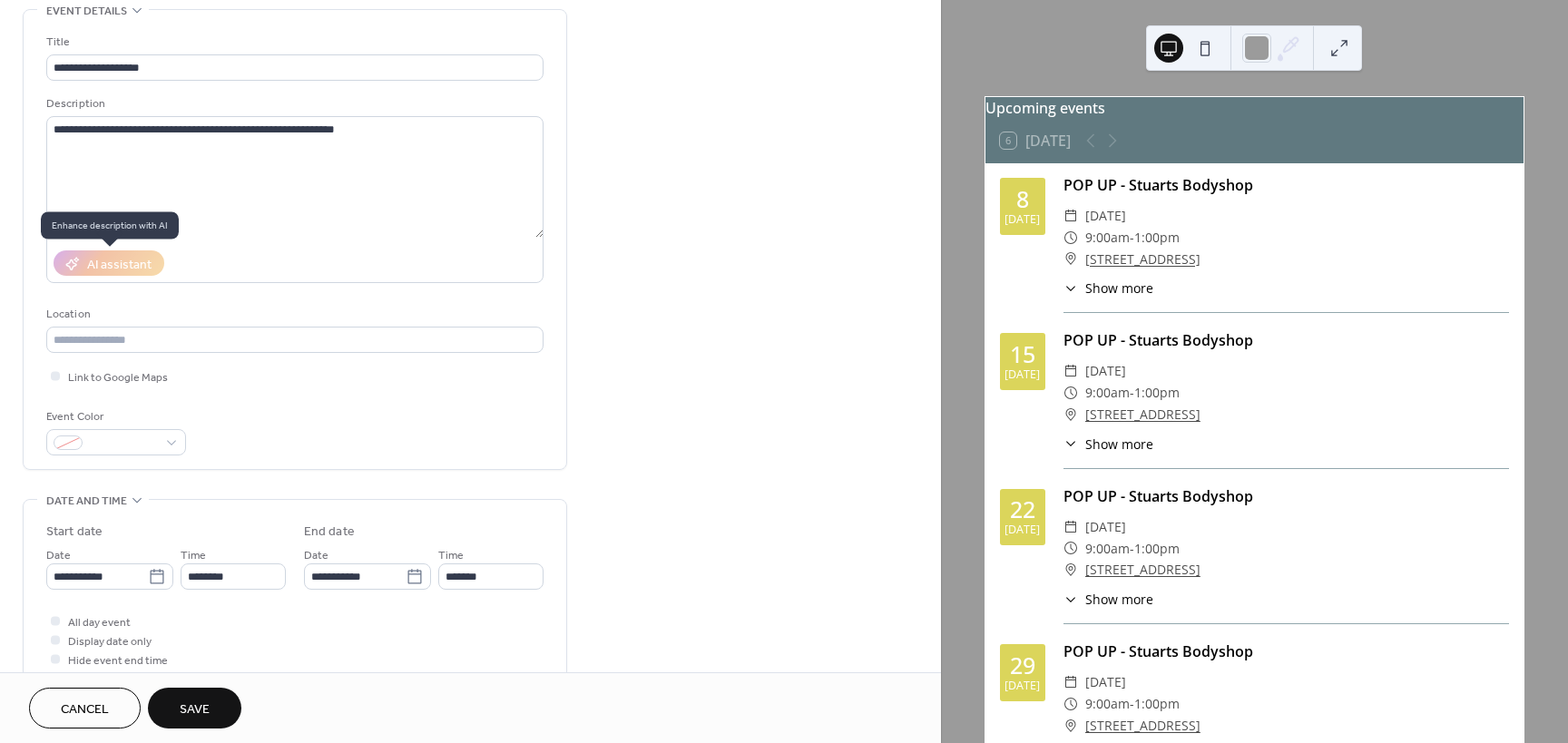 click on "AI assistant" at bounding box center [109, 263] 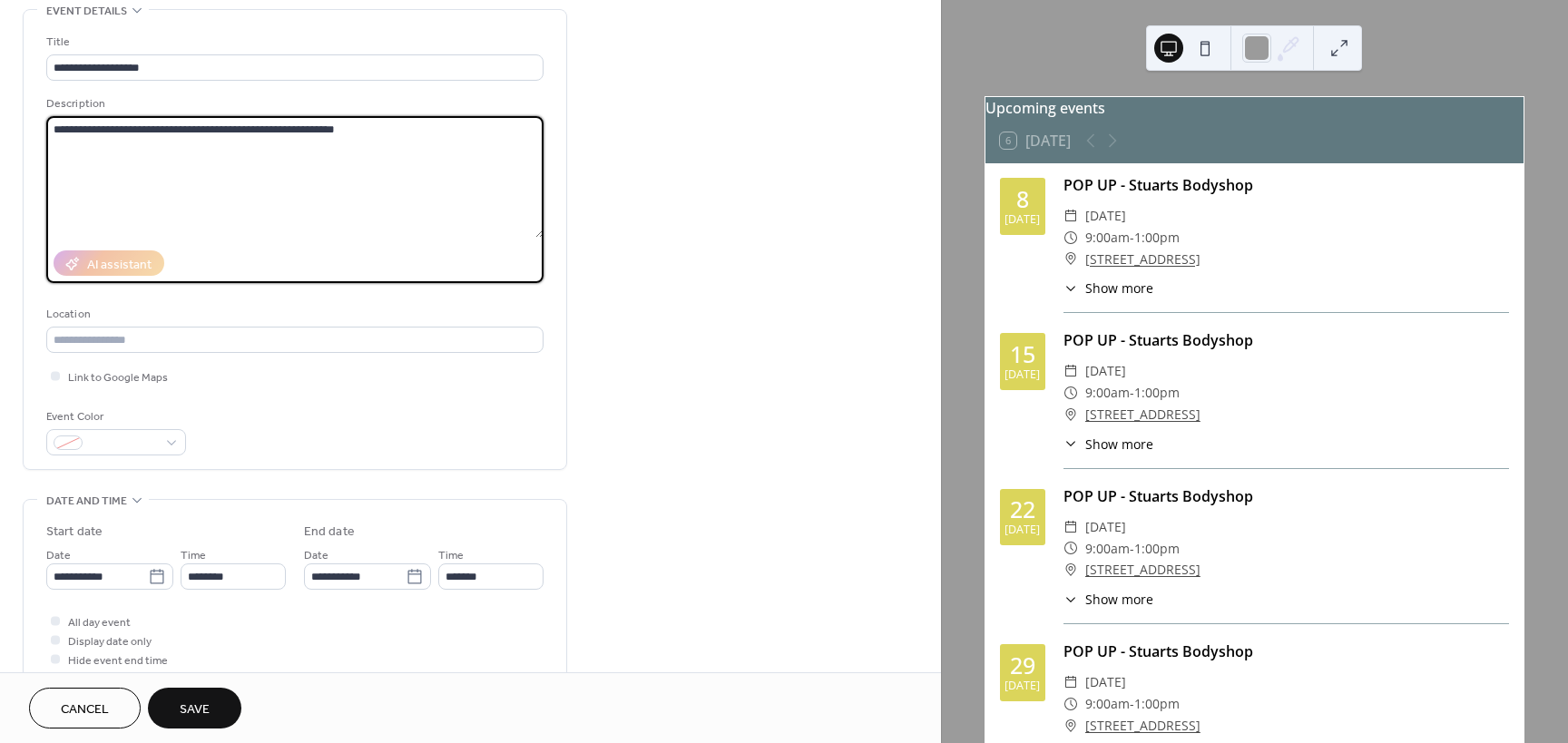 click on "**********" at bounding box center [295, 177] 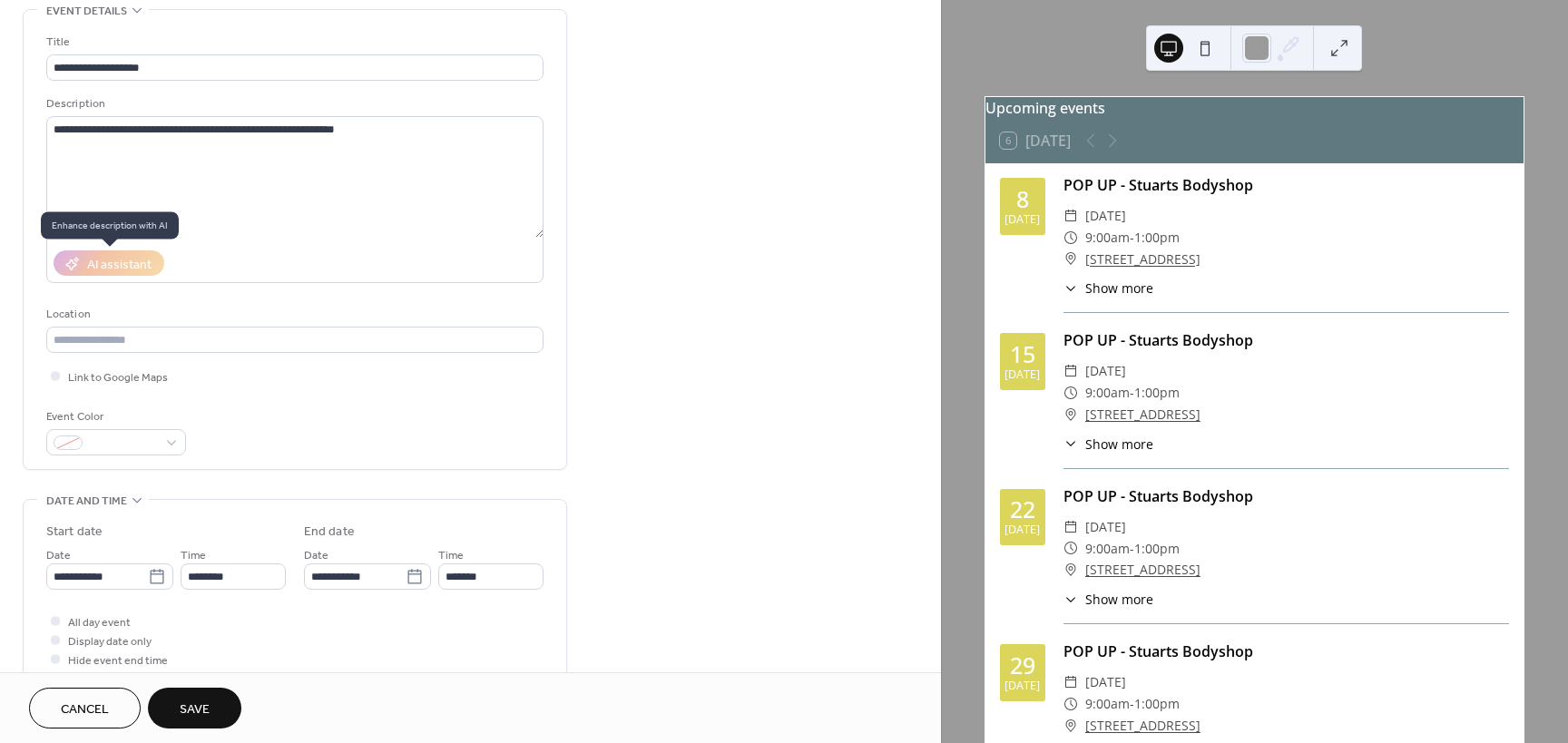 click on "AI assistant" at bounding box center [109, 263] 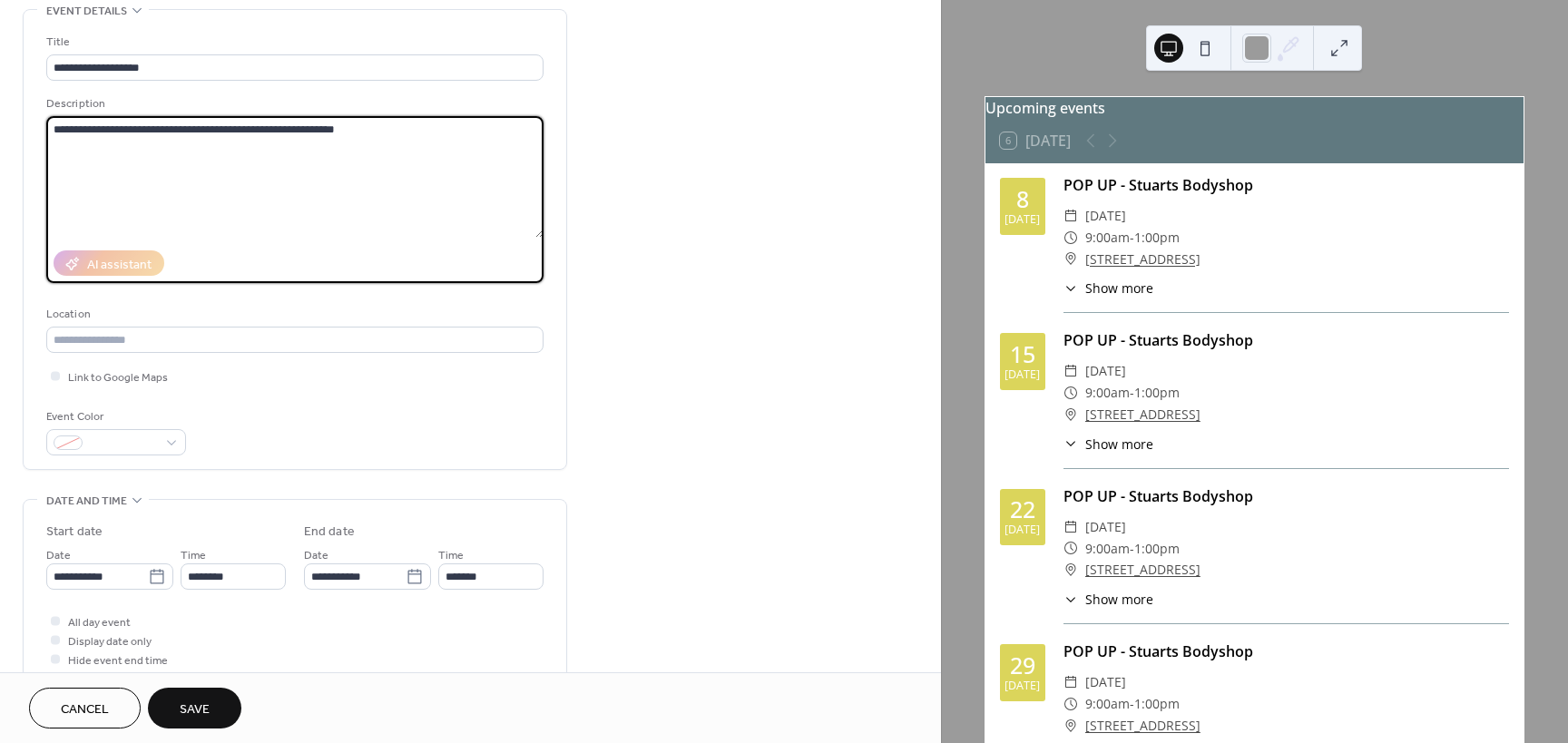drag, startPoint x: 362, startPoint y: 129, endPoint x: 54, endPoint y: 118, distance: 308.1964 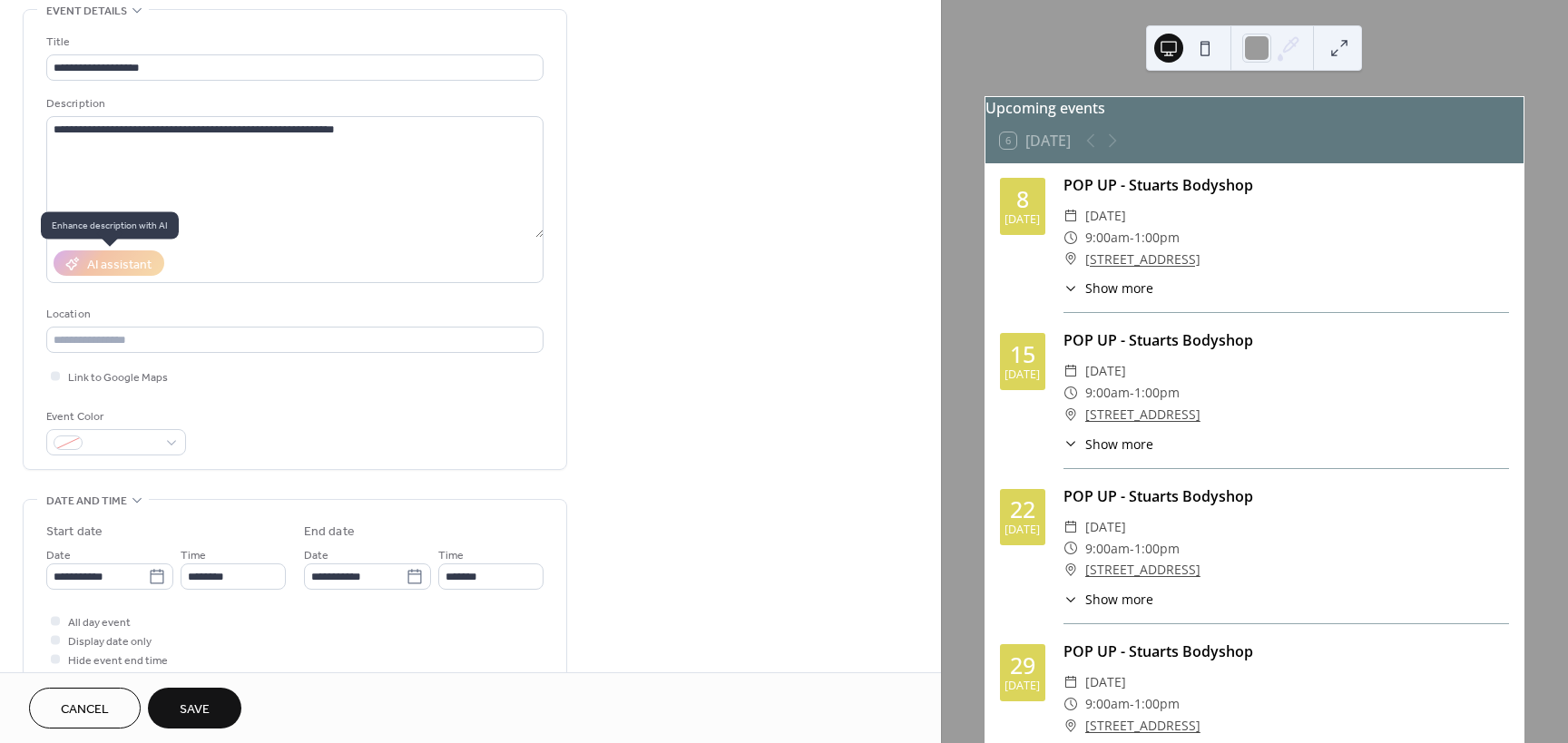 click on "AI assistant" at bounding box center (109, 263) 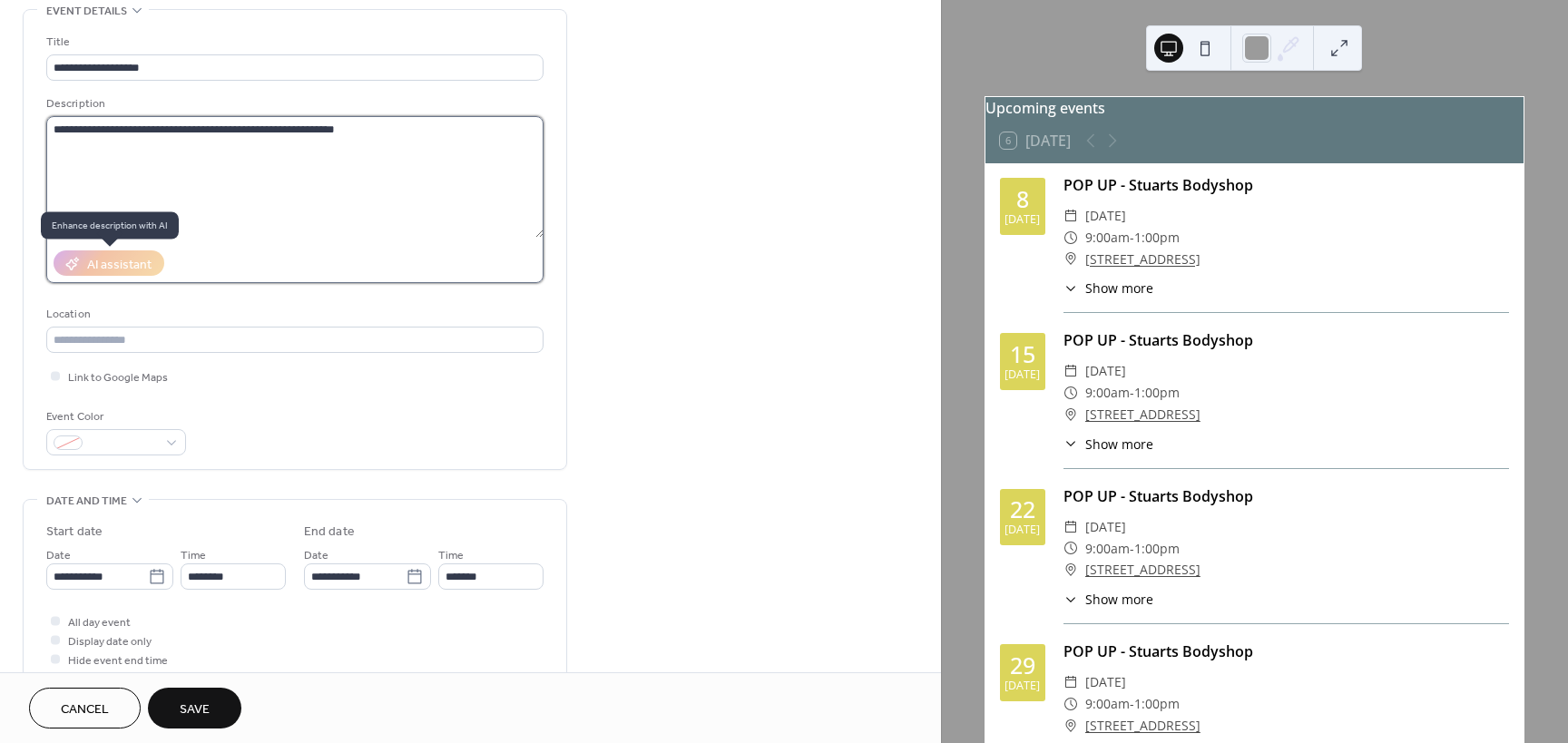 drag, startPoint x: 107, startPoint y: 258, endPoint x: 229, endPoint y: 200, distance: 135.08516 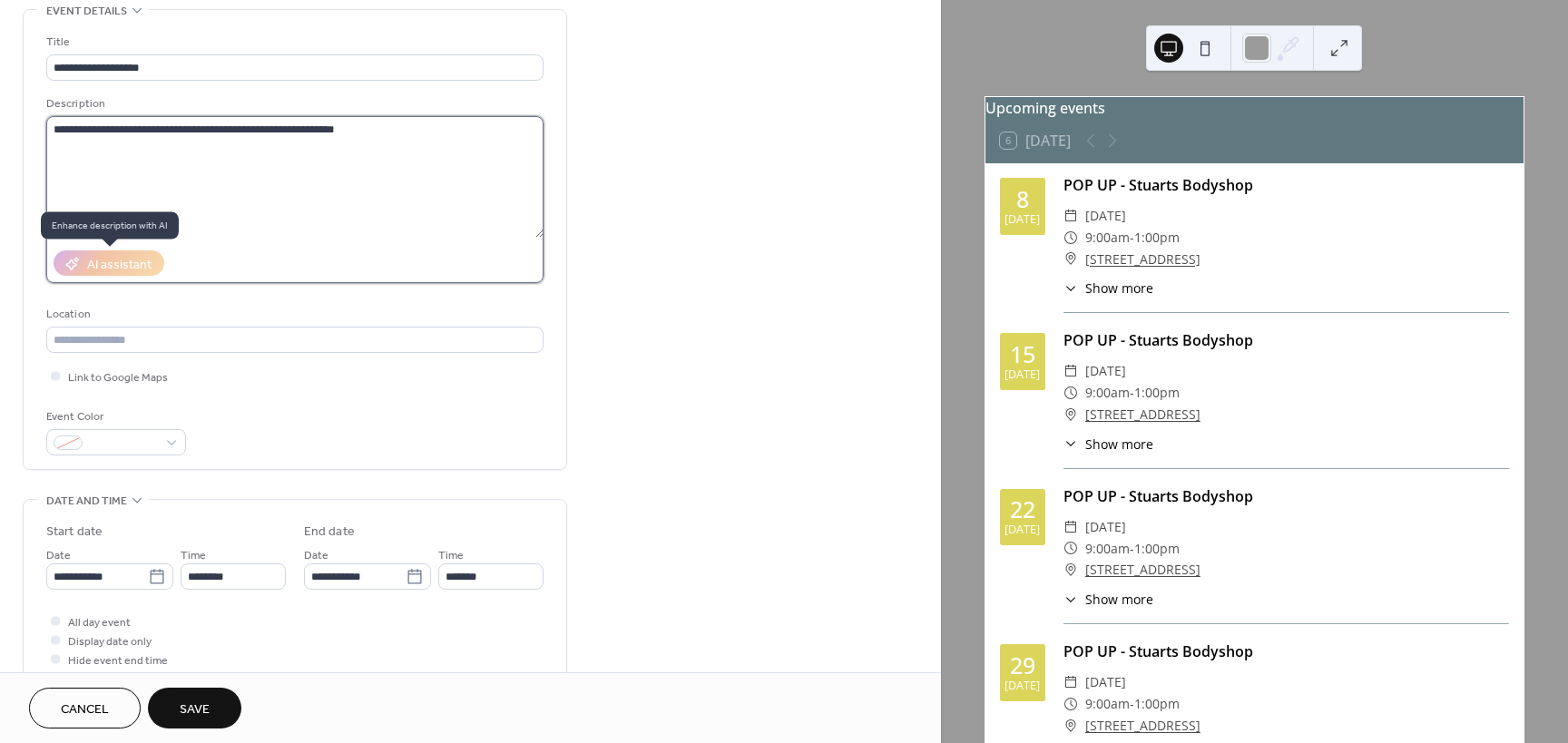 click on "**********" at bounding box center (295, 177) 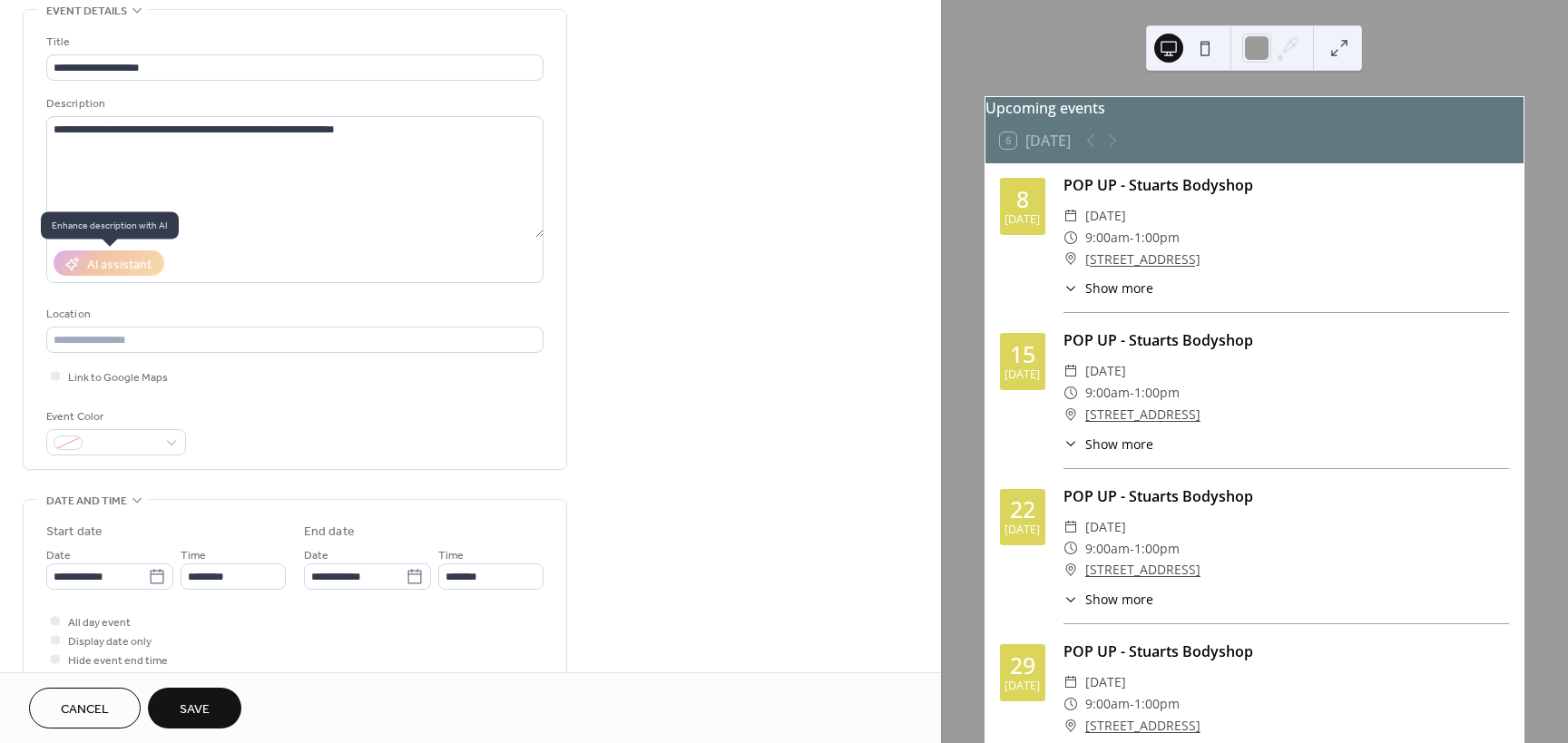 click on "AI assistant" at bounding box center (109, 263) 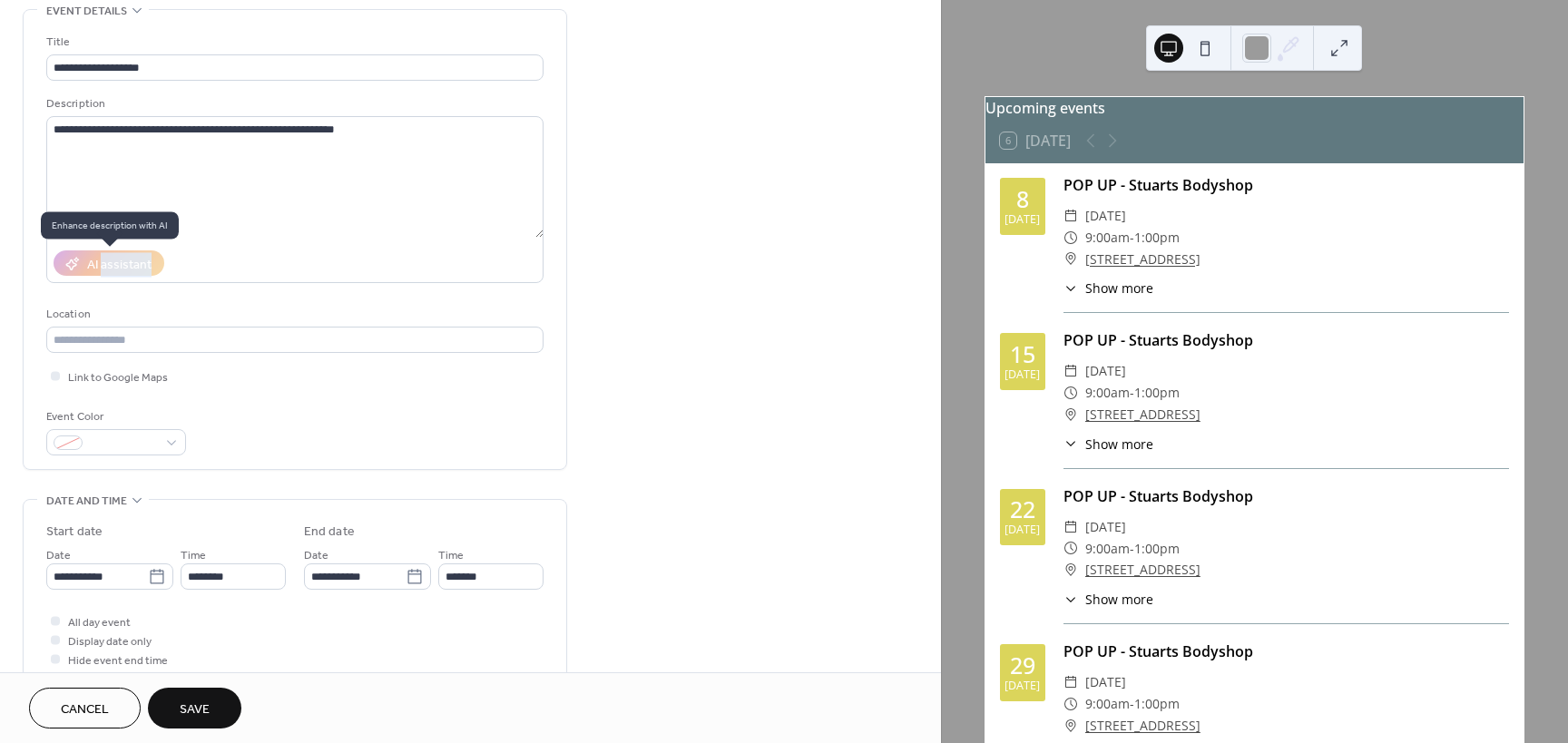 click on "AI assistant" at bounding box center [109, 263] 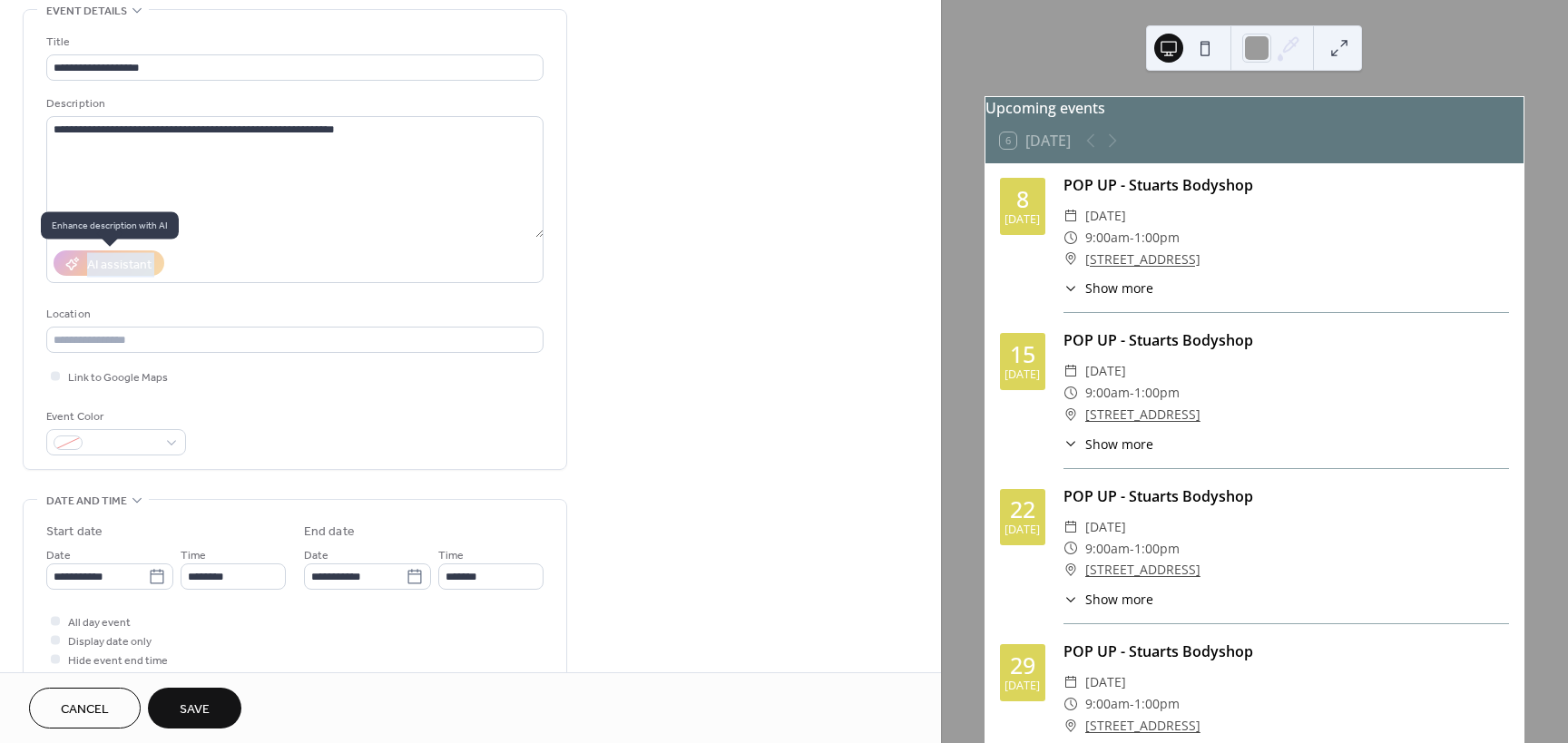 click on "AI assistant" at bounding box center (109, 263) 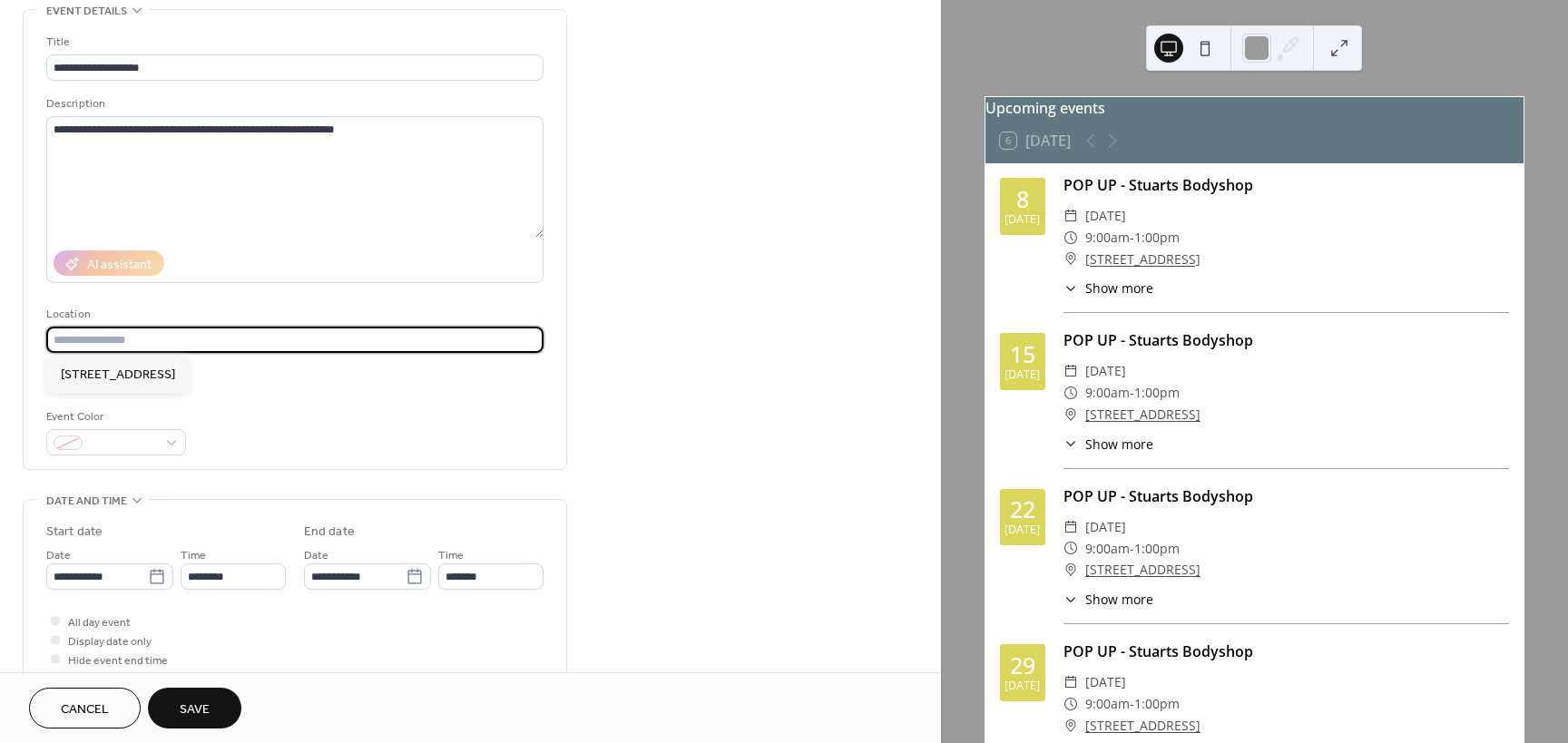 click at bounding box center (295, 339) 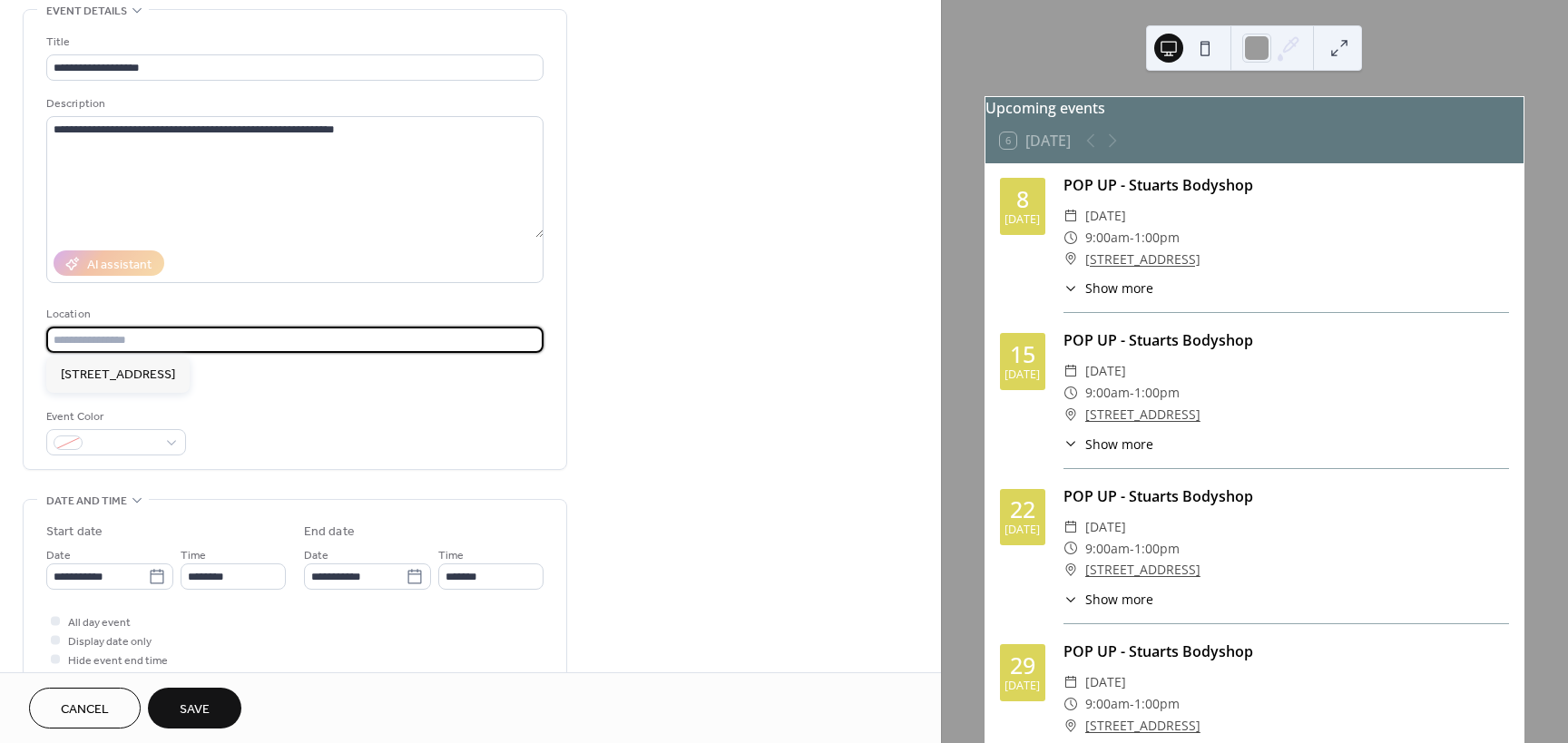 paste on "**********" 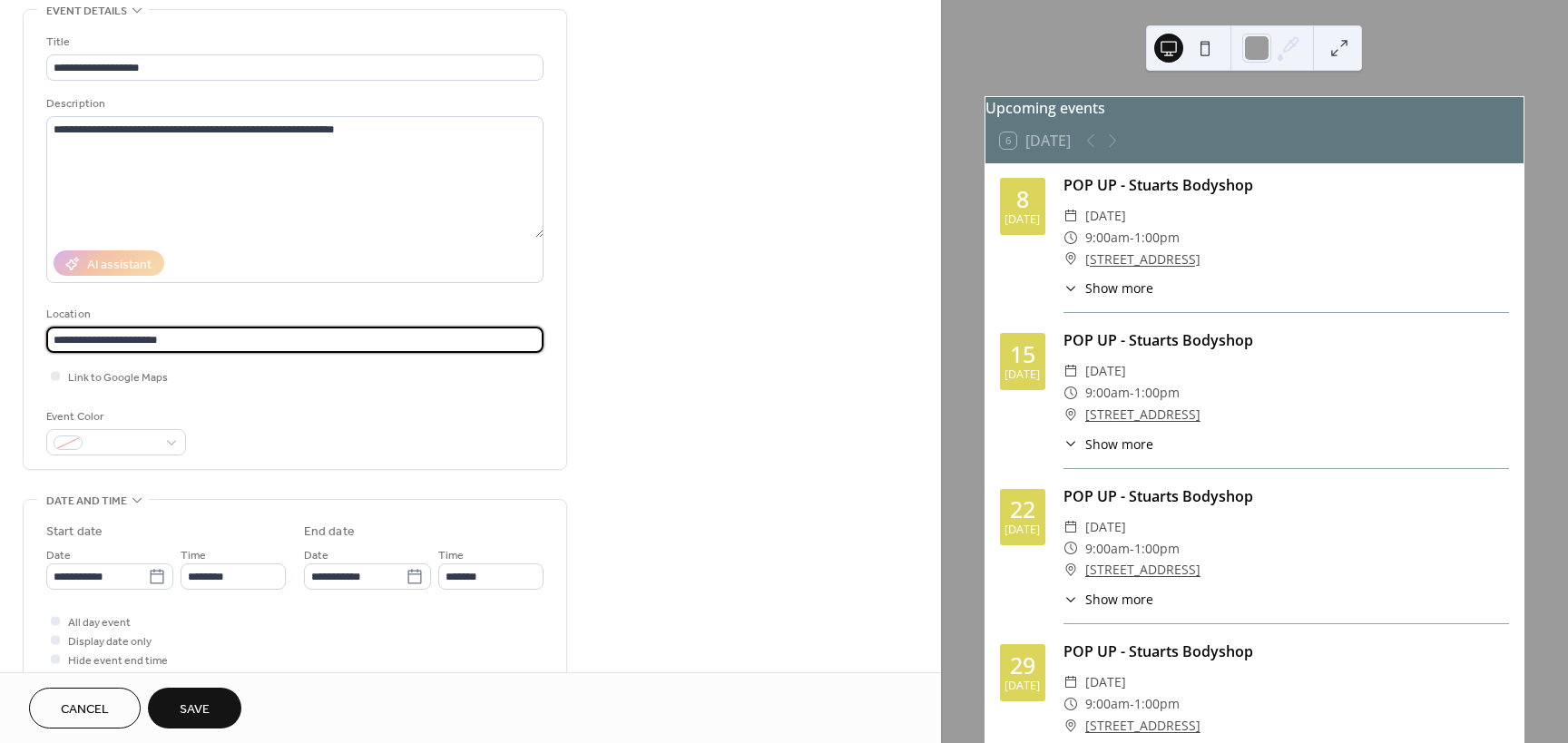 click on "**********" at bounding box center (295, 339) 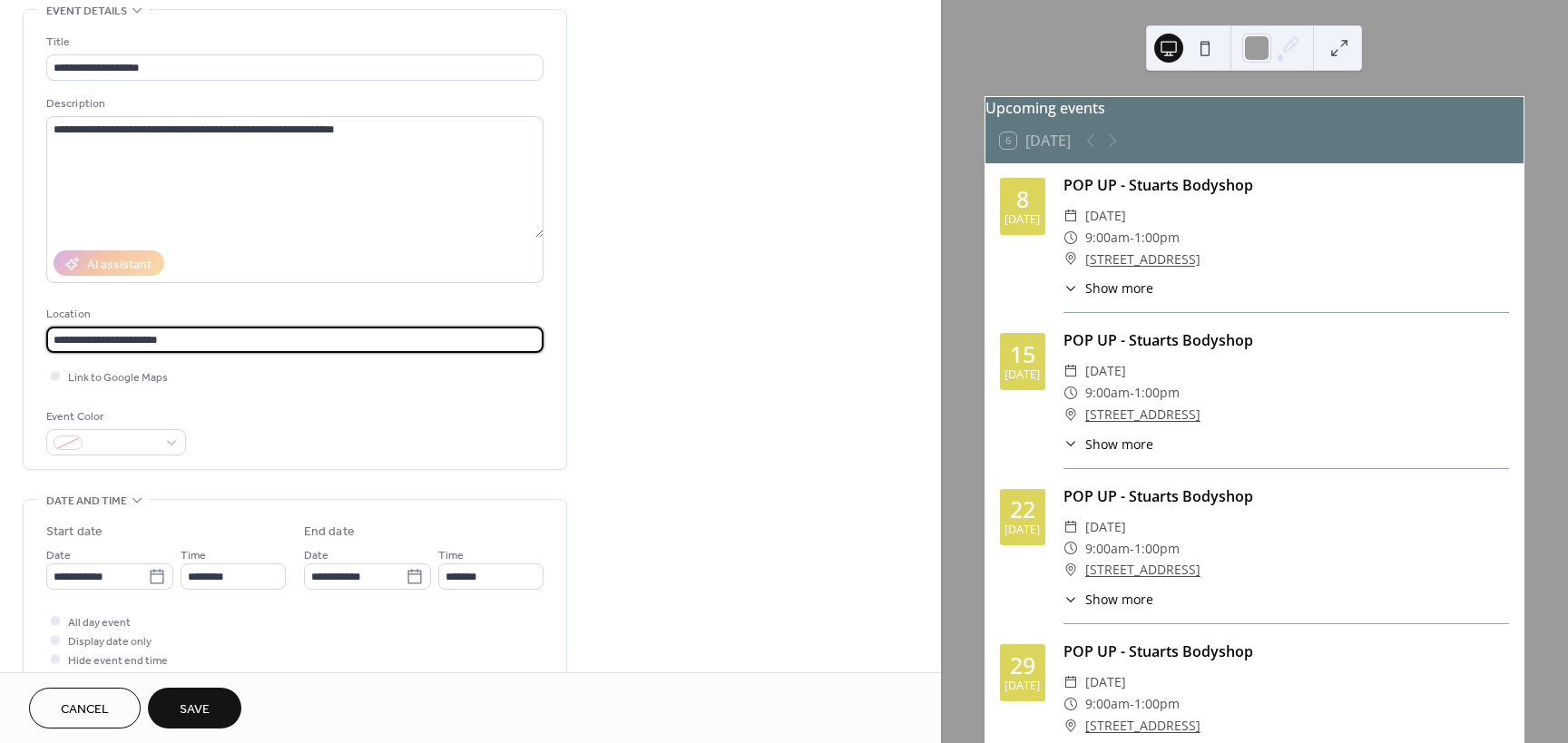 type on "**********" 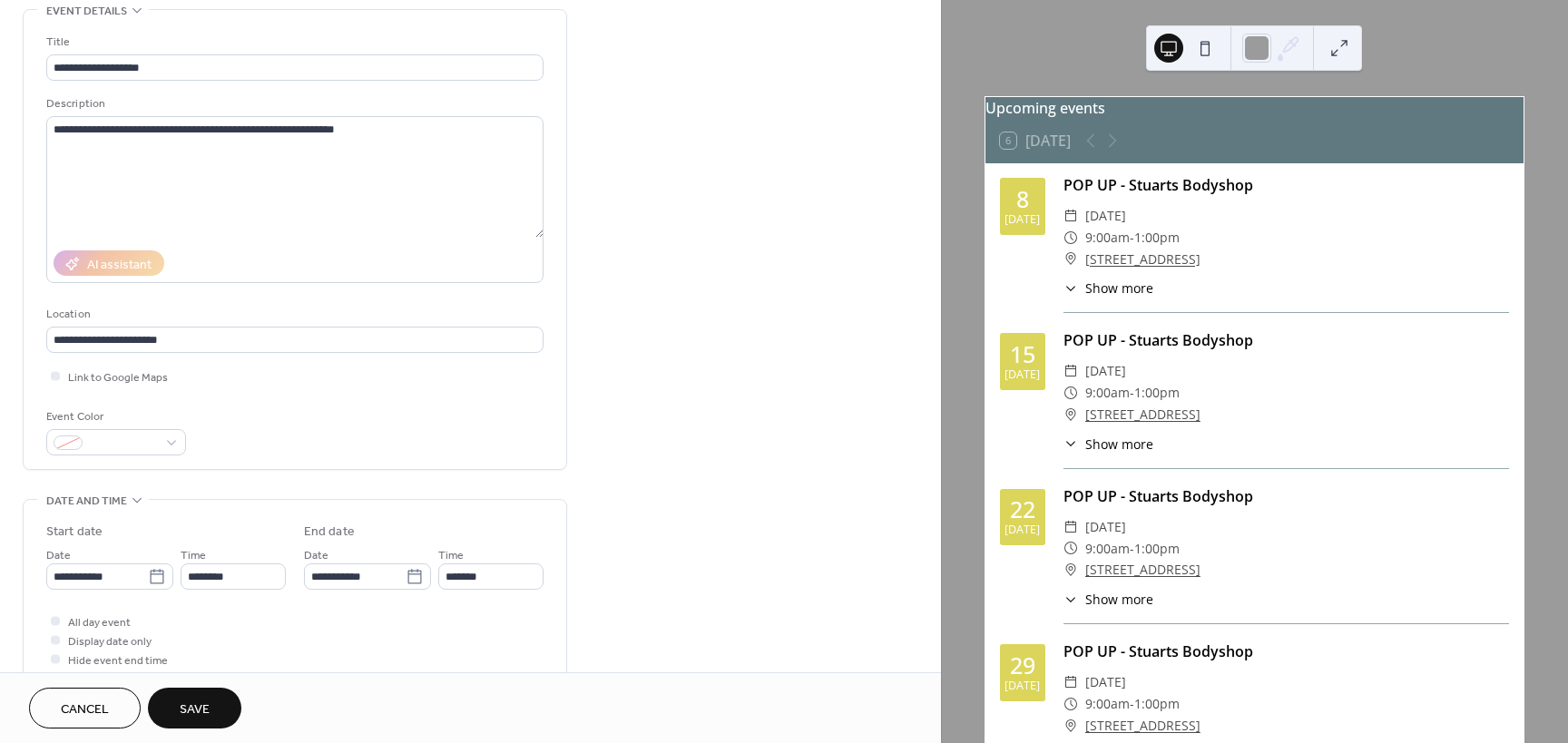 click on "Event Color" at bounding box center (295, 431) 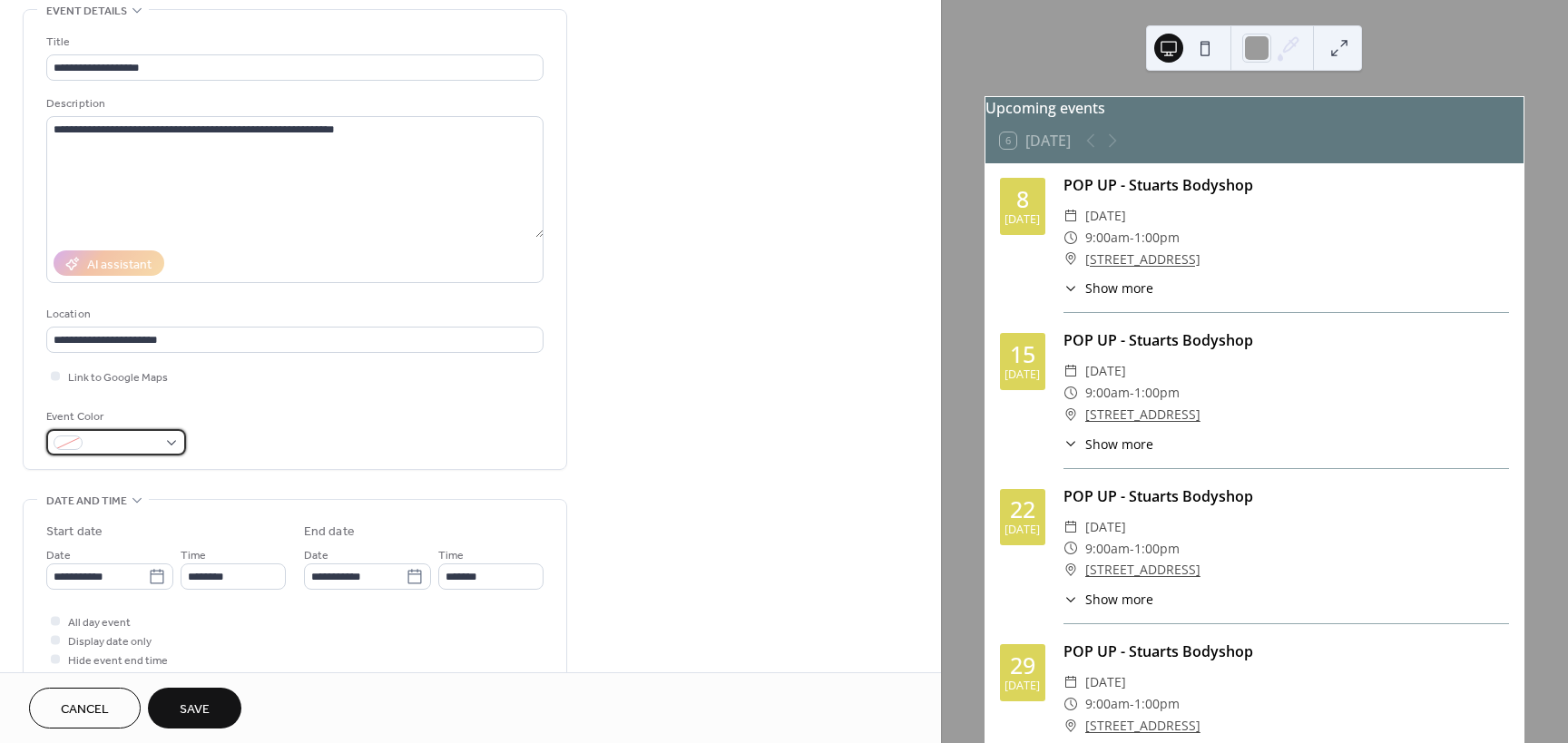 click at bounding box center [116, 442] 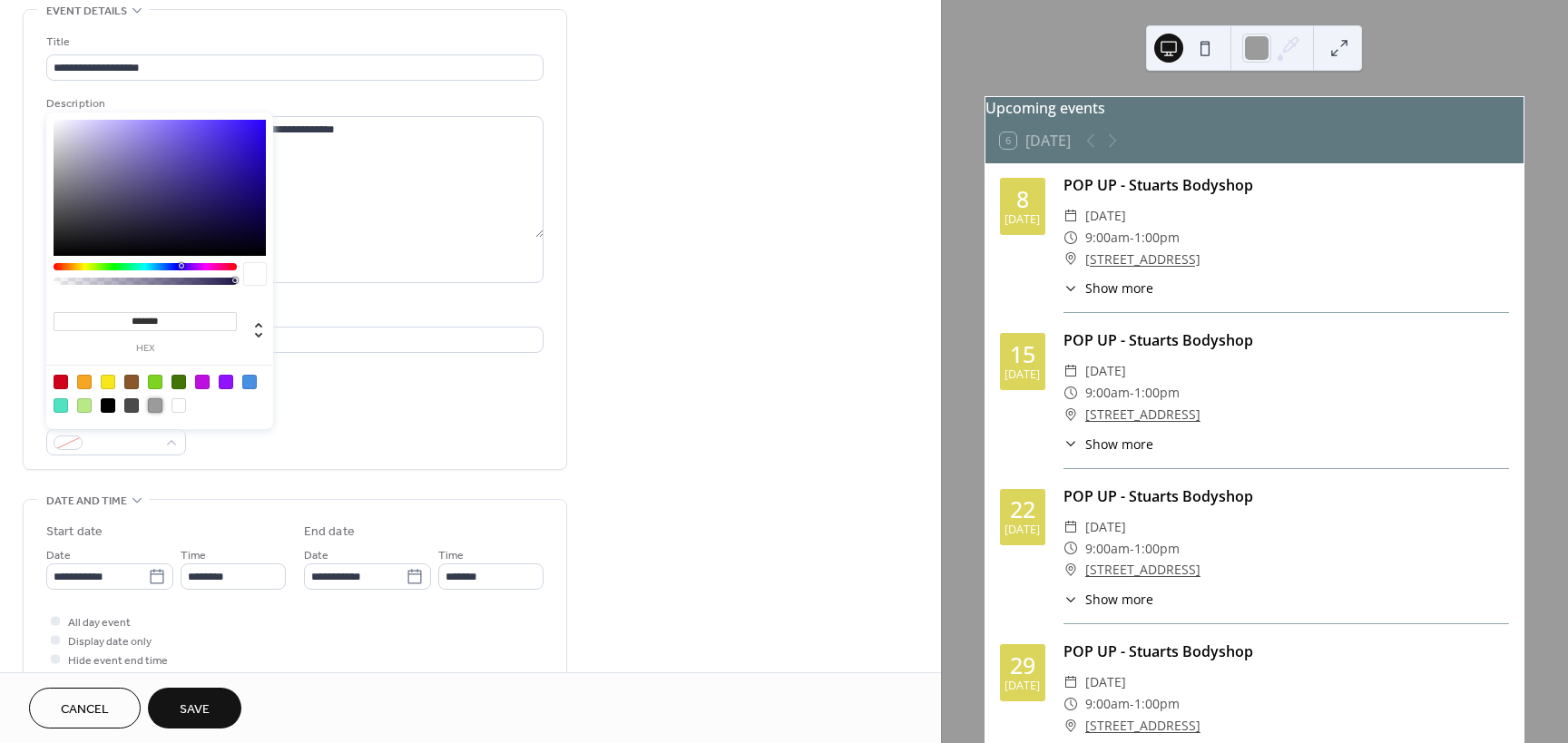 click at bounding box center [155, 406] 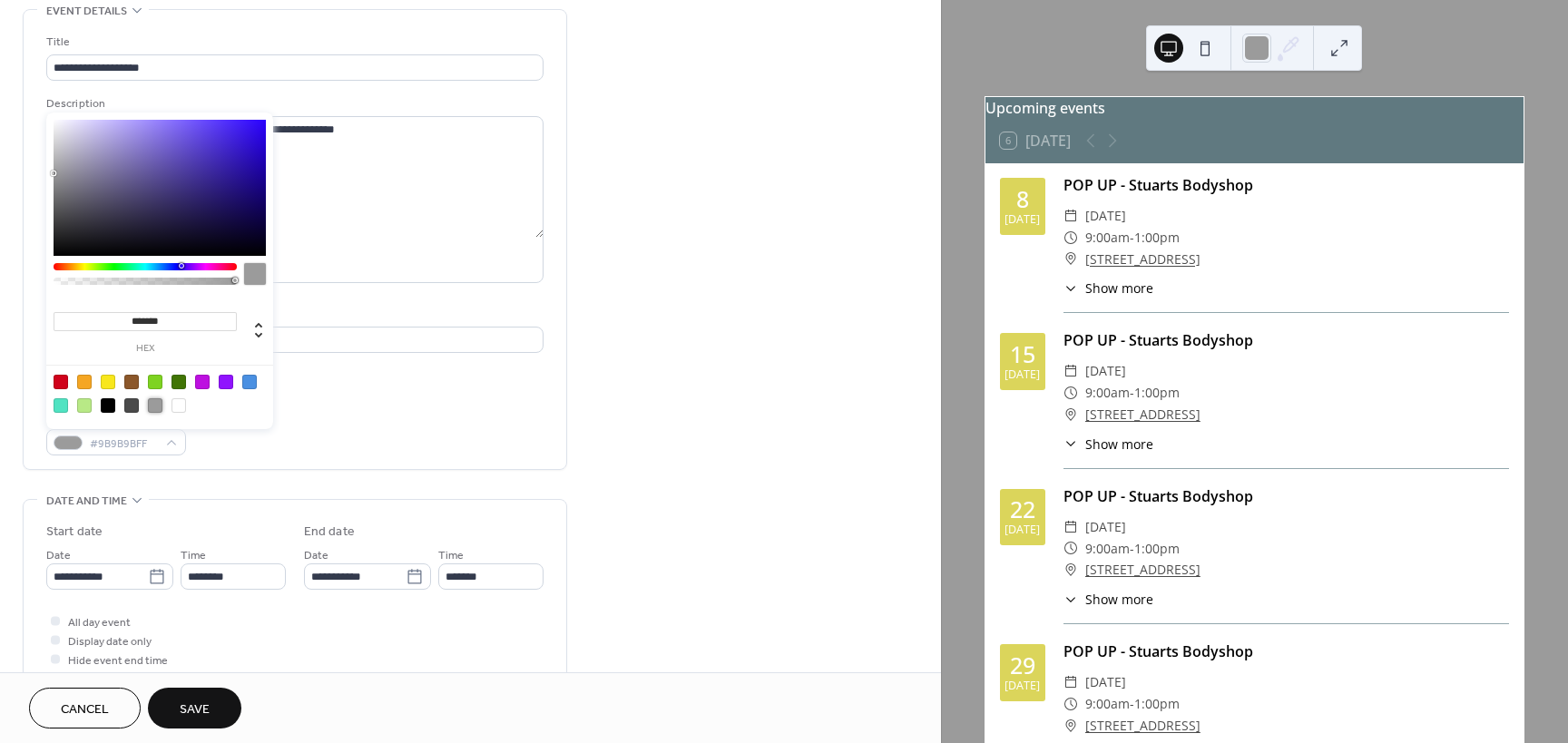 click at bounding box center [250, 382] 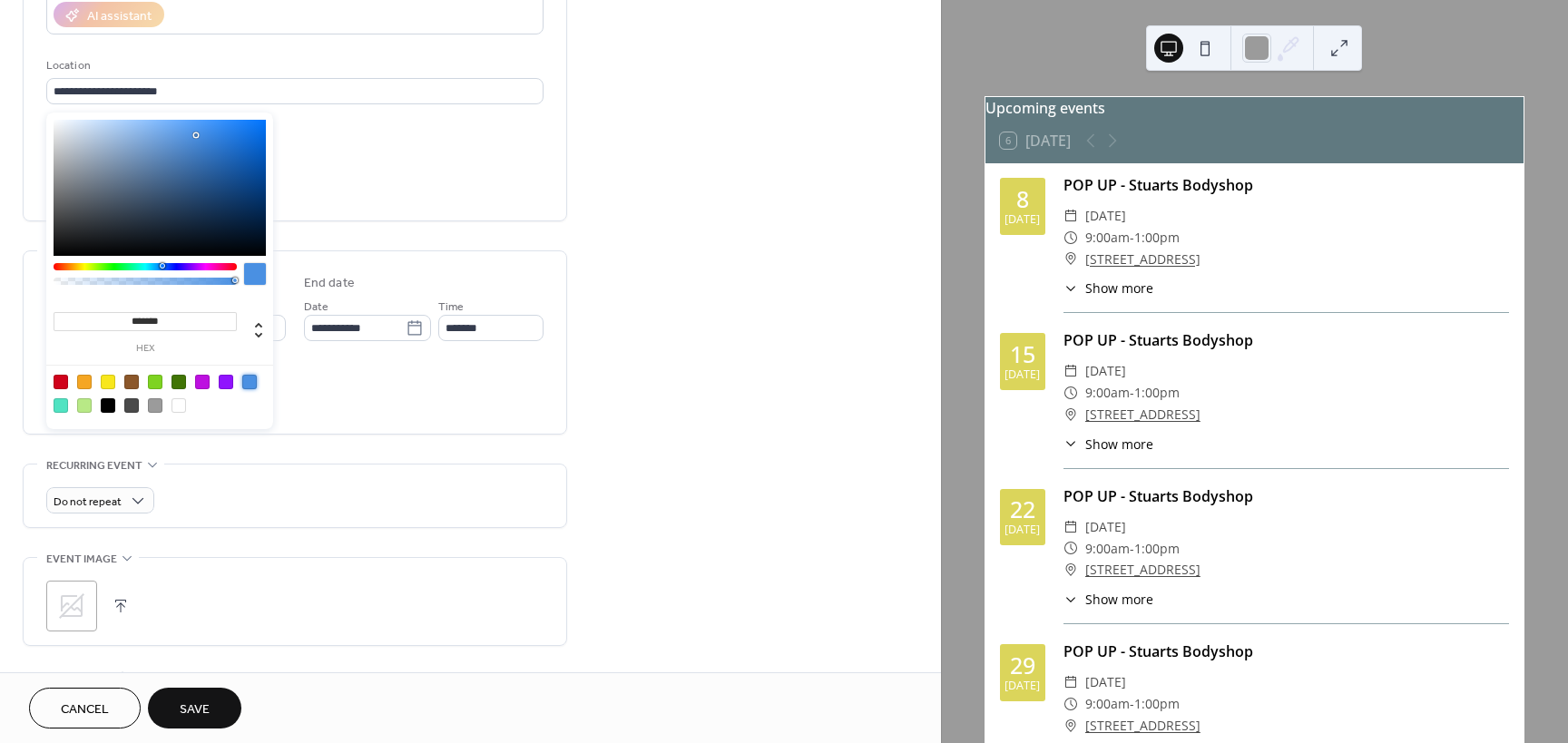 scroll, scrollTop: 181, scrollLeft: 0, axis: vertical 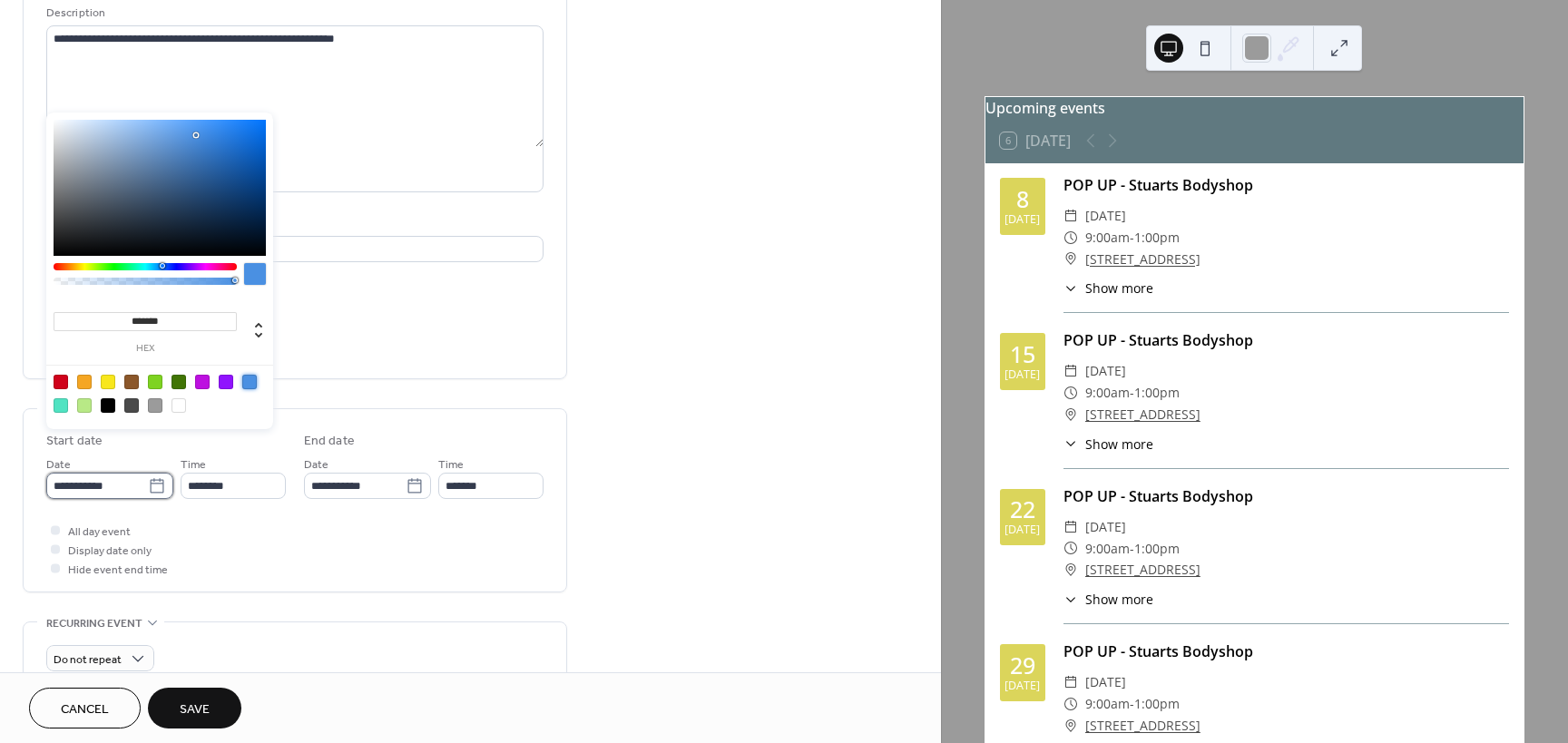 click on "**********" at bounding box center (97, 485) 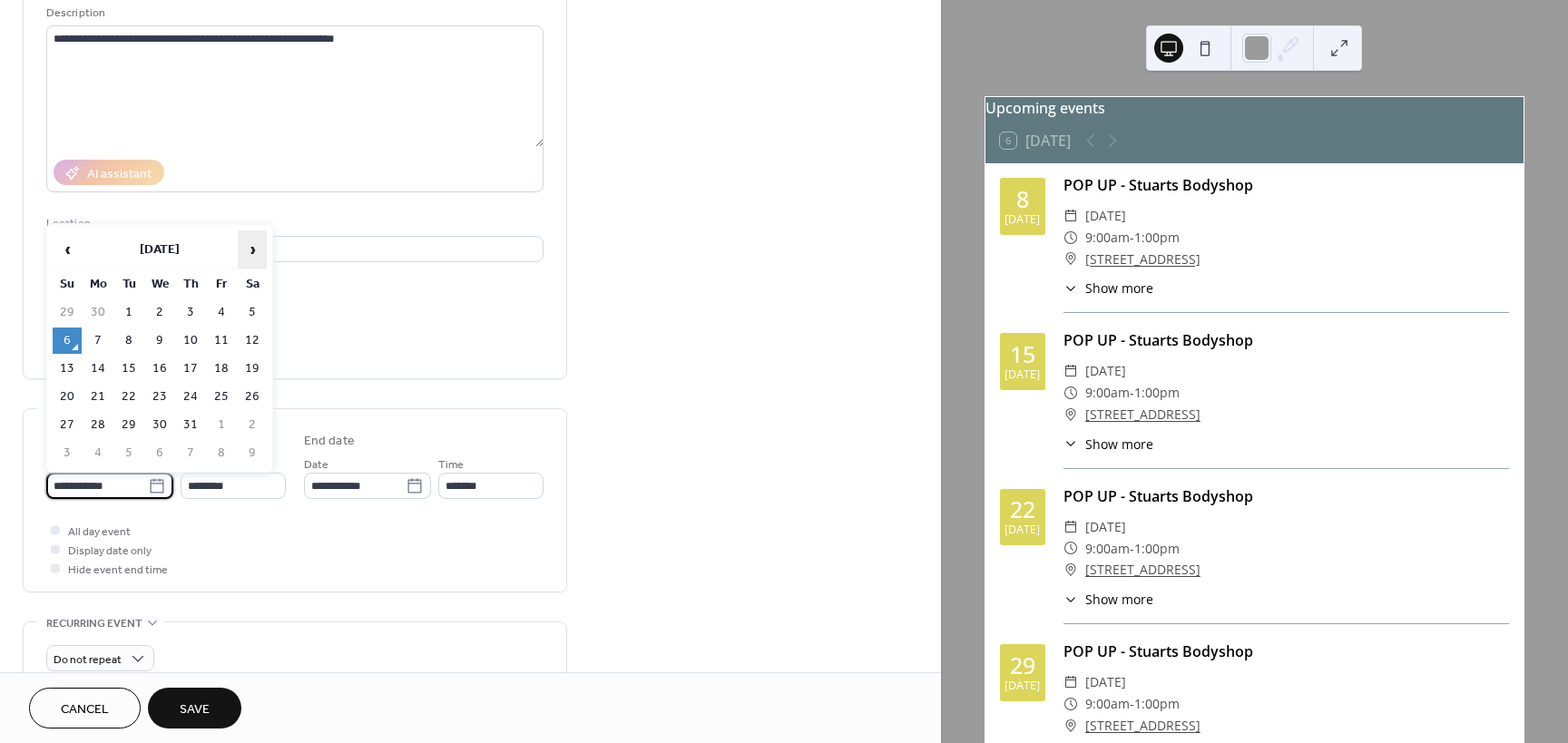click on "›" at bounding box center (252, 249) 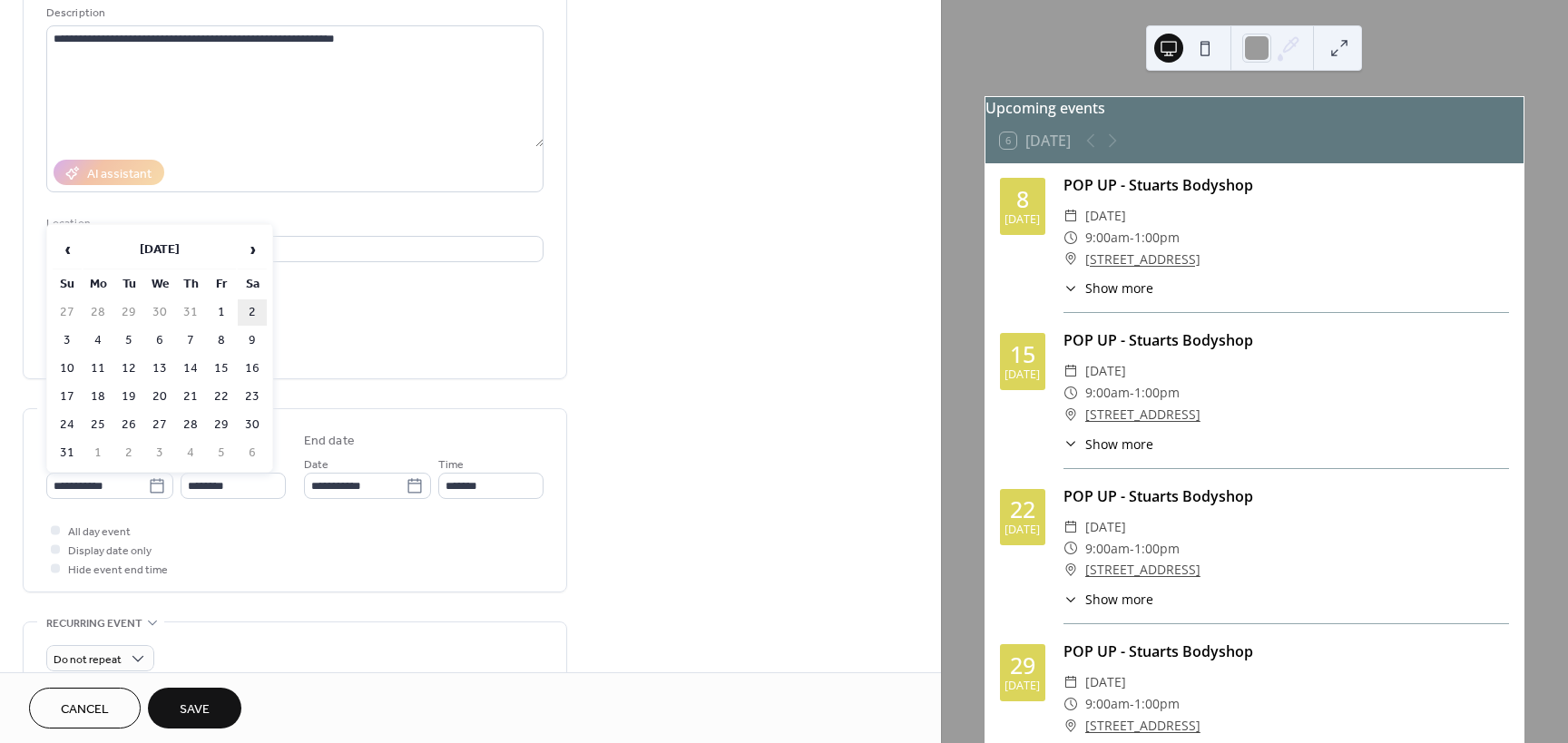 click on "2" at bounding box center (252, 312) 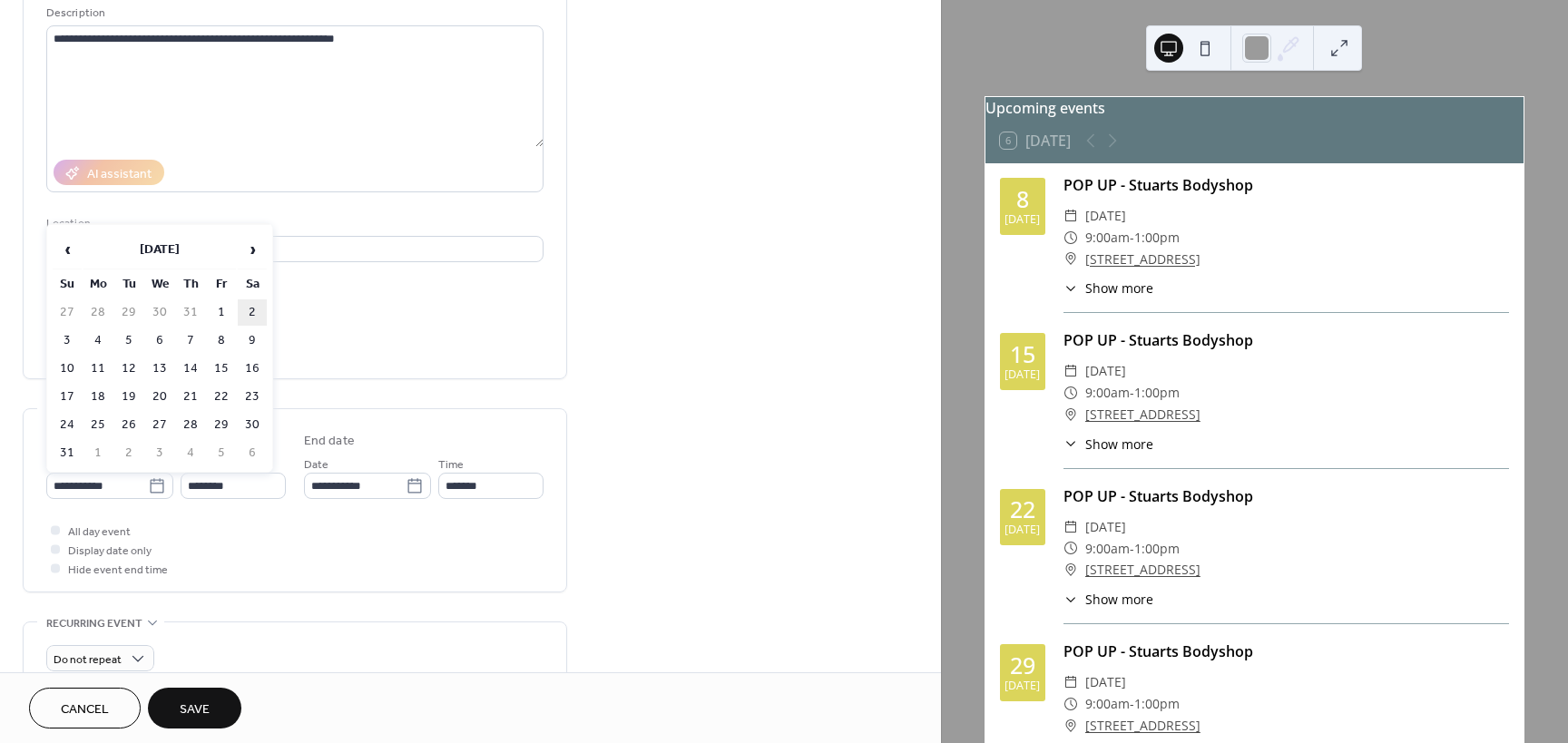 type on "**********" 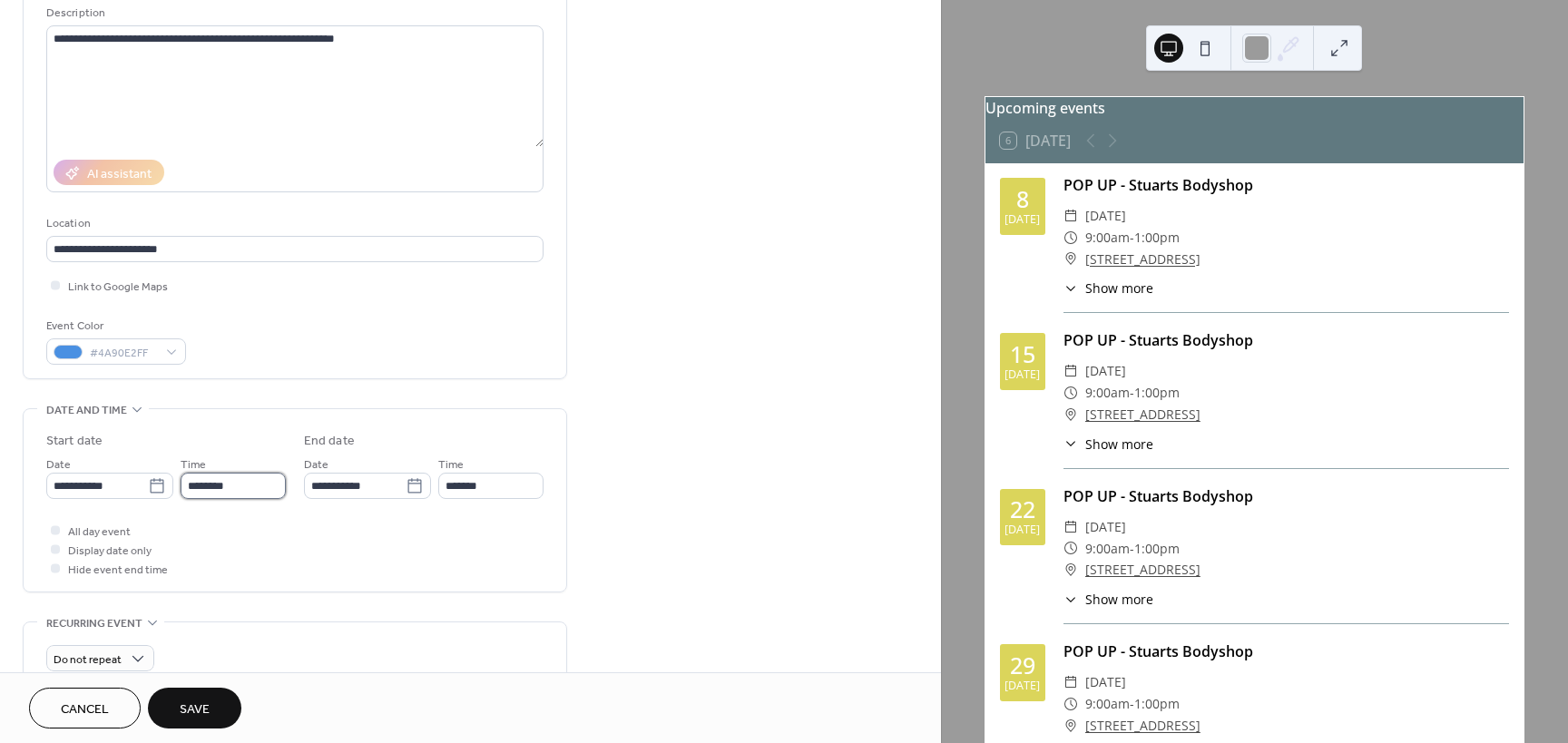 click on "********" at bounding box center [233, 485] 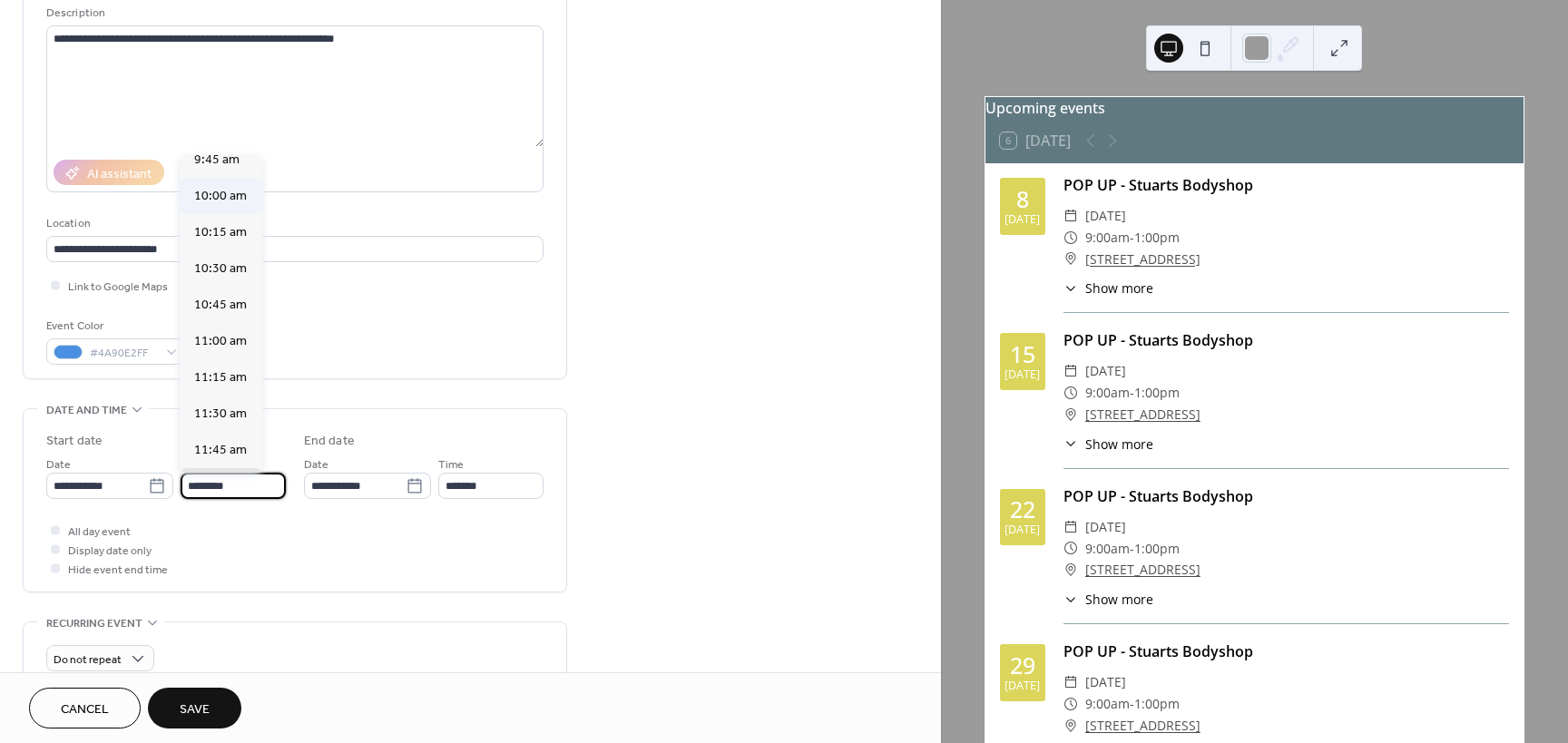 scroll, scrollTop: 1422, scrollLeft: 0, axis: vertical 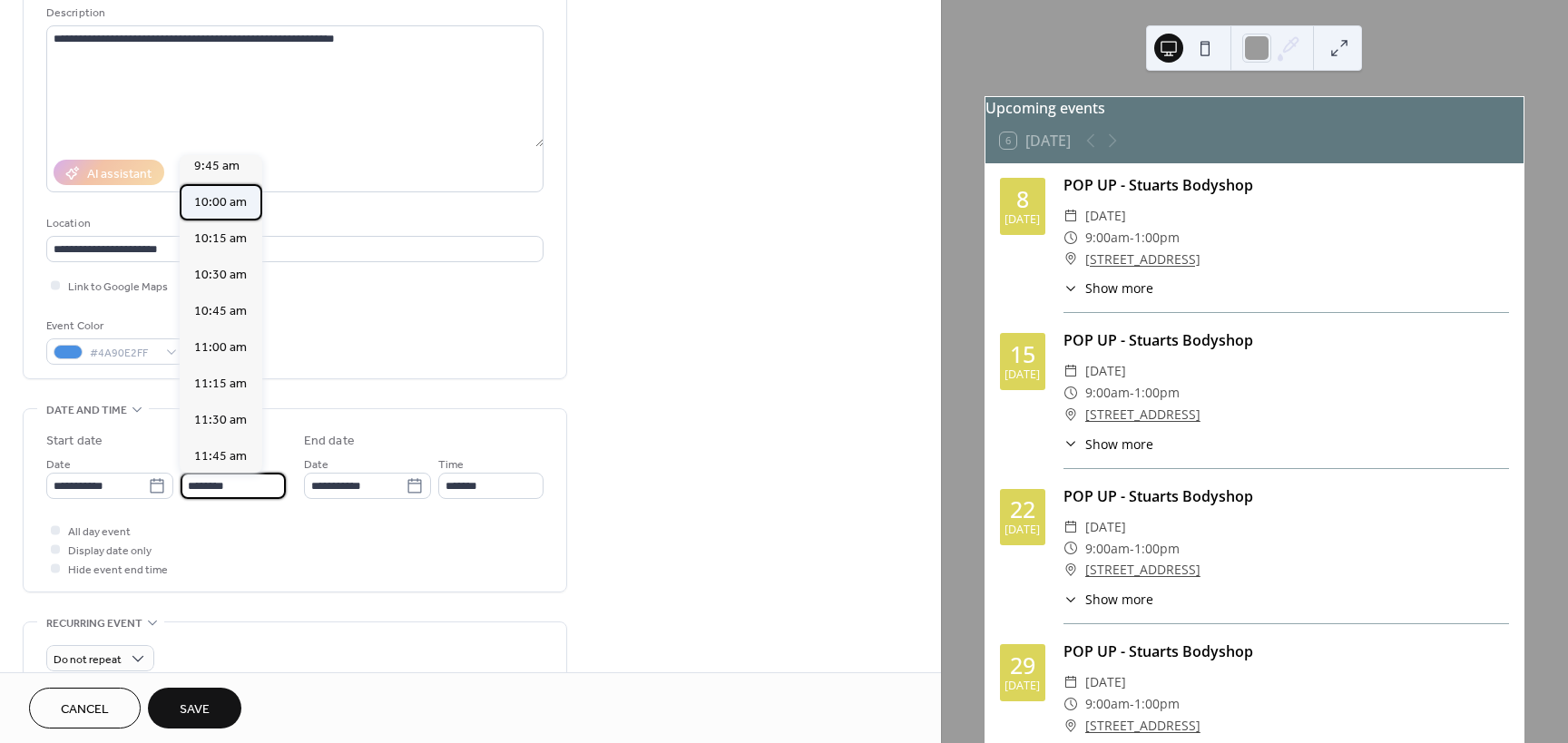 click on "10:00 am" at bounding box center [220, 202] 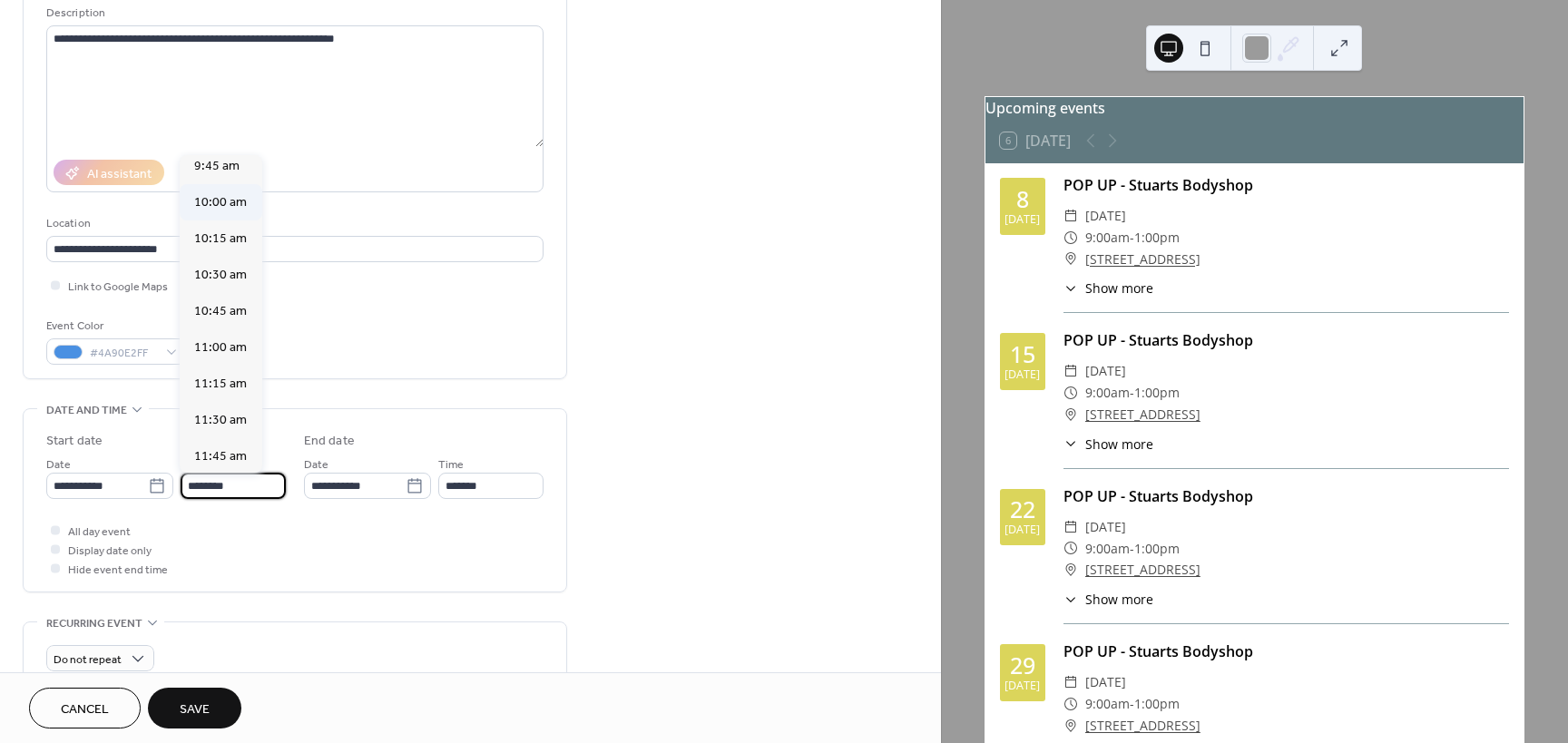 type on "********" 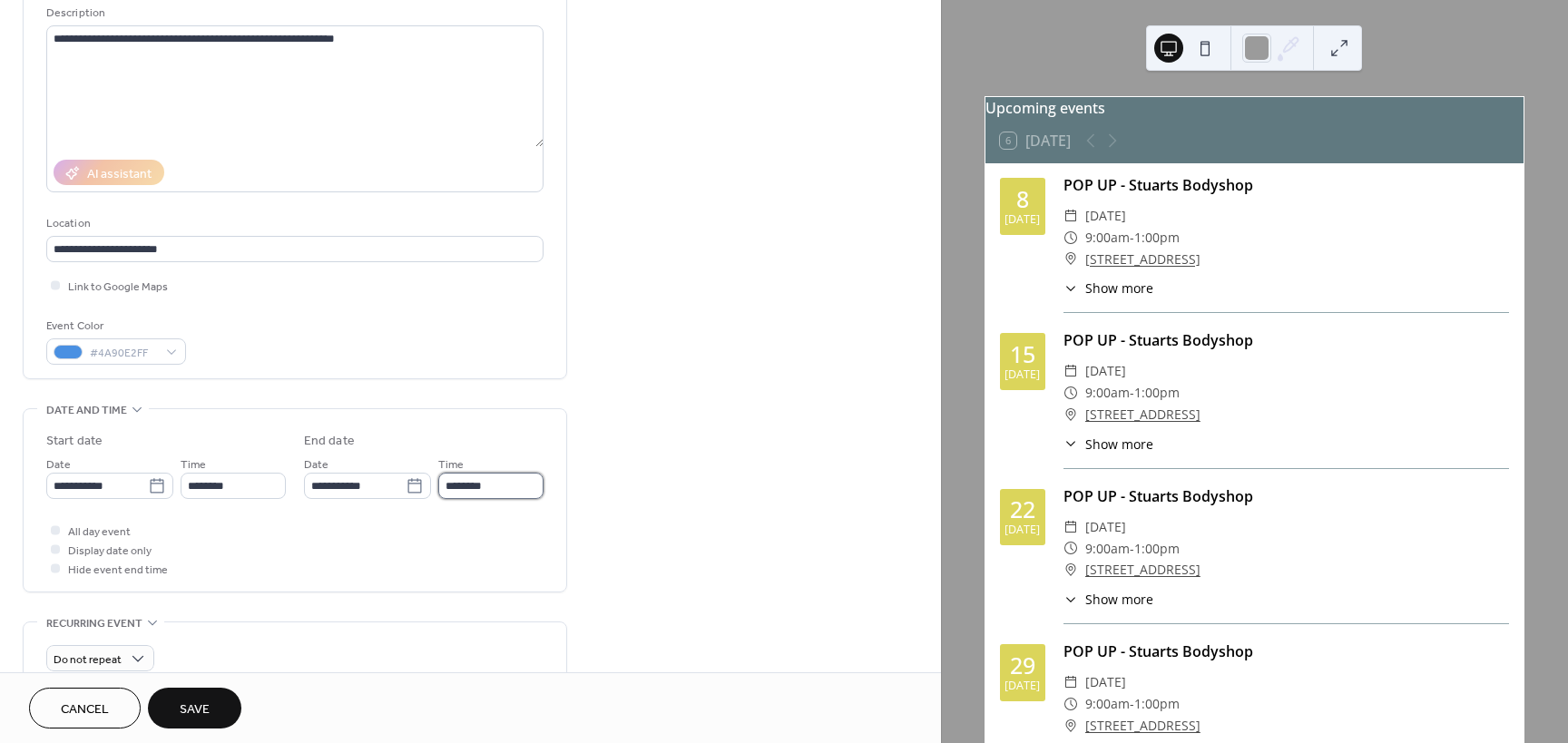 click on "********" at bounding box center (491, 485) 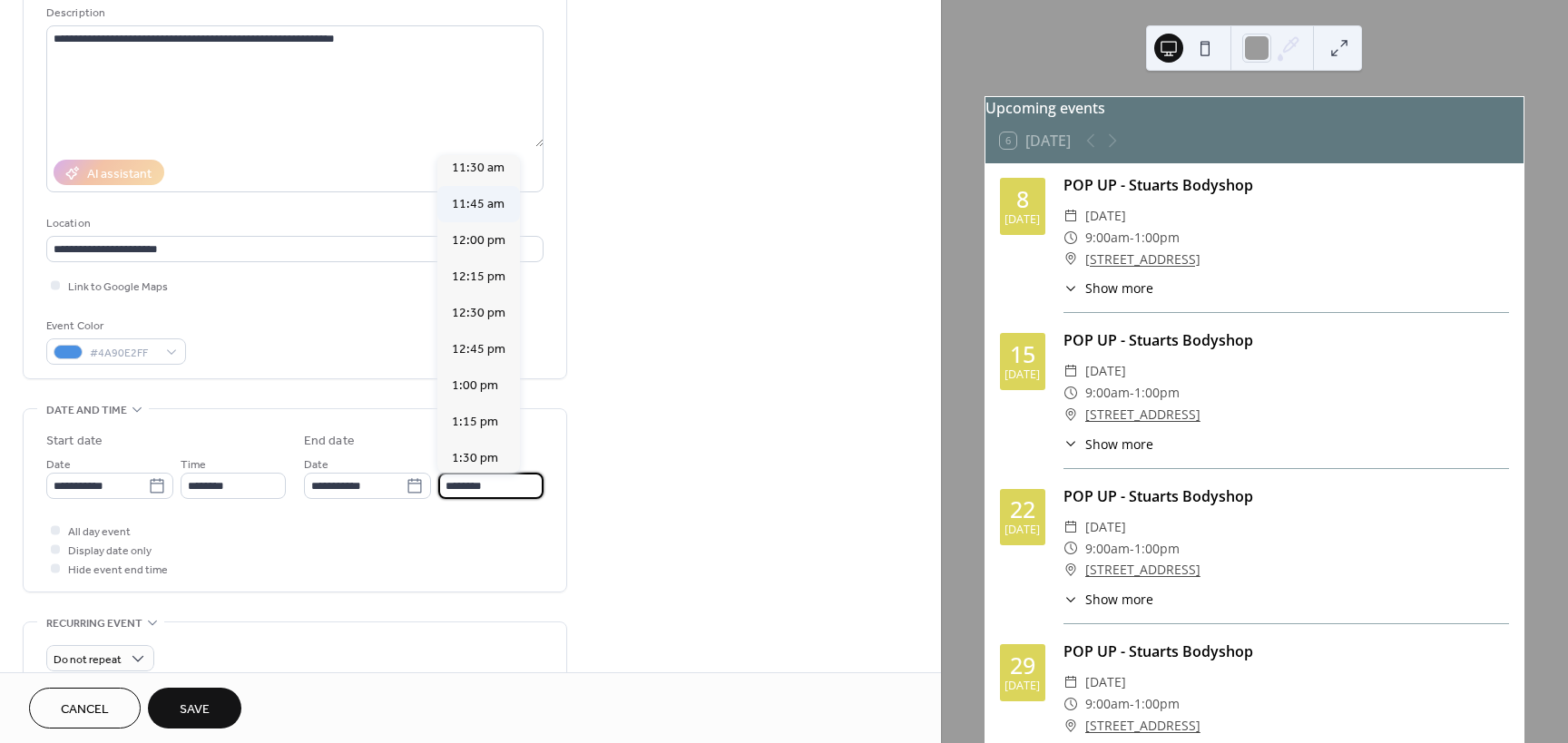 scroll, scrollTop: 181, scrollLeft: 0, axis: vertical 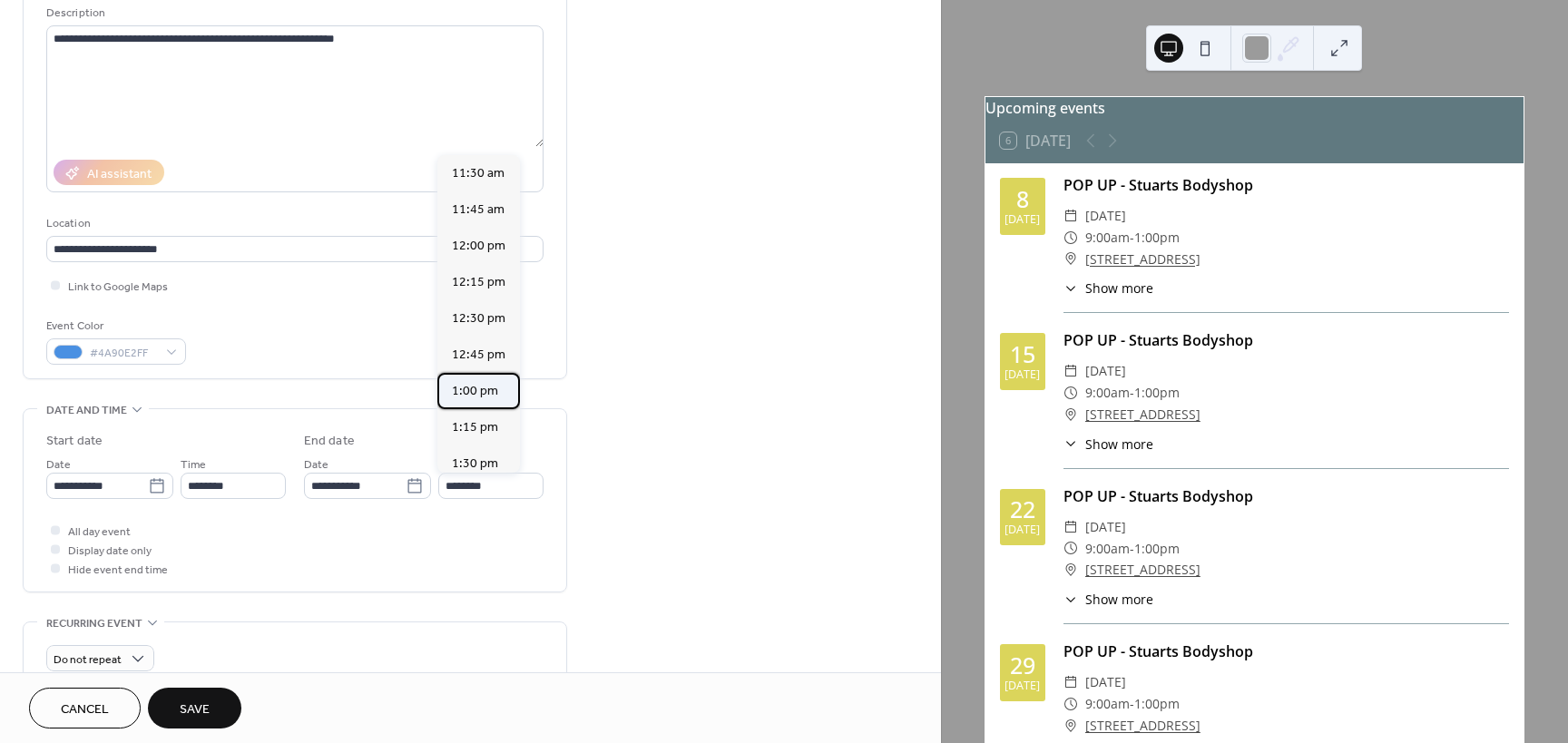 click on "1:00 pm" at bounding box center [475, 391] 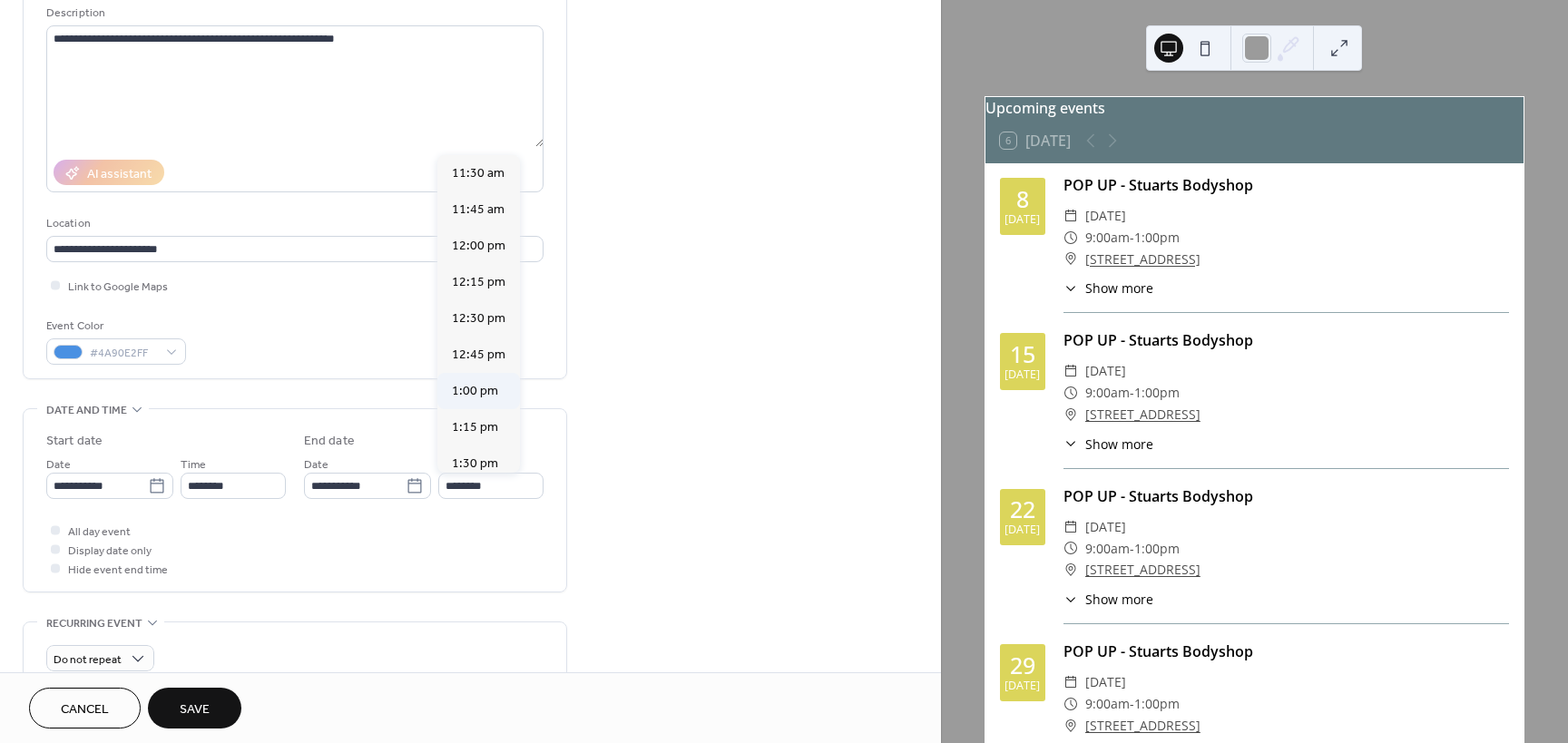 type on "*******" 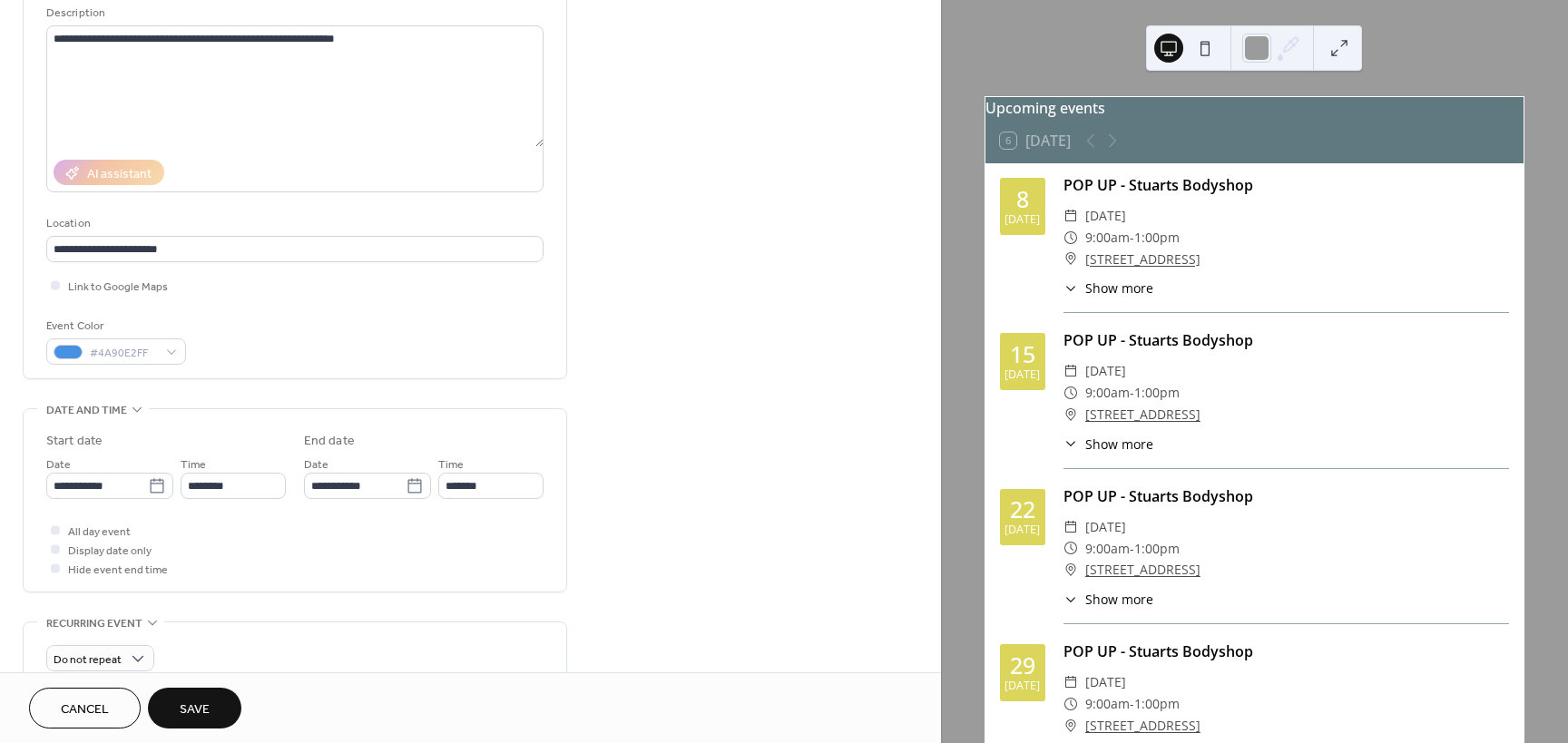 click on "**********" at bounding box center (295, 500) 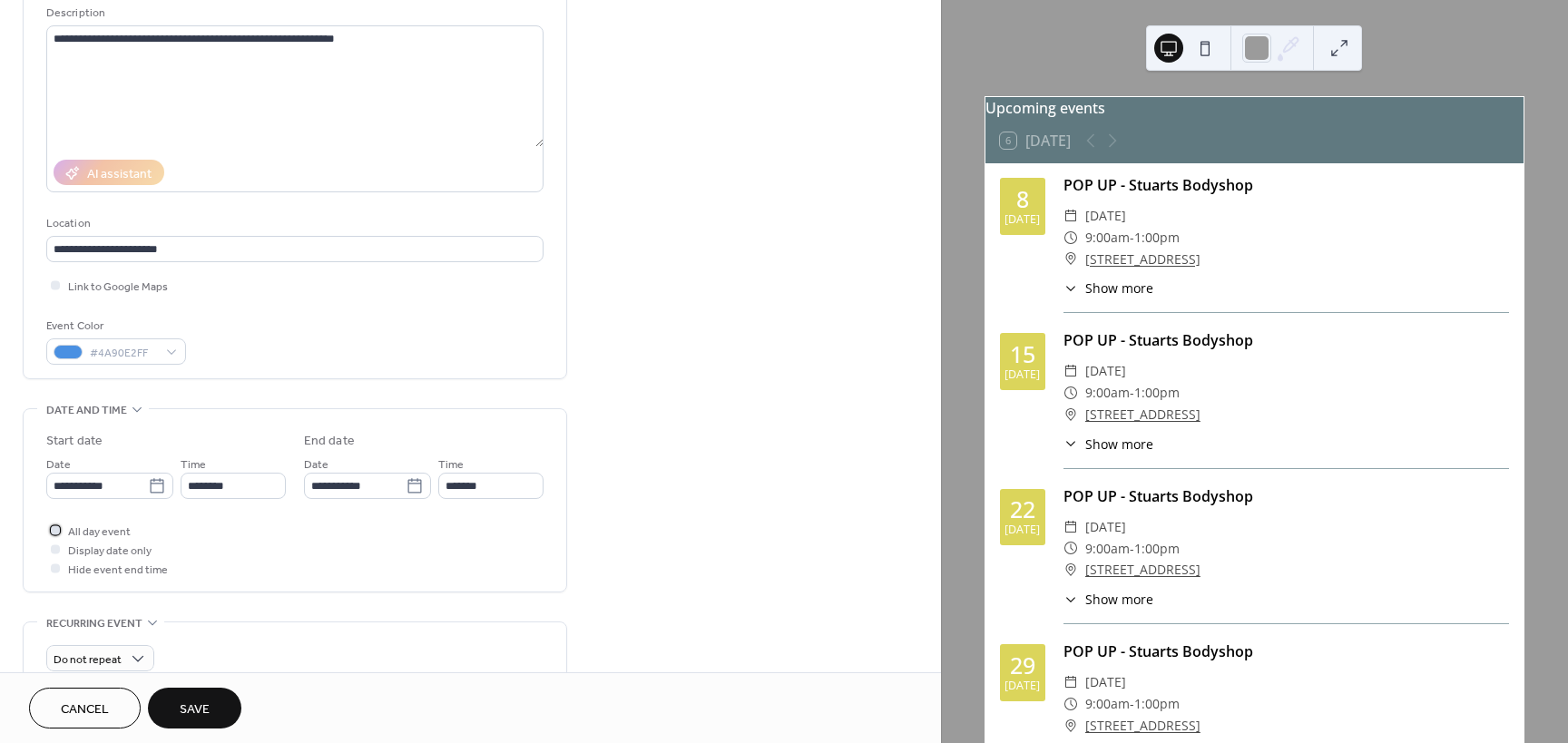 click at bounding box center (55, 530) 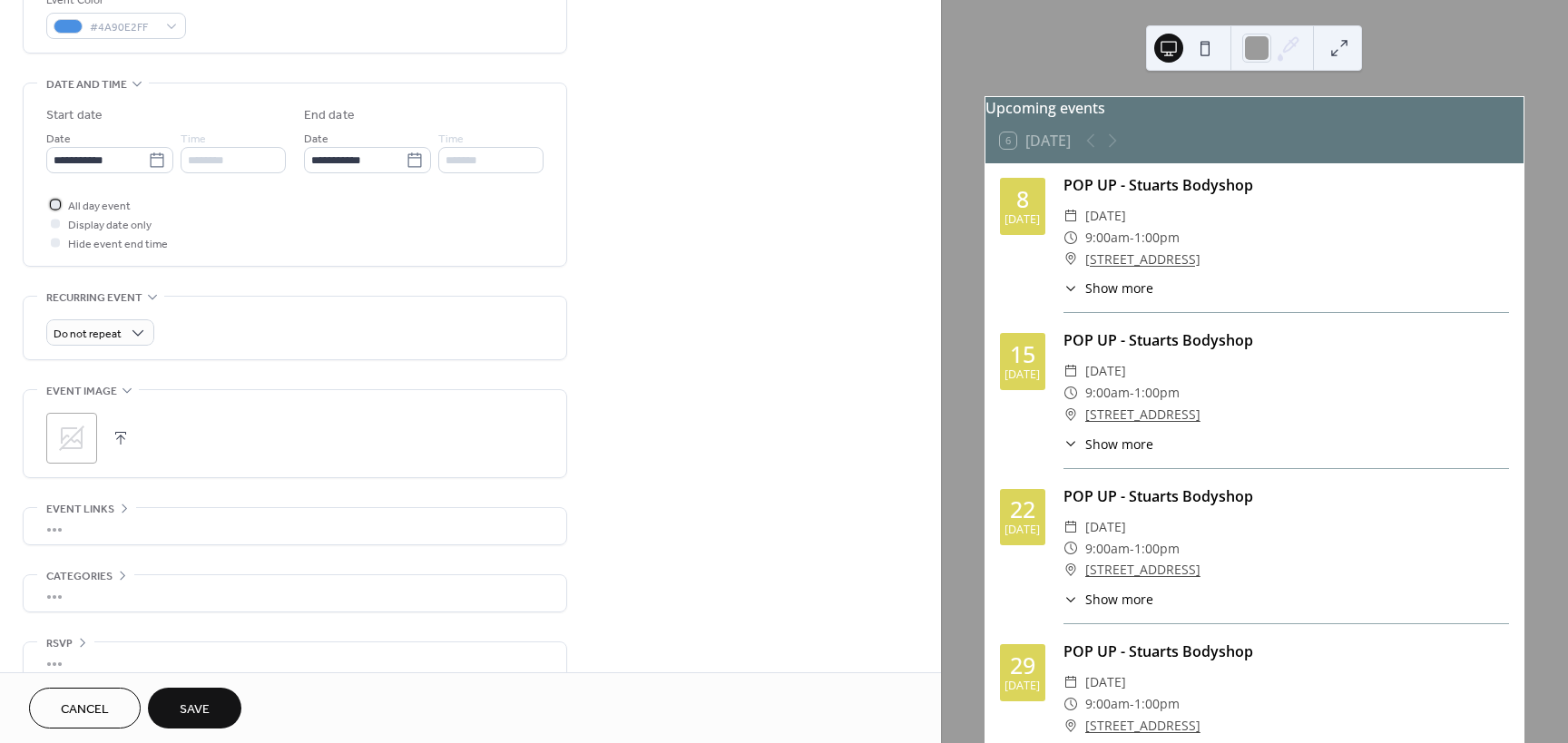 scroll, scrollTop: 533, scrollLeft: 0, axis: vertical 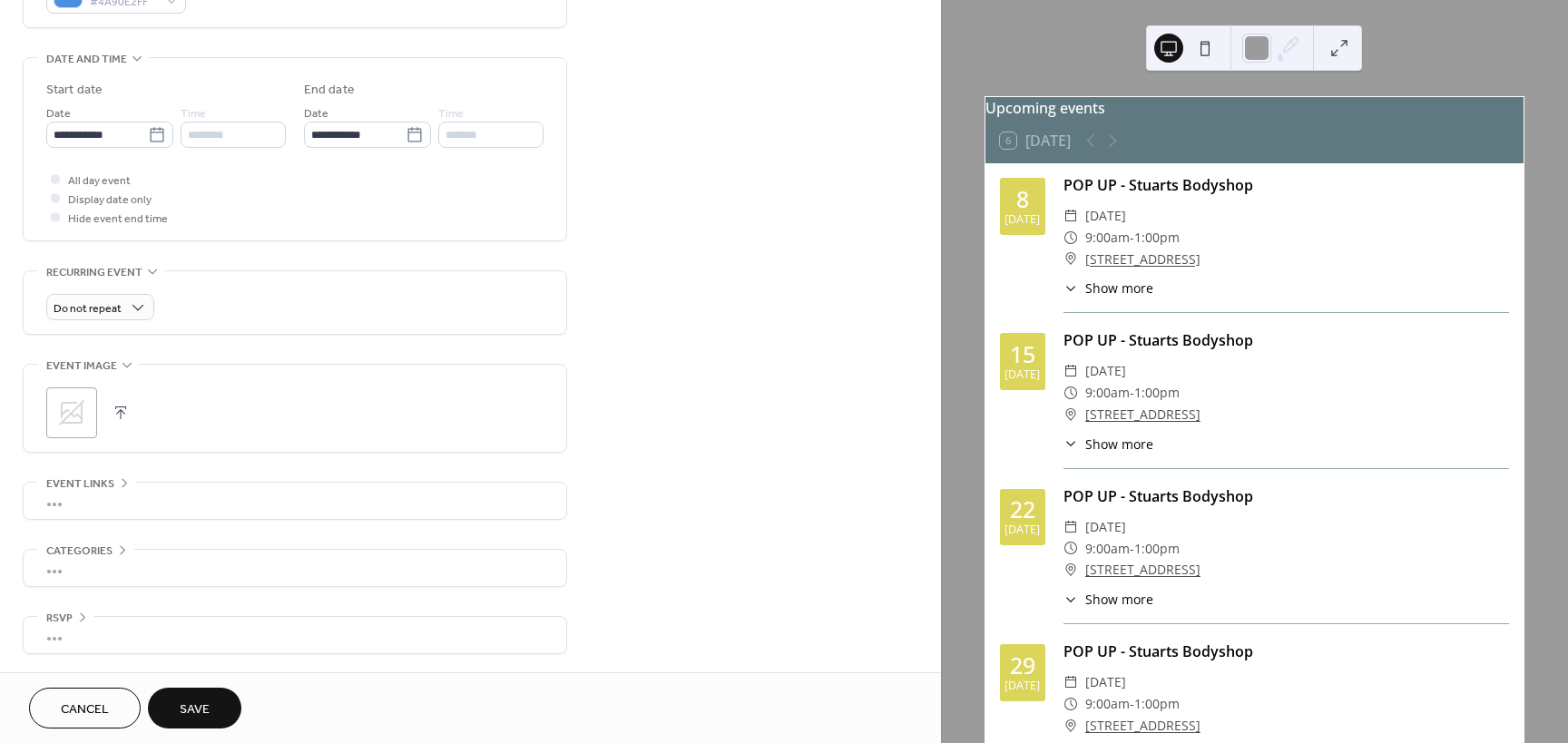 drag, startPoint x: 202, startPoint y: 705, endPoint x: 294, endPoint y: 622, distance: 123.90722 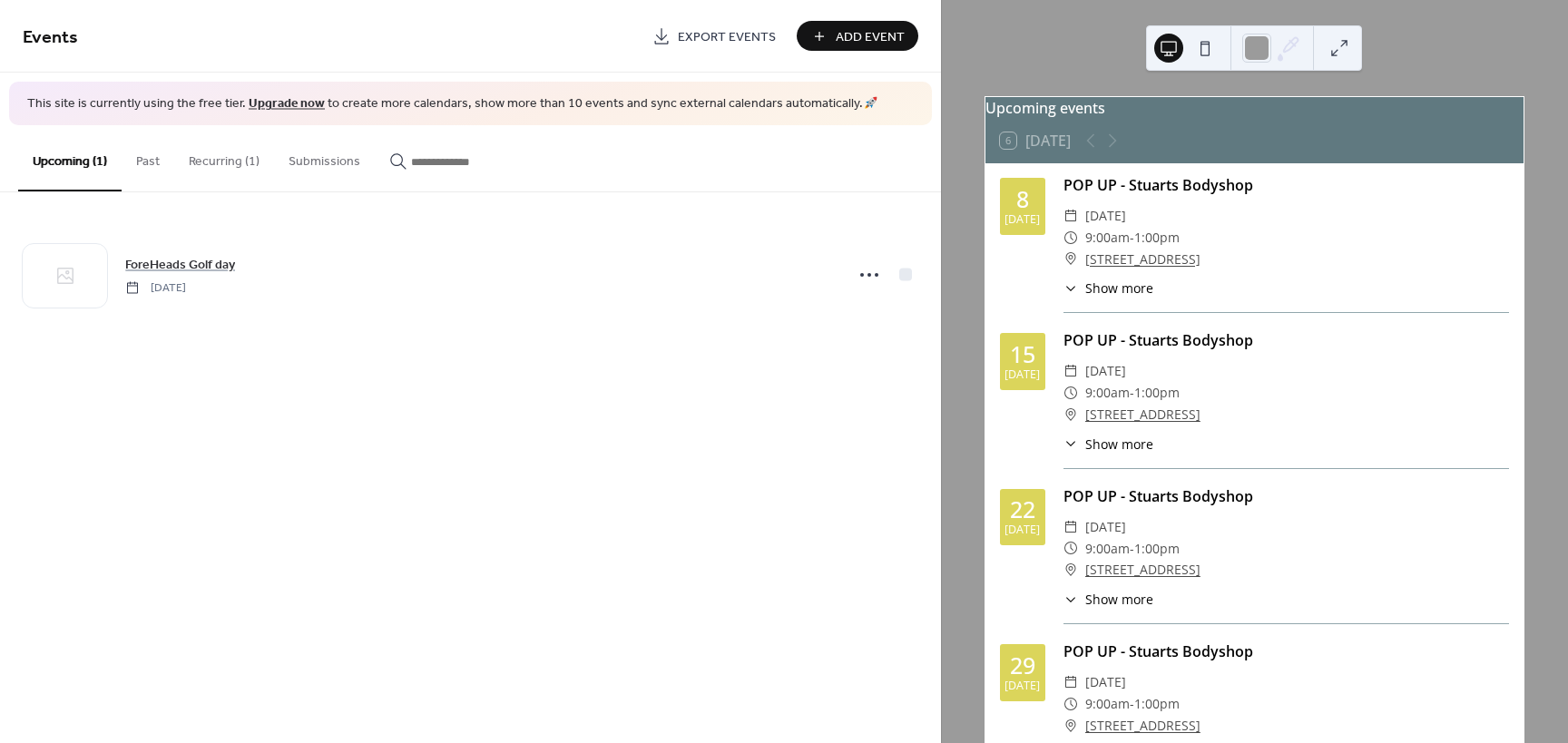 click on "Recurring  (1)" at bounding box center (224, 157) 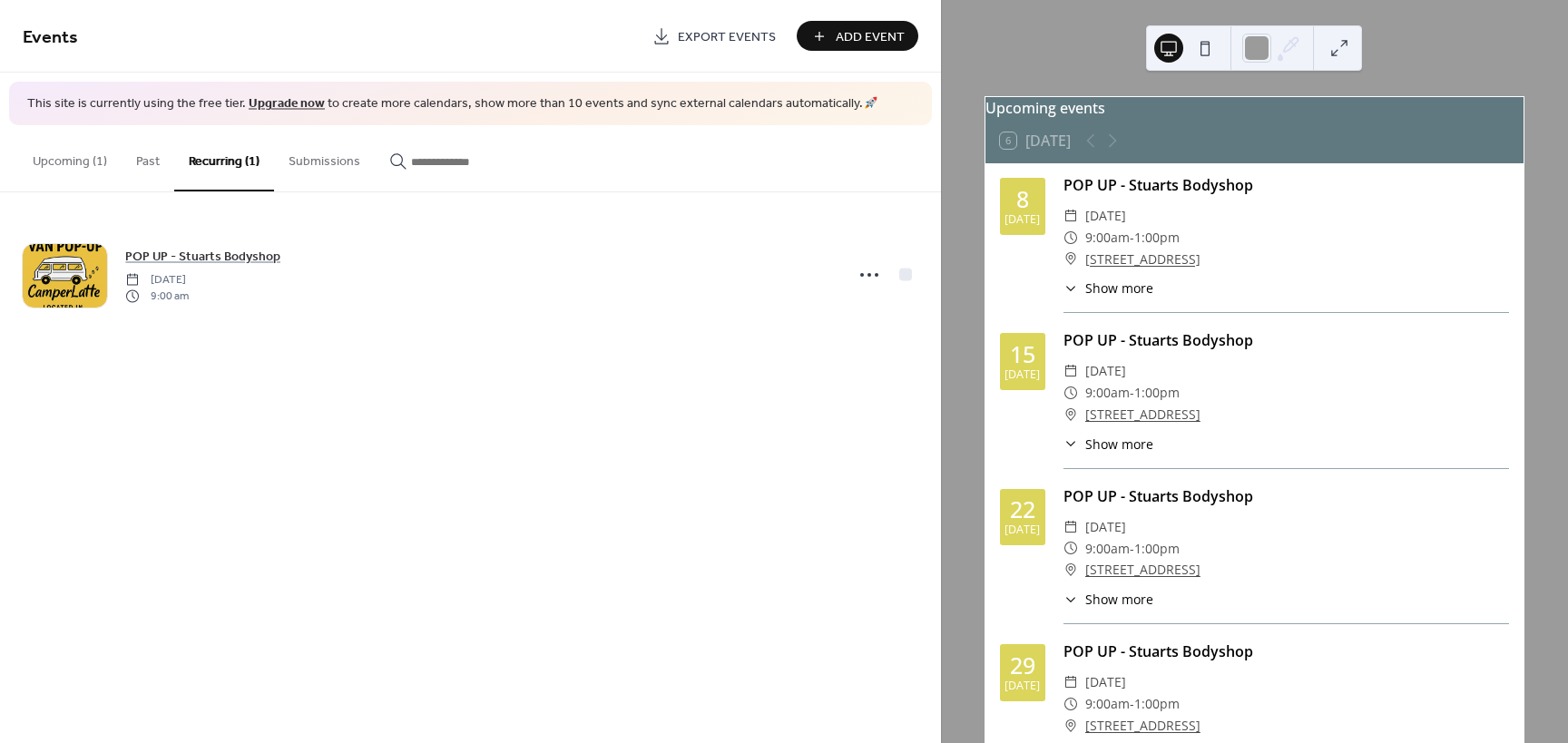 click on "Upcoming  (1)" at bounding box center (70, 157) 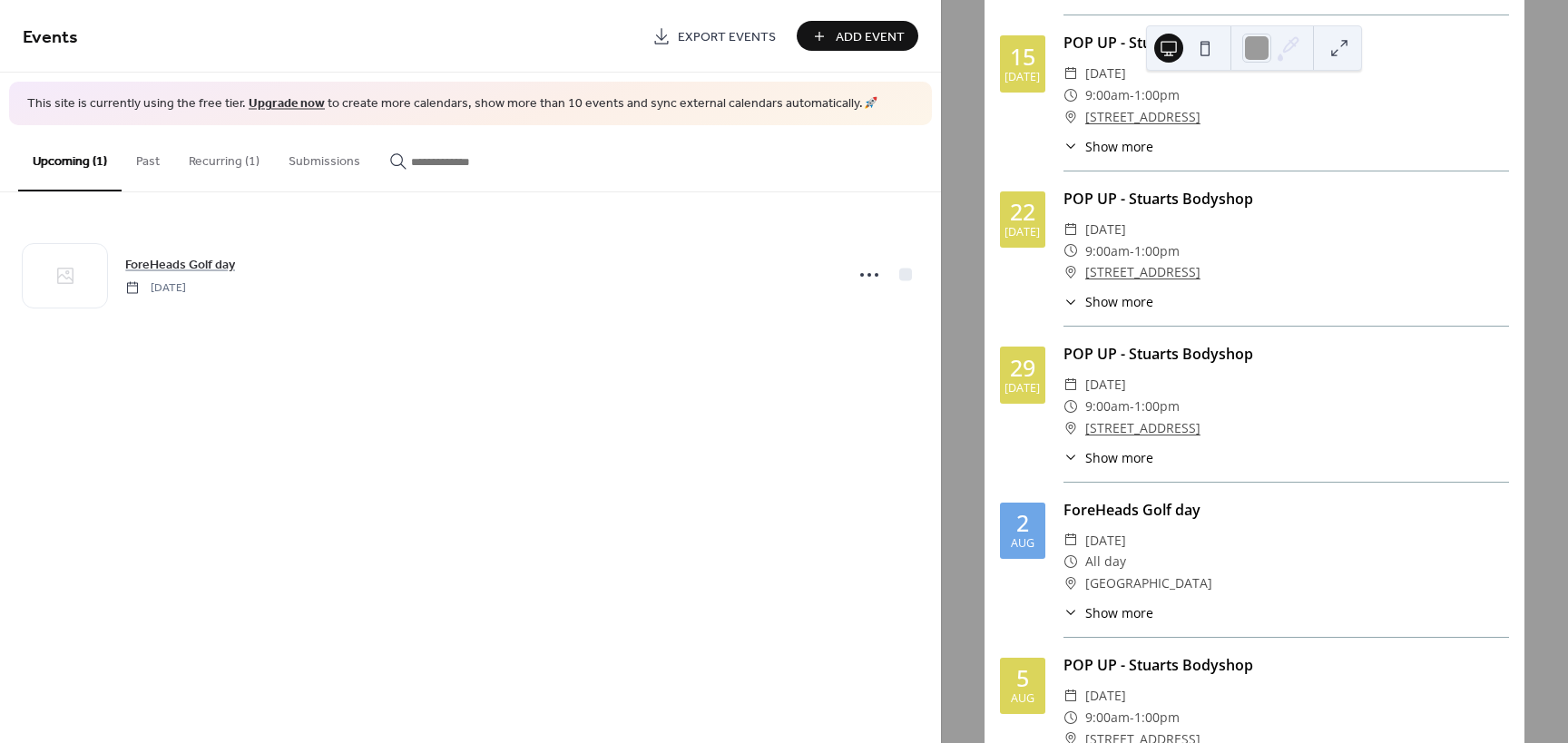scroll, scrollTop: 454, scrollLeft: 0, axis: vertical 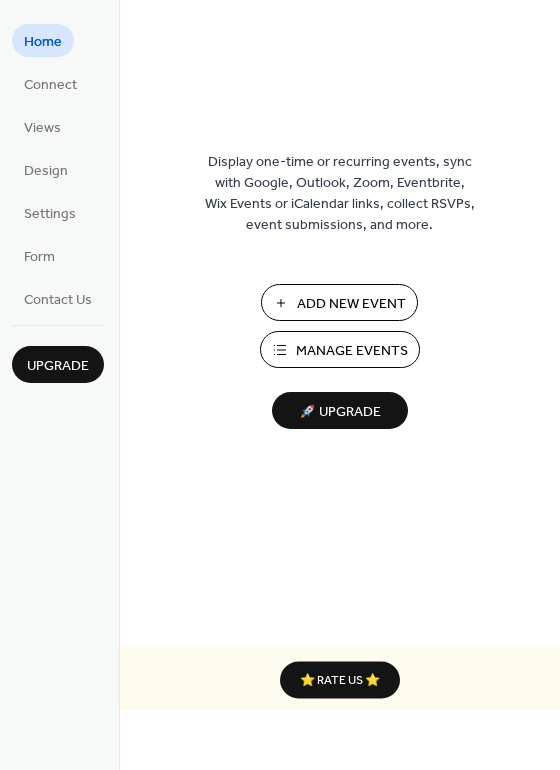 click on "Upgrade" at bounding box center [58, 366] 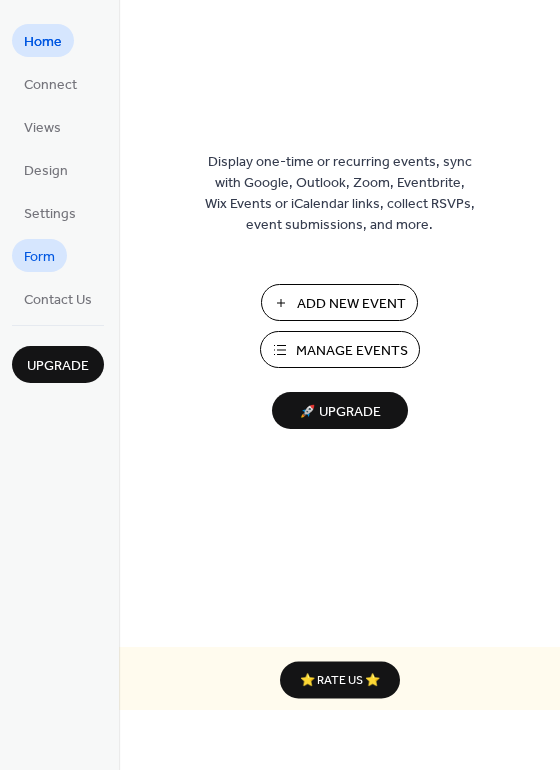 click on "Form" at bounding box center (39, 257) 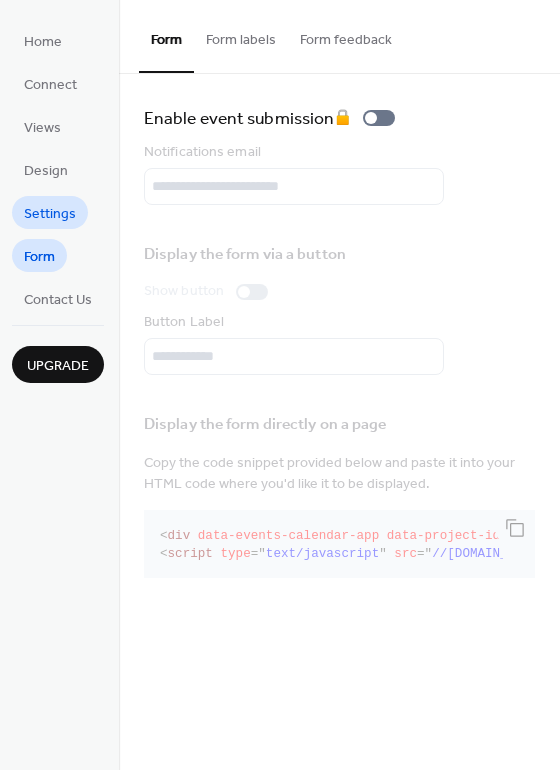 click on "Settings" at bounding box center [50, 214] 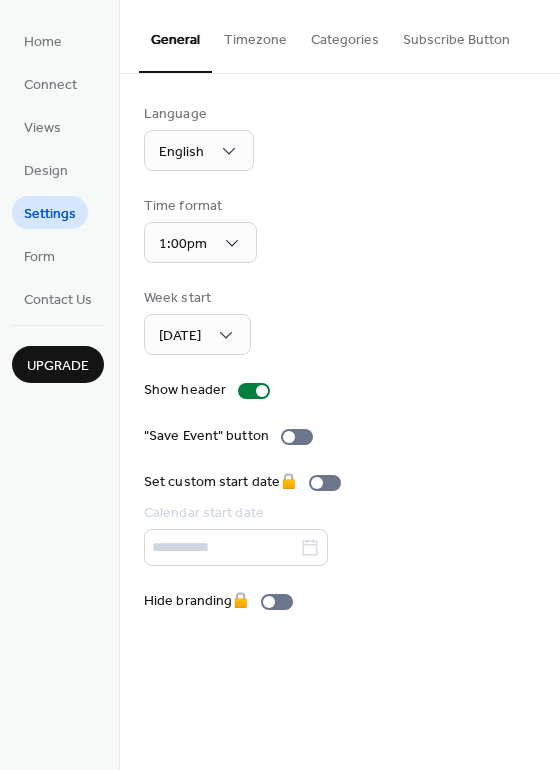 click on "Timezone" at bounding box center (255, 35) 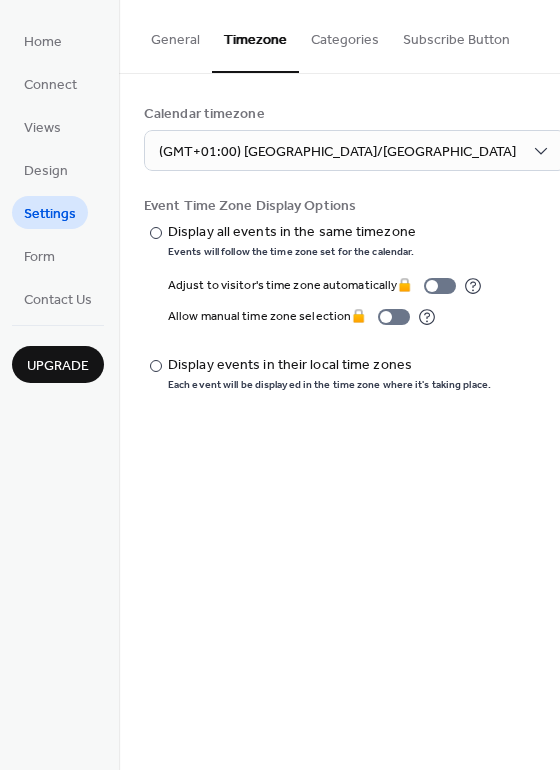 click on "Categories" at bounding box center [345, 35] 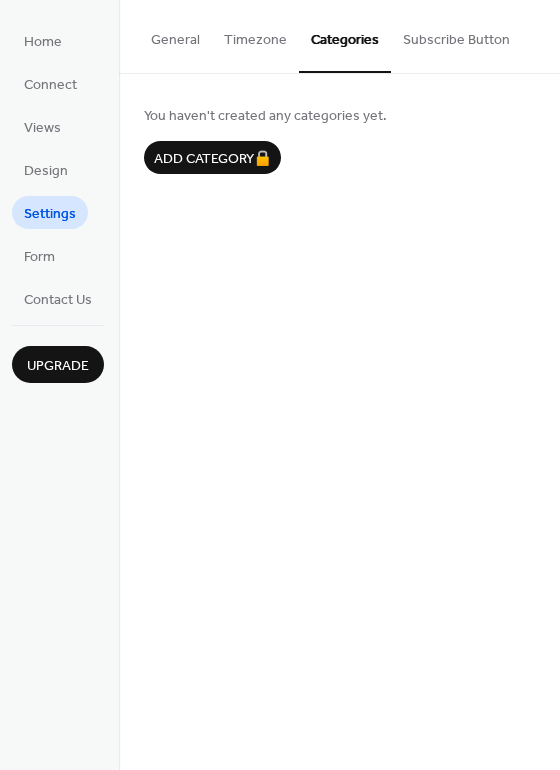 click on "Subscribe Button" at bounding box center [456, 35] 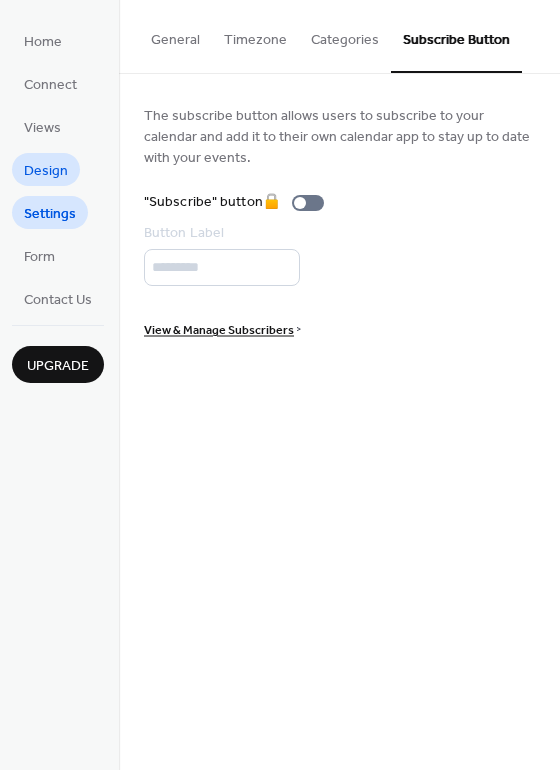 click on "Design" at bounding box center (46, 171) 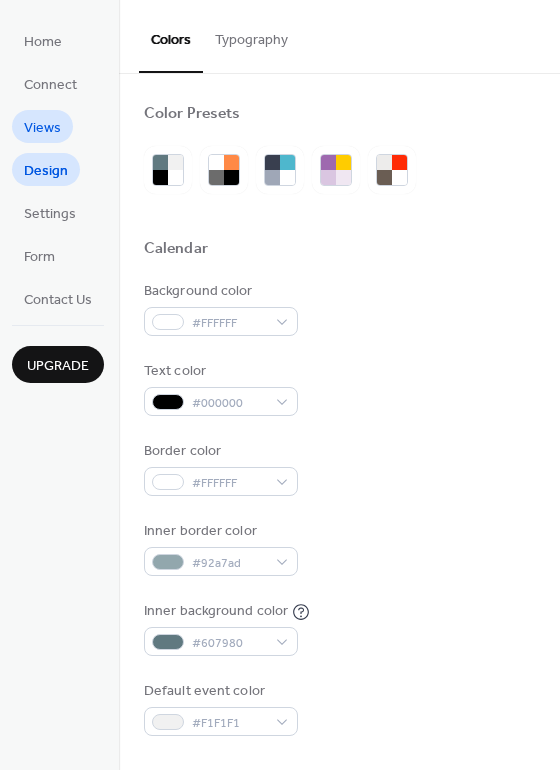 click on "Views" at bounding box center (42, 128) 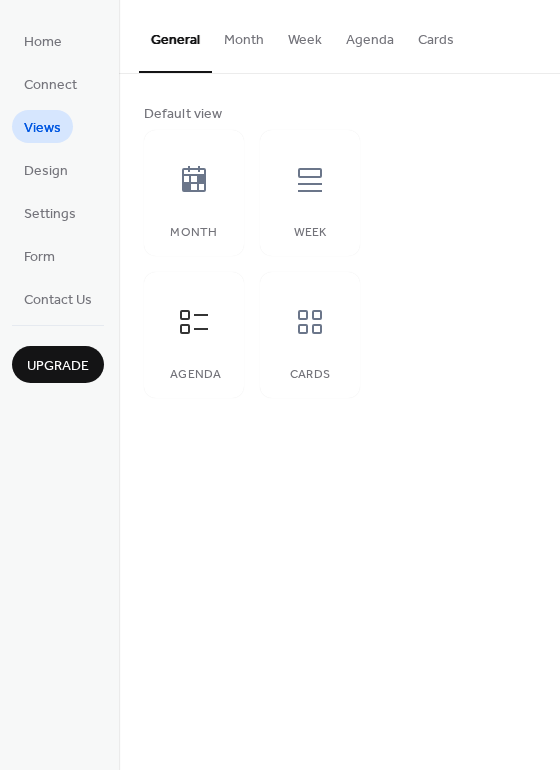click on "Month" at bounding box center (244, 35) 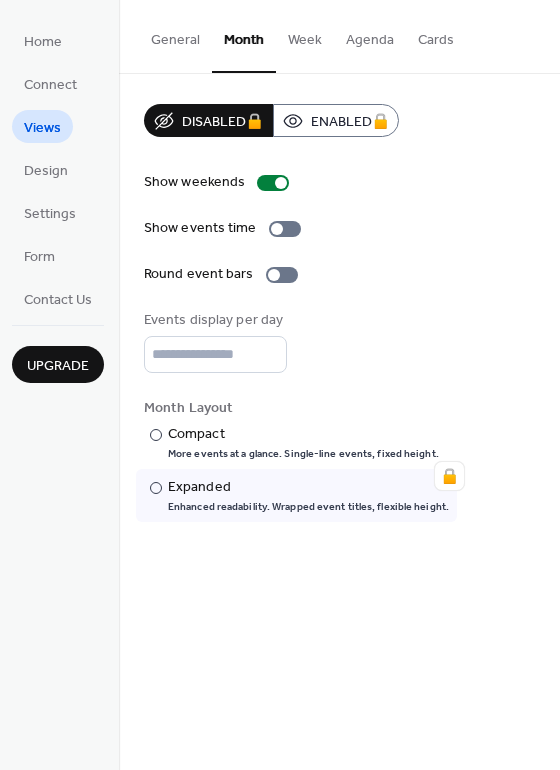 click on "Week" at bounding box center [305, 35] 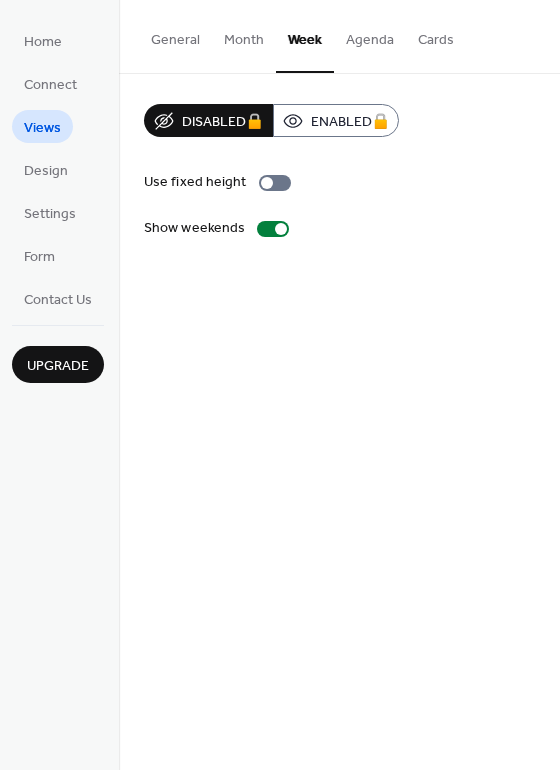 click on "Agenda" at bounding box center [370, 35] 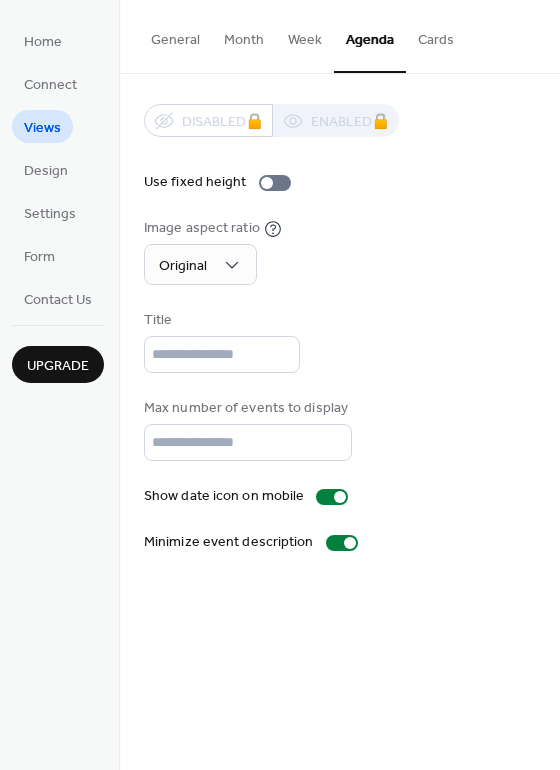 click on "Cards" at bounding box center [436, 35] 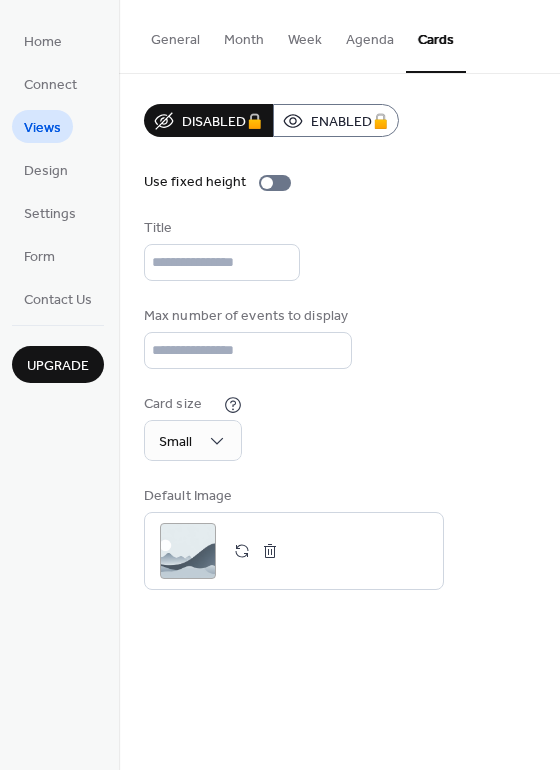 click on "Agenda" at bounding box center [370, 35] 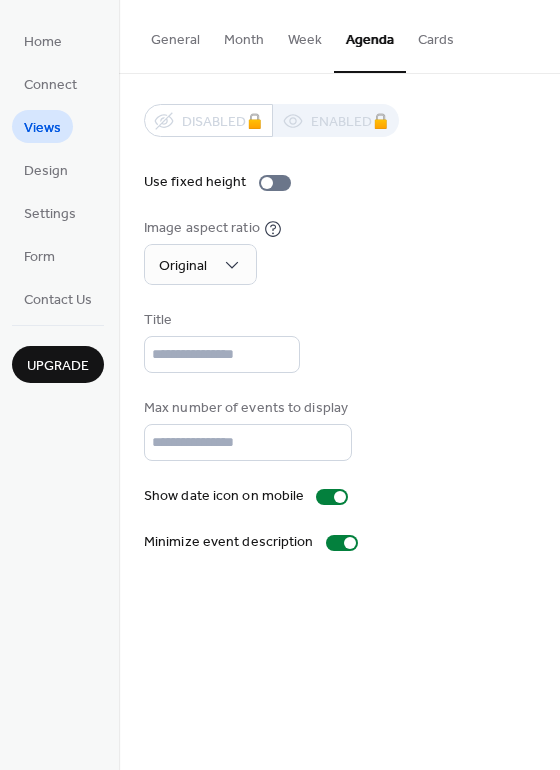 click on "General" at bounding box center (175, 35) 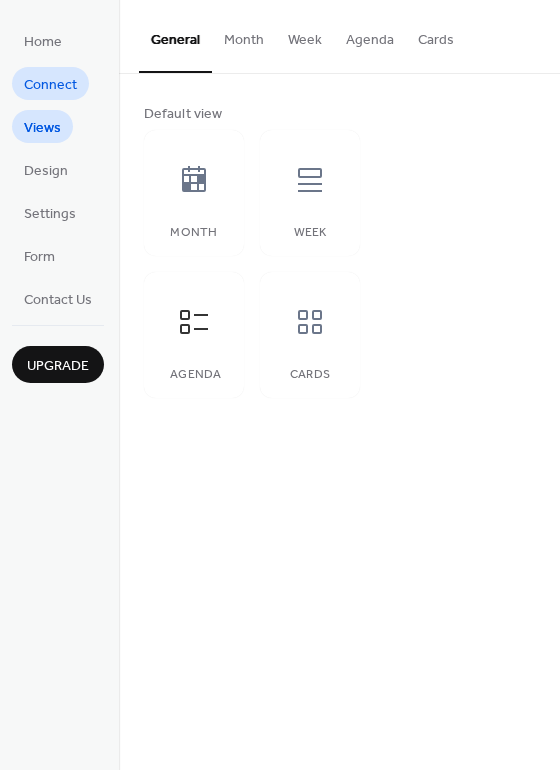 click on "Connect" at bounding box center [50, 85] 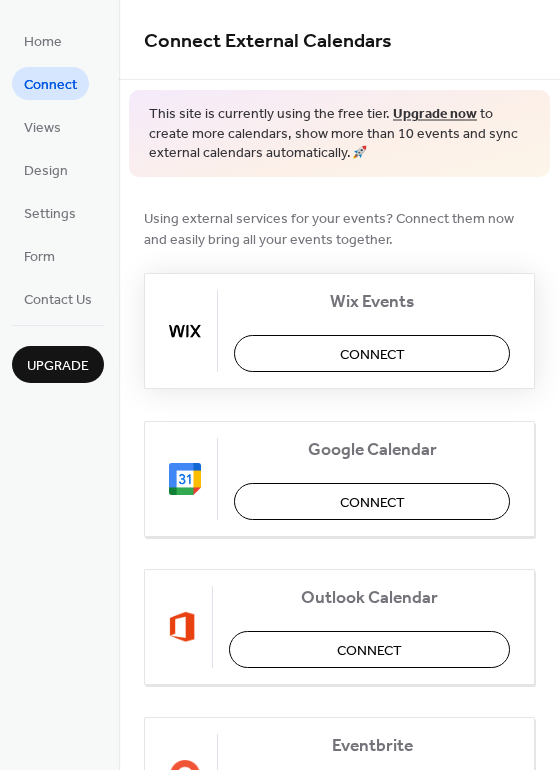 click on "Connect" at bounding box center [372, 353] 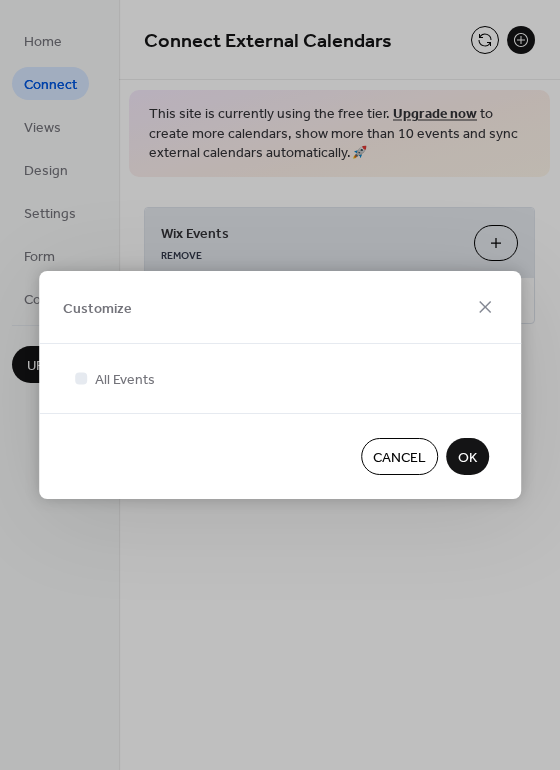 click on "OK" at bounding box center (467, 458) 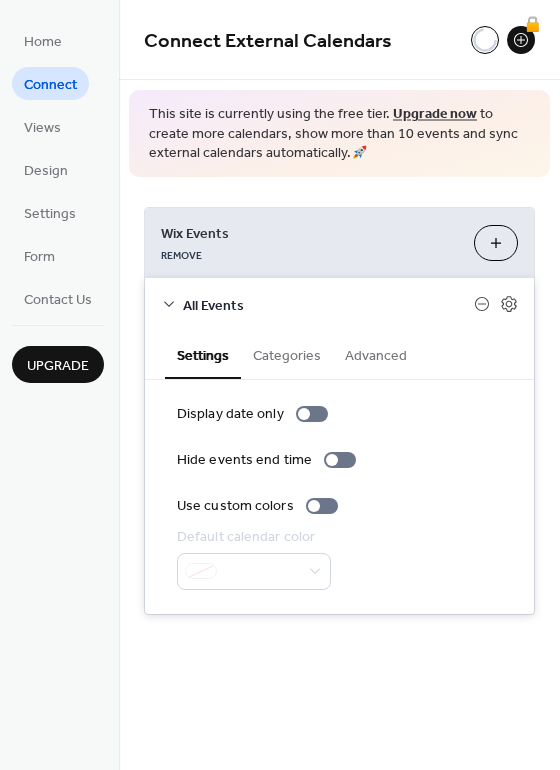 click on "Categories" at bounding box center (287, 354) 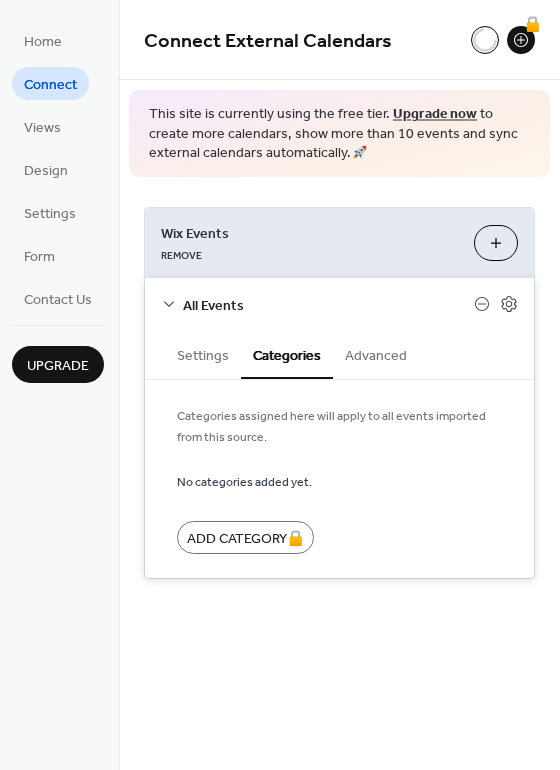 click on "Advanced" at bounding box center [376, 354] 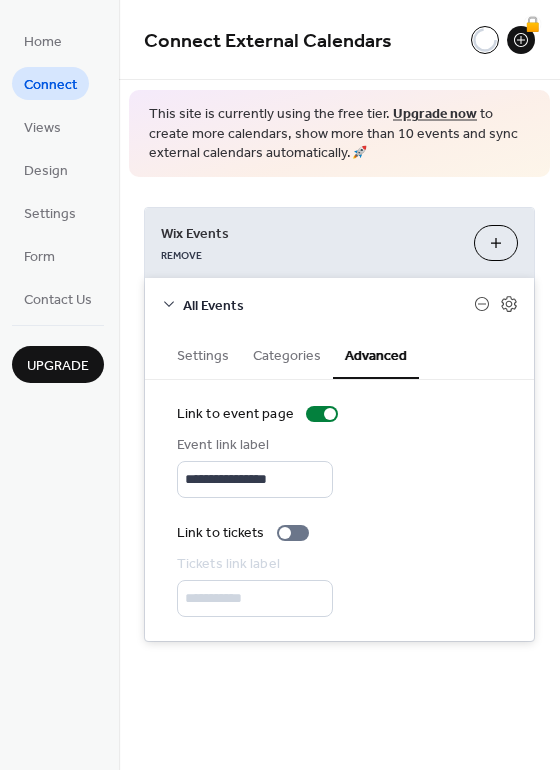 click on "Settings" at bounding box center [203, 354] 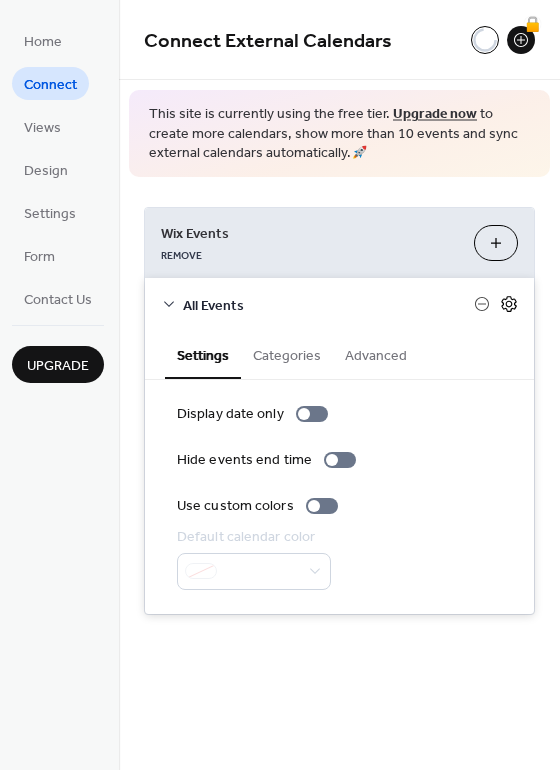 click 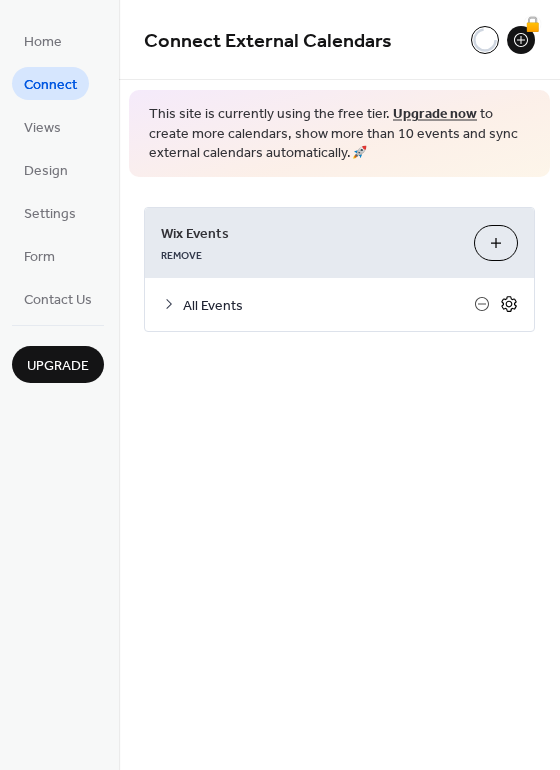 click 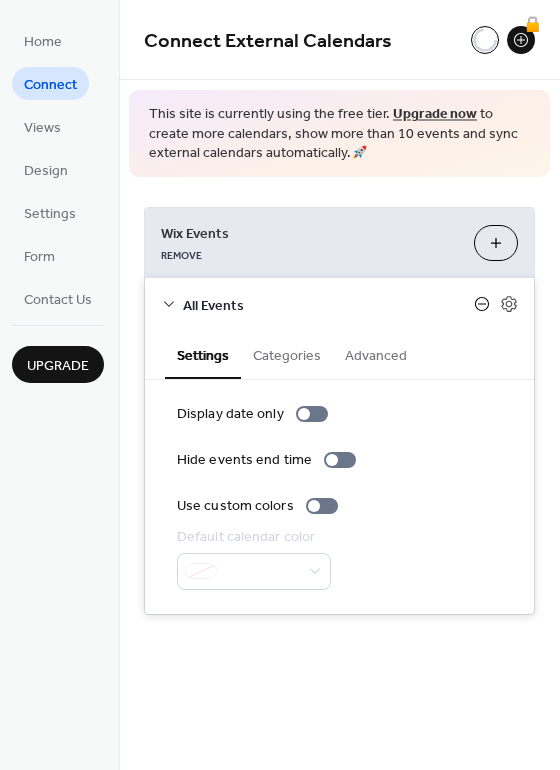 click 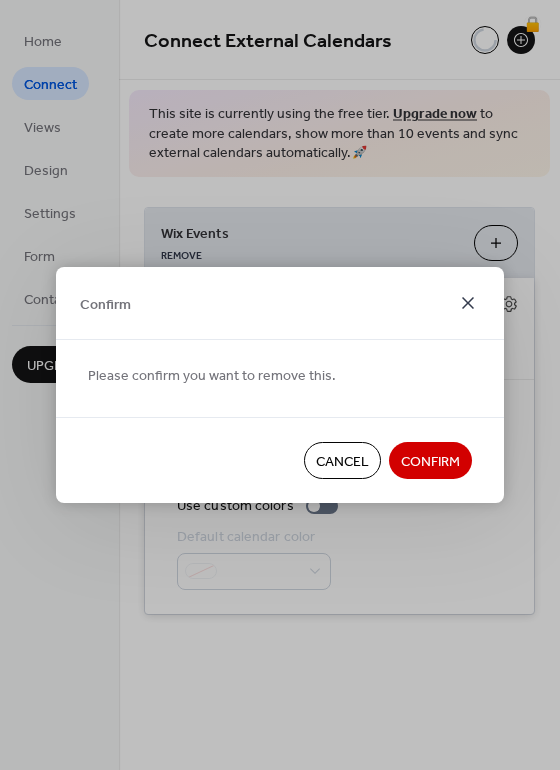 click 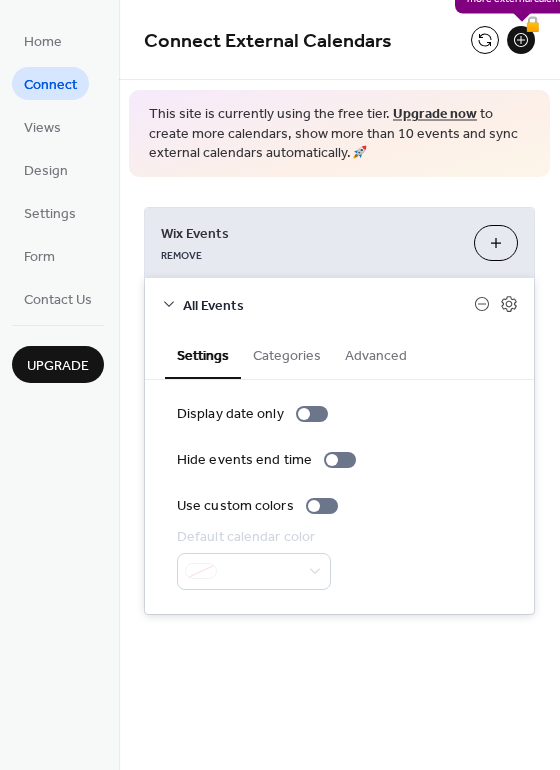 click on "🔒" at bounding box center (521, 40) 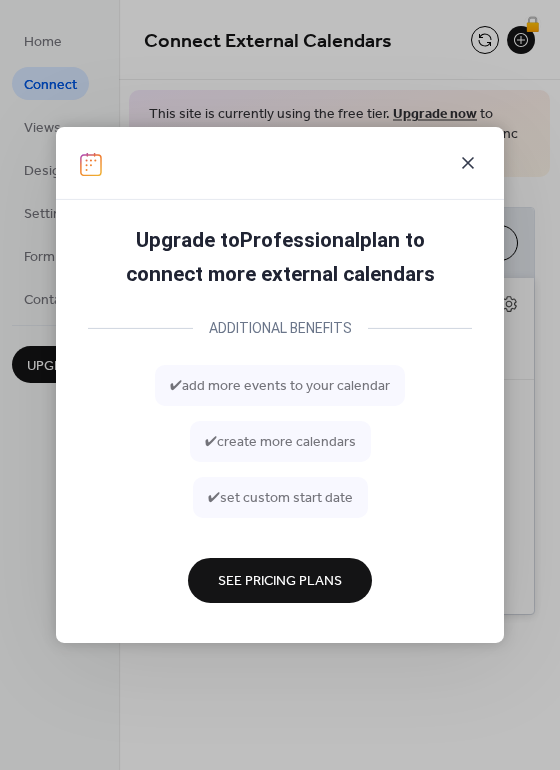 click 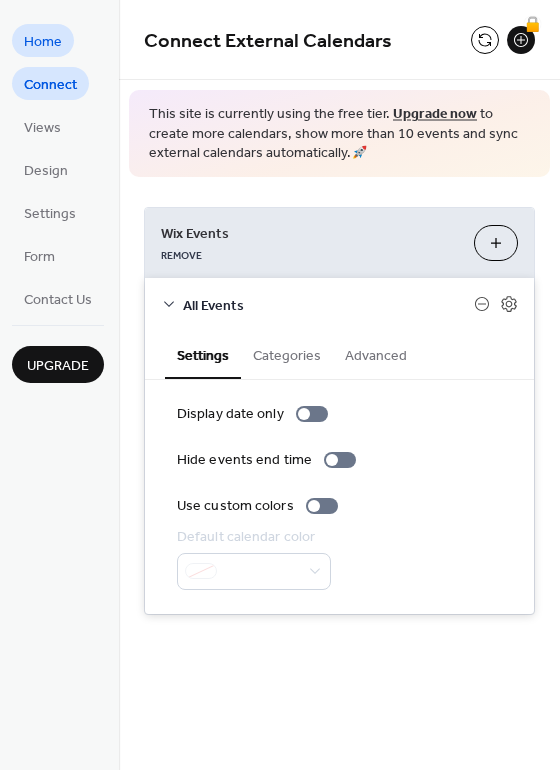 click on "Home" at bounding box center [43, 42] 